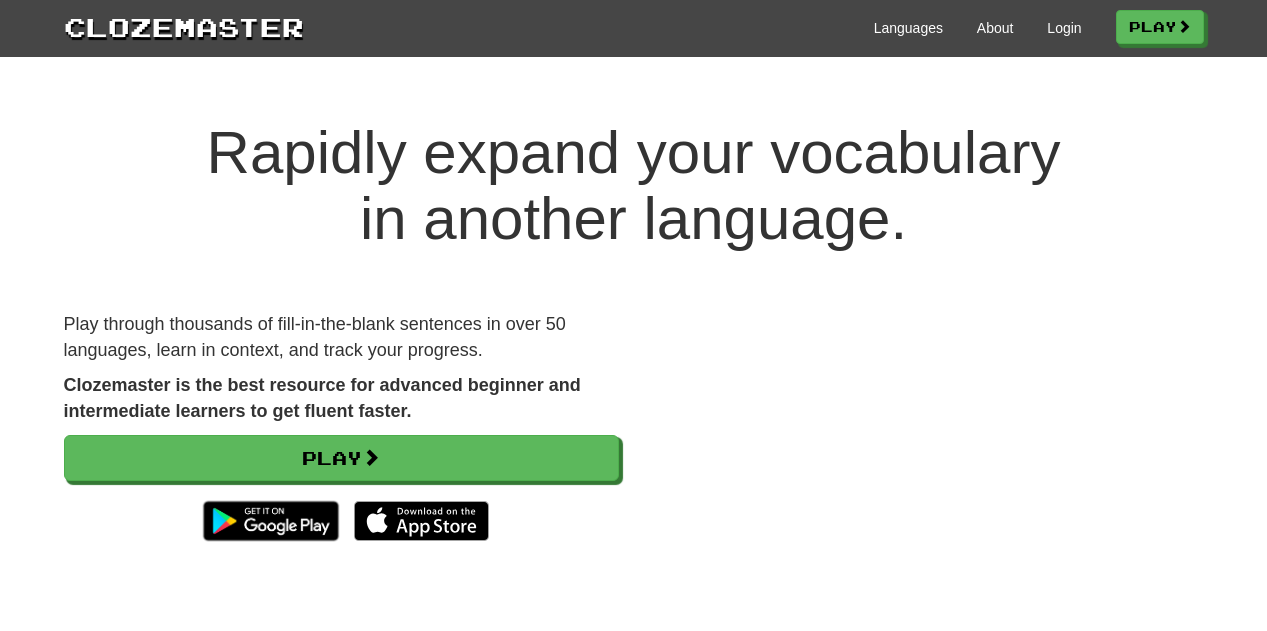 scroll, scrollTop: 0, scrollLeft: 0, axis: both 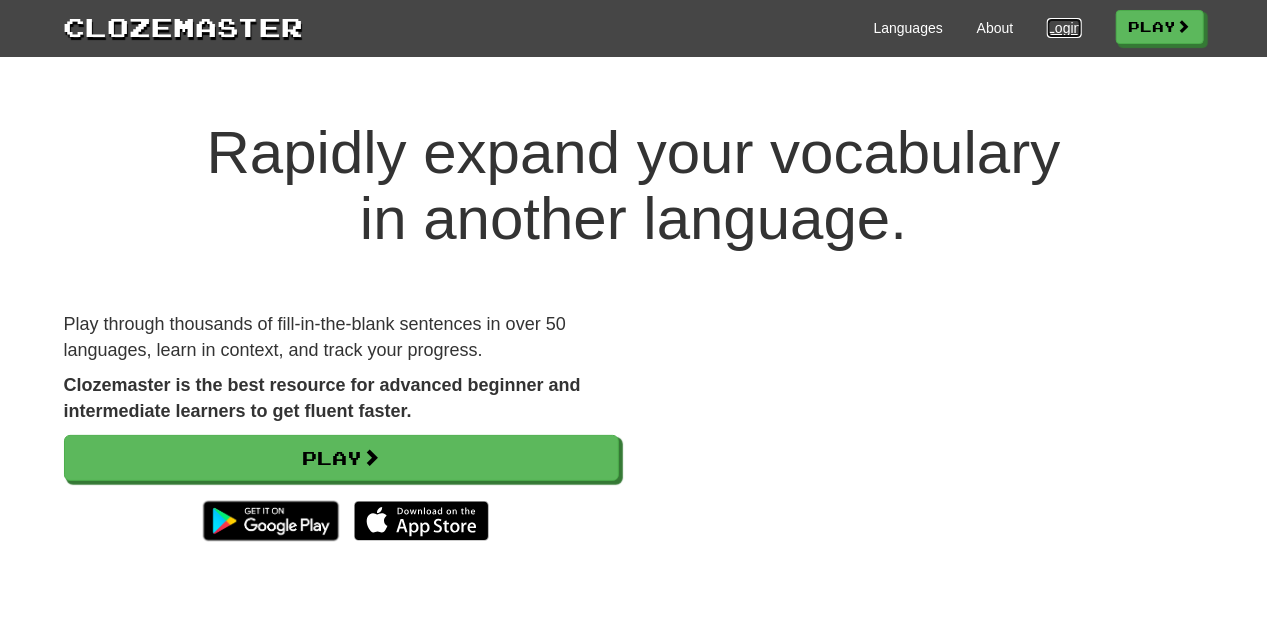 click on "Login" at bounding box center [1064, 28] 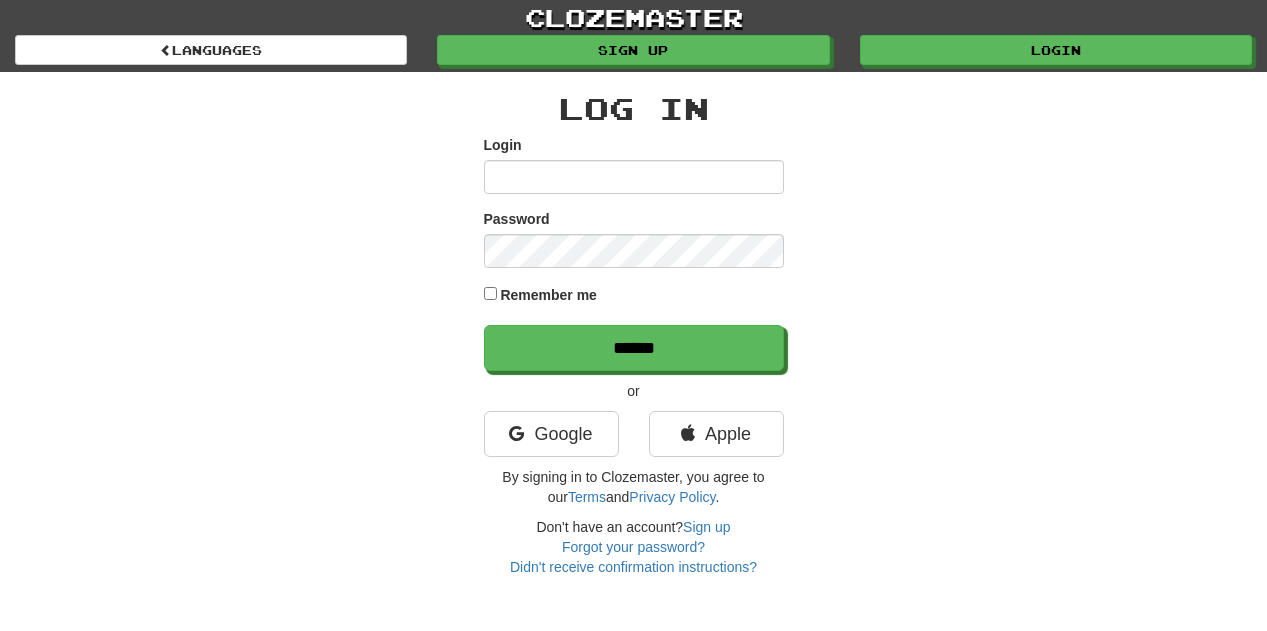 scroll, scrollTop: 0, scrollLeft: 0, axis: both 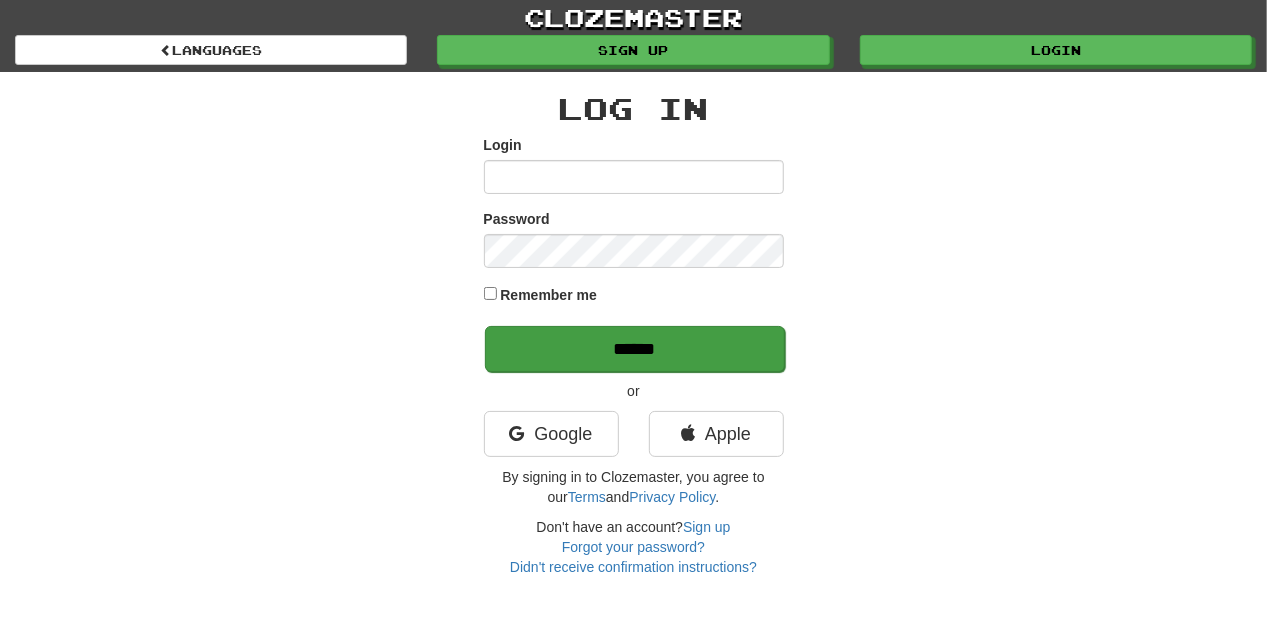 type on "*****" 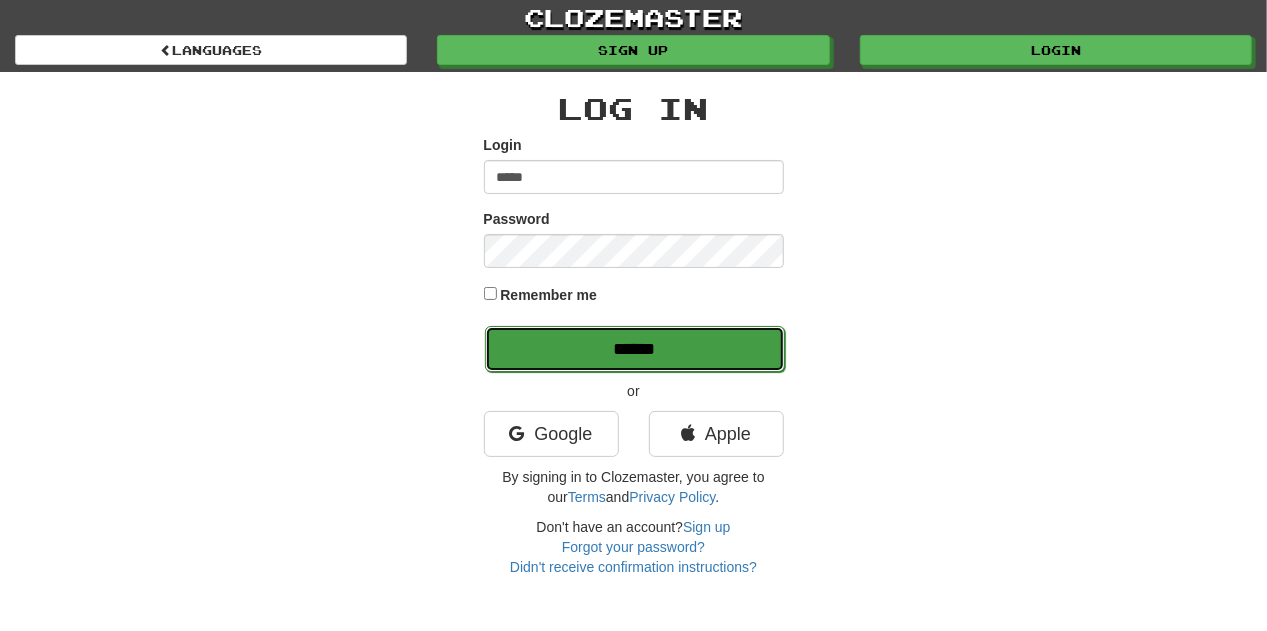 click on "******" at bounding box center [635, 349] 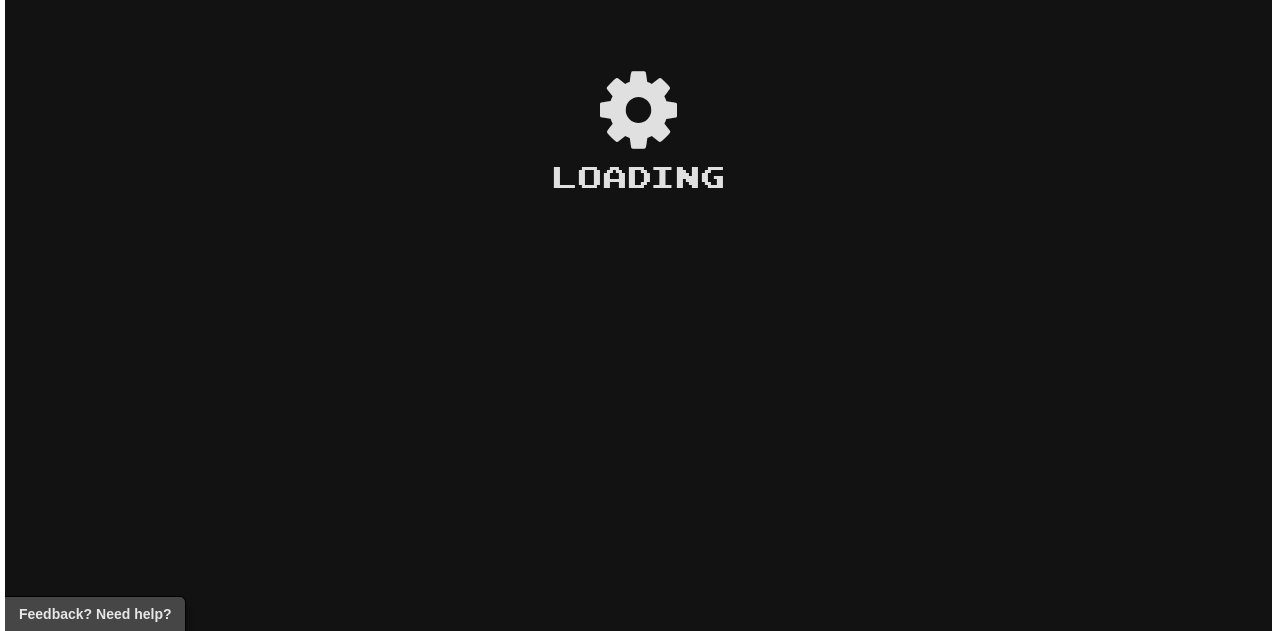 scroll, scrollTop: 0, scrollLeft: 0, axis: both 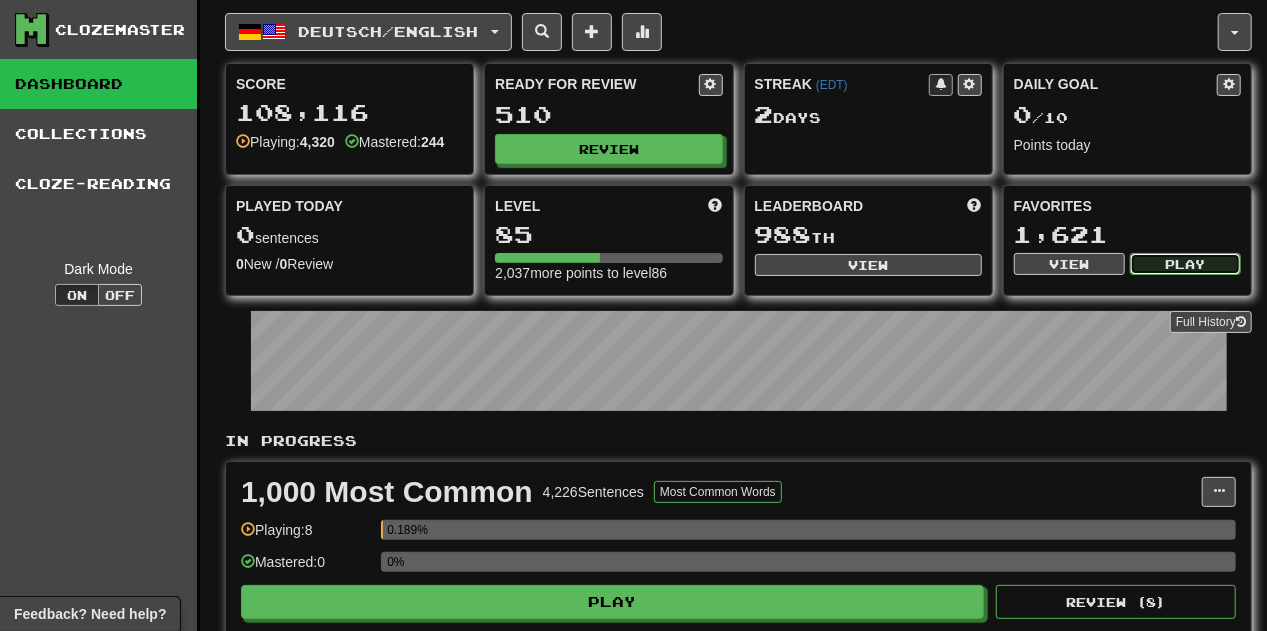 click on "Play" at bounding box center (1185, 264) 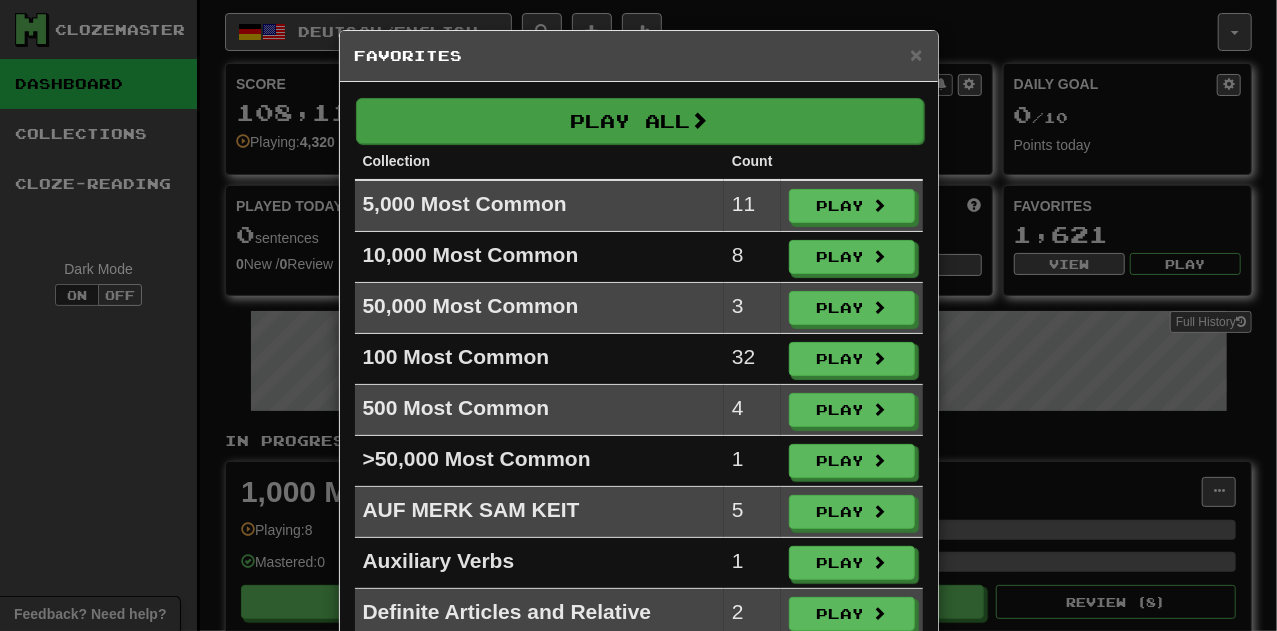 click on "Collection" at bounding box center [540, 161] 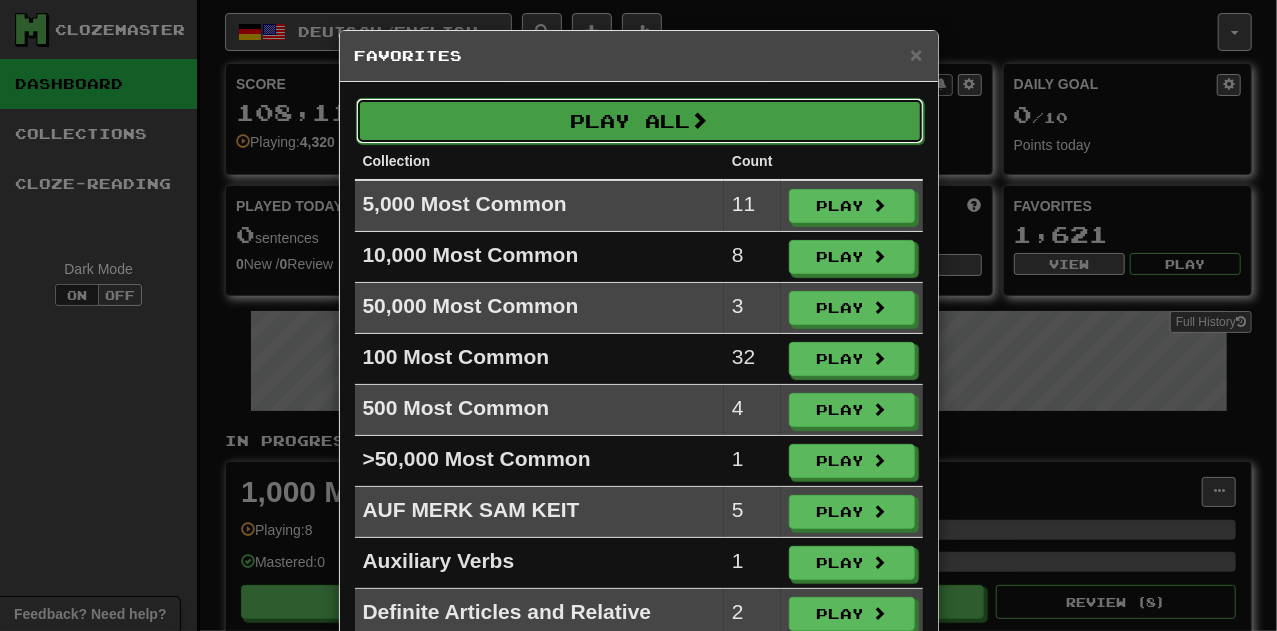click on "Play All" at bounding box center [640, 121] 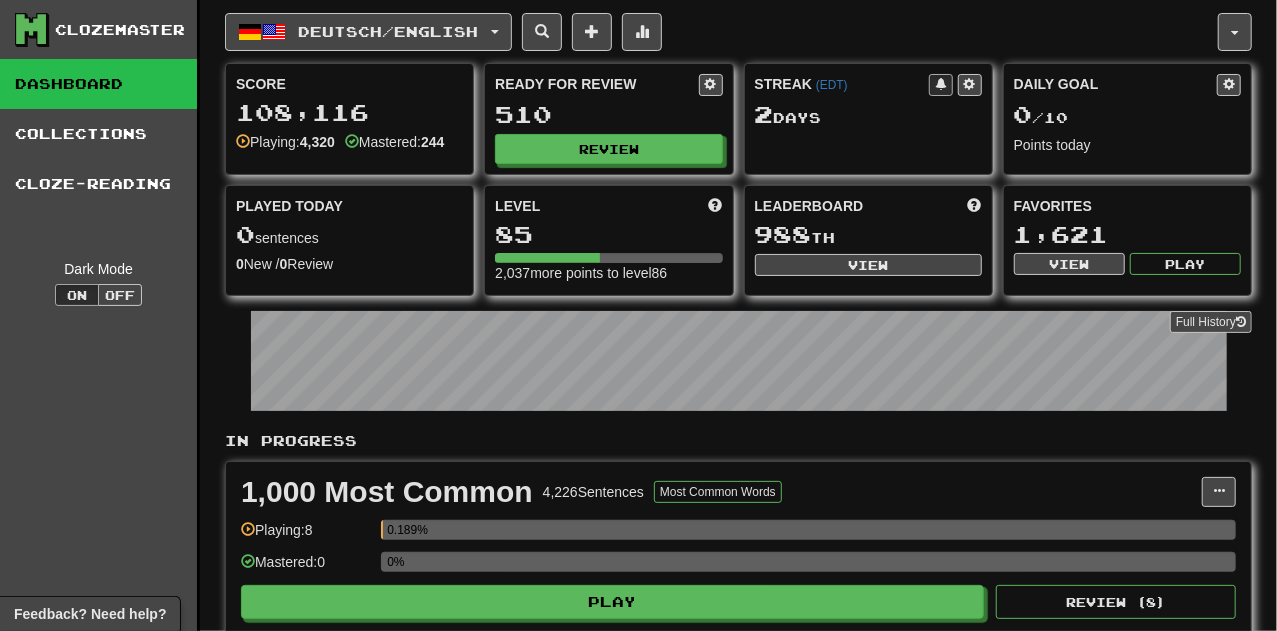 select on "**" 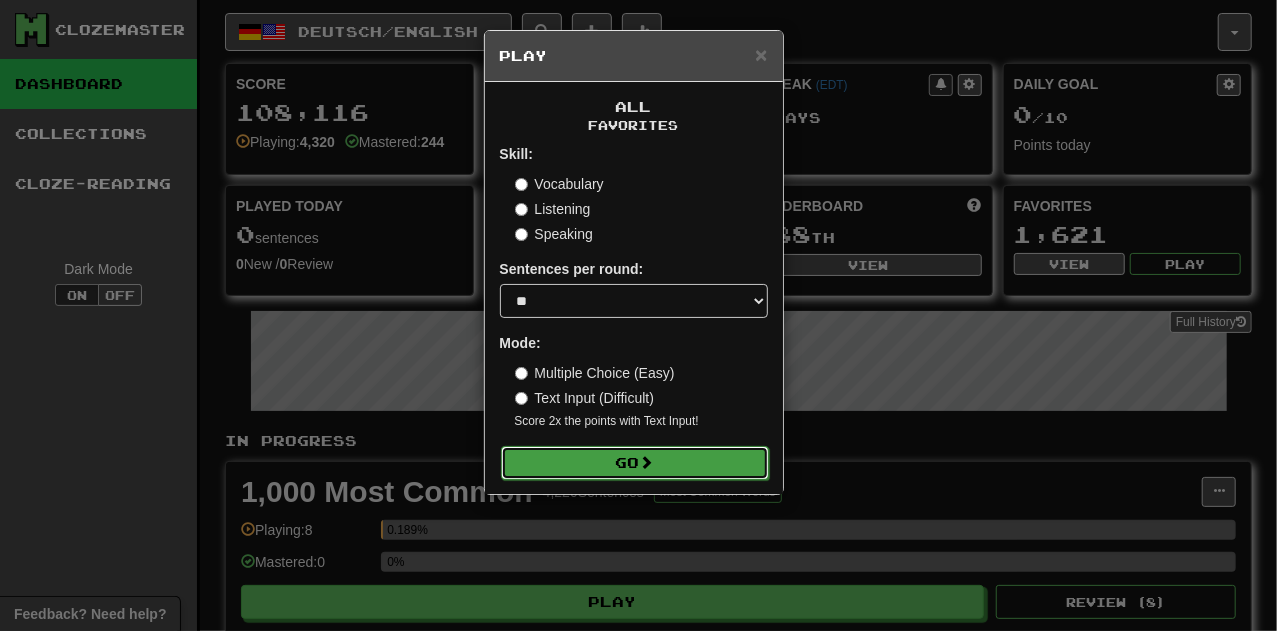 click on "Go" at bounding box center (635, 463) 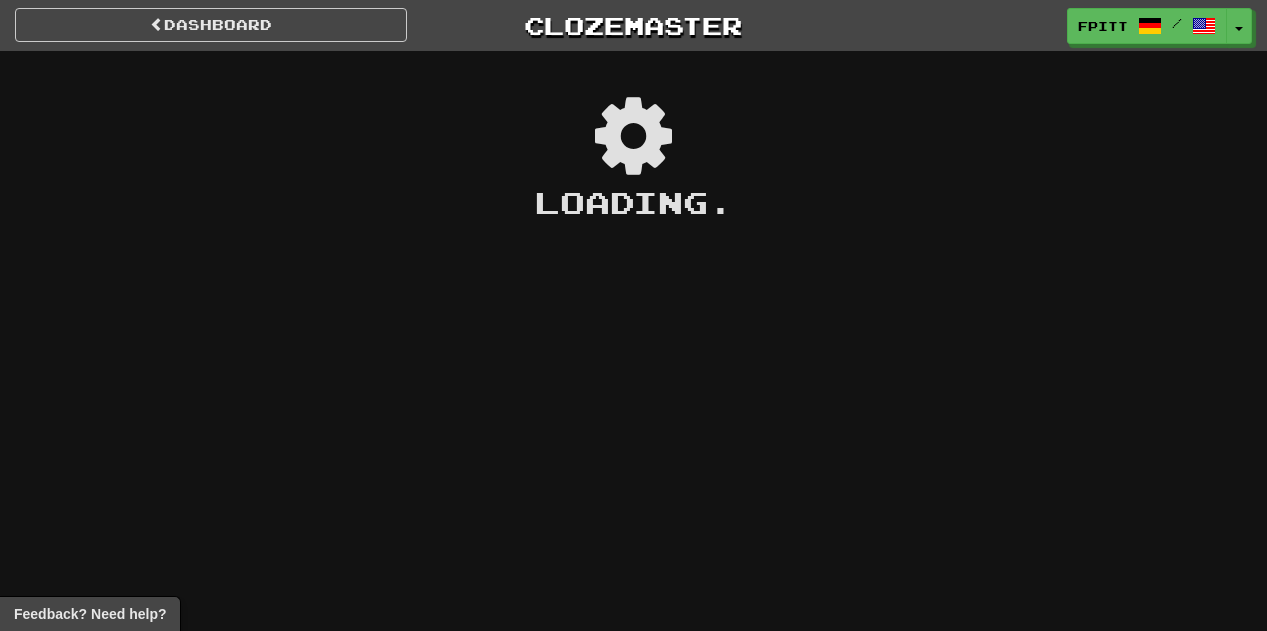 scroll, scrollTop: 0, scrollLeft: 0, axis: both 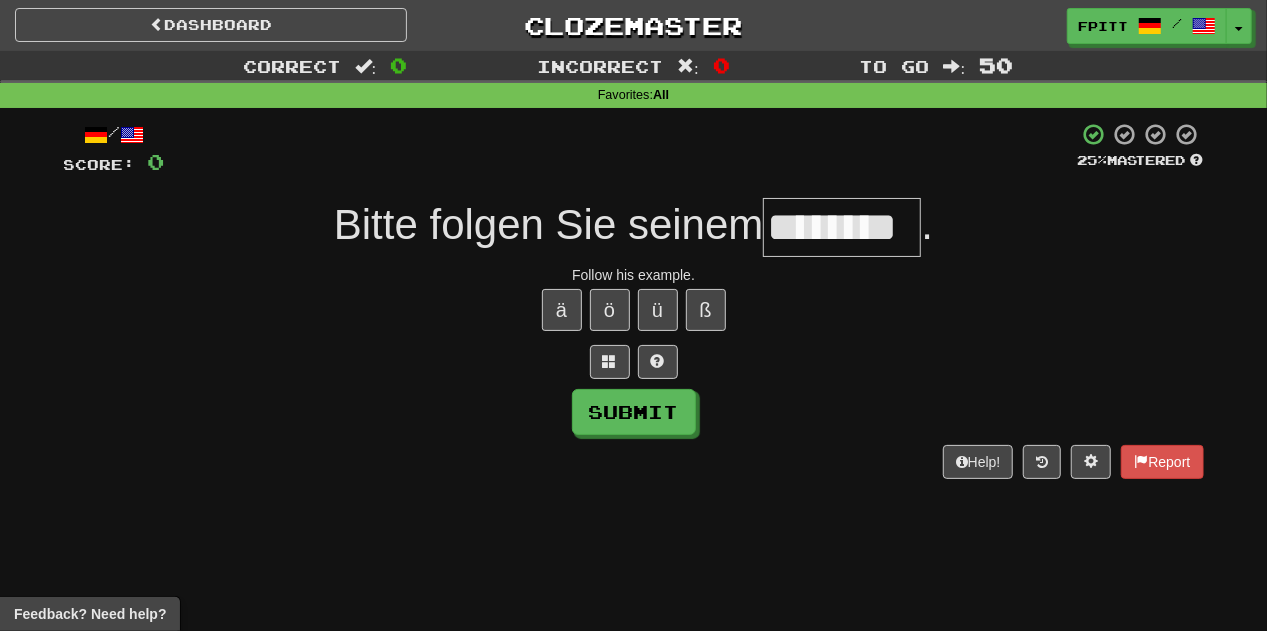 type on "********" 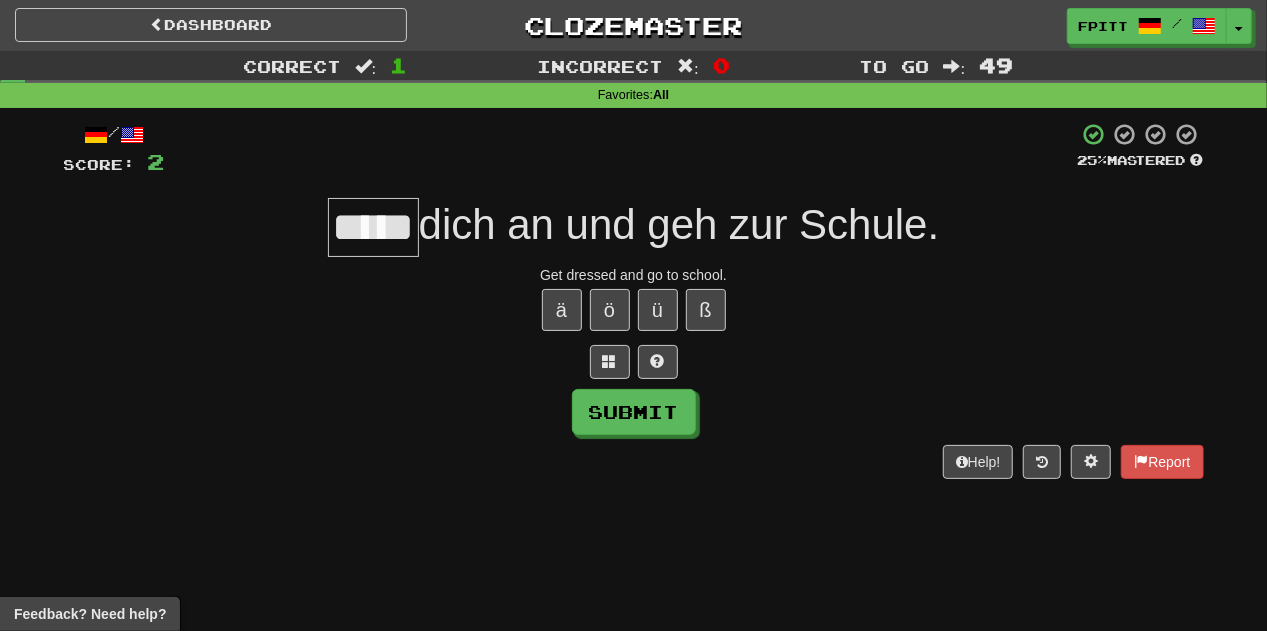 scroll, scrollTop: 0, scrollLeft: 5, axis: horizontal 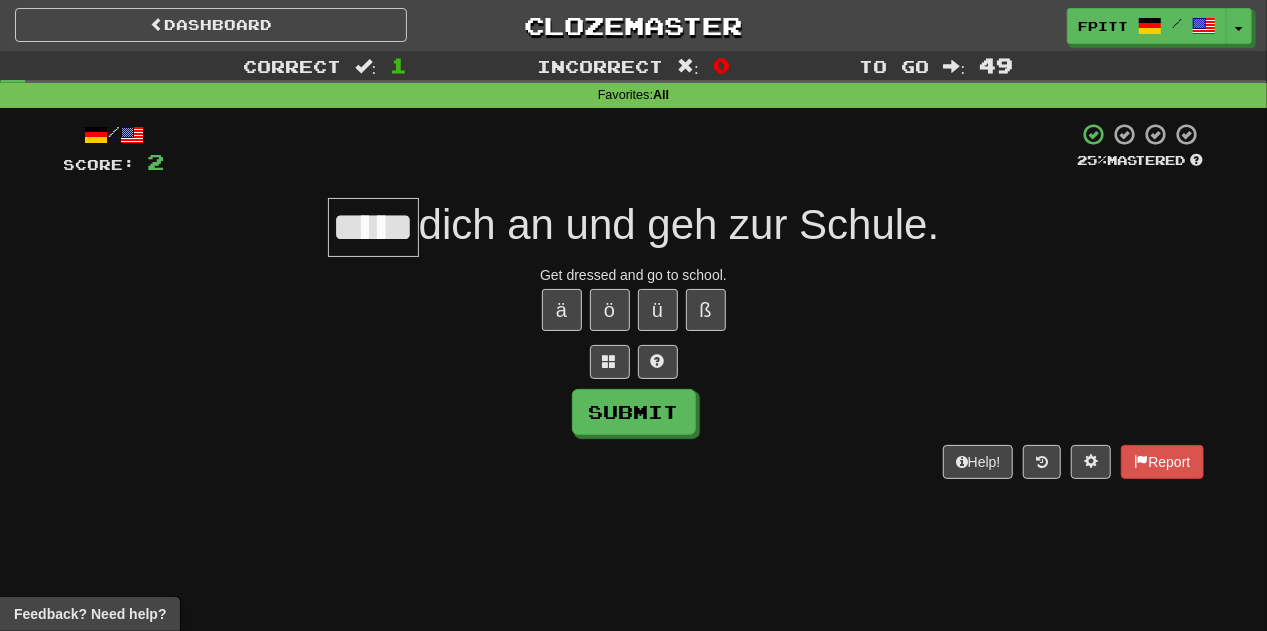 type on "*****" 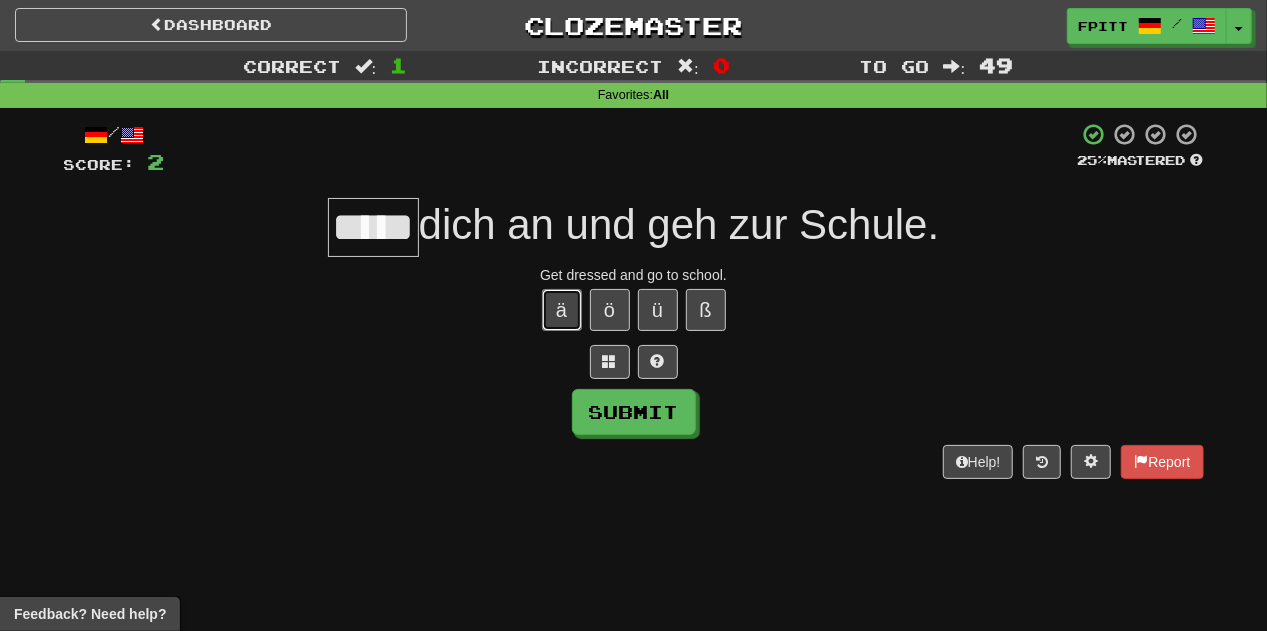 scroll, scrollTop: 0, scrollLeft: 0, axis: both 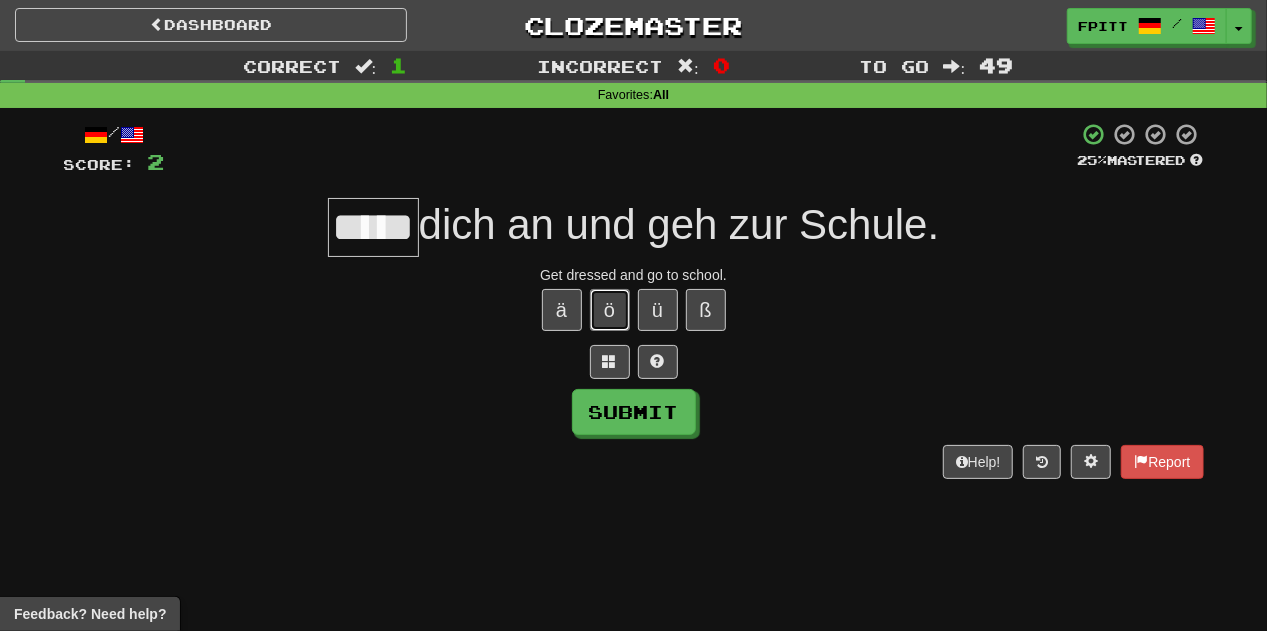 type 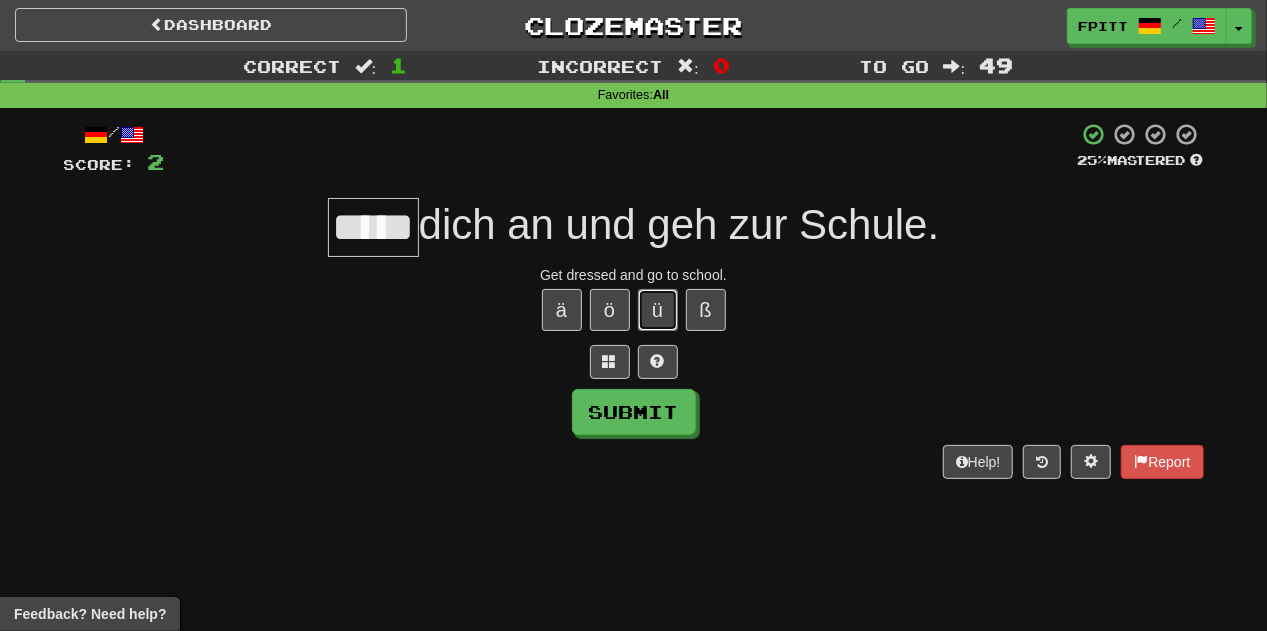 type 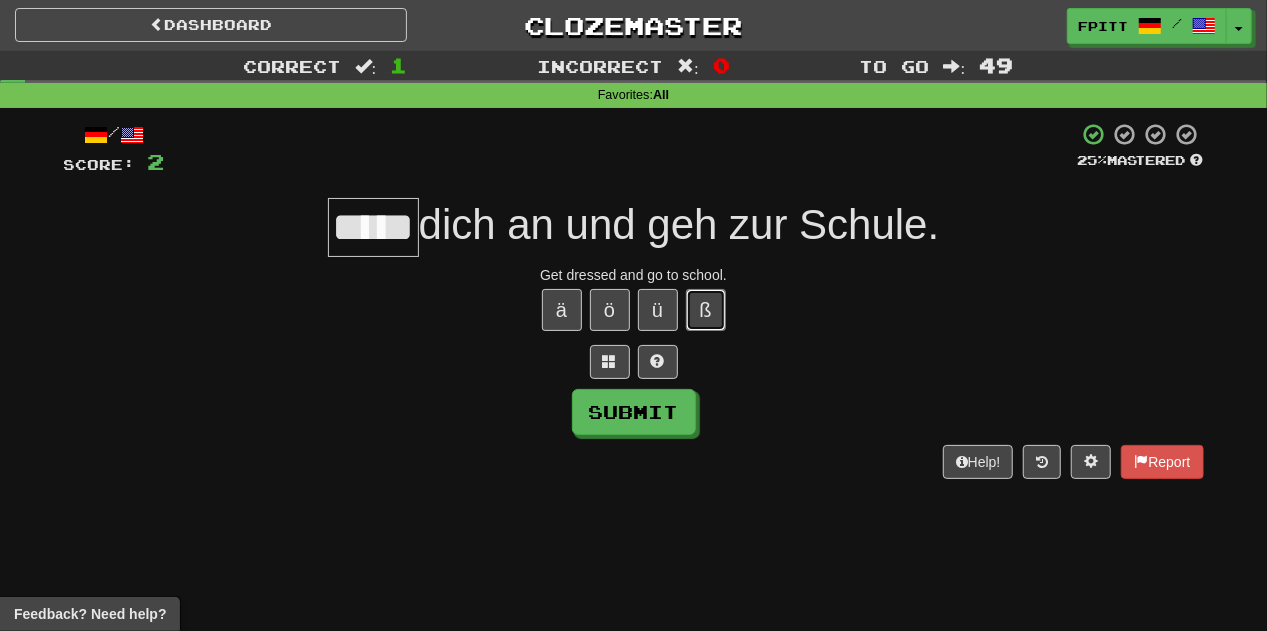type 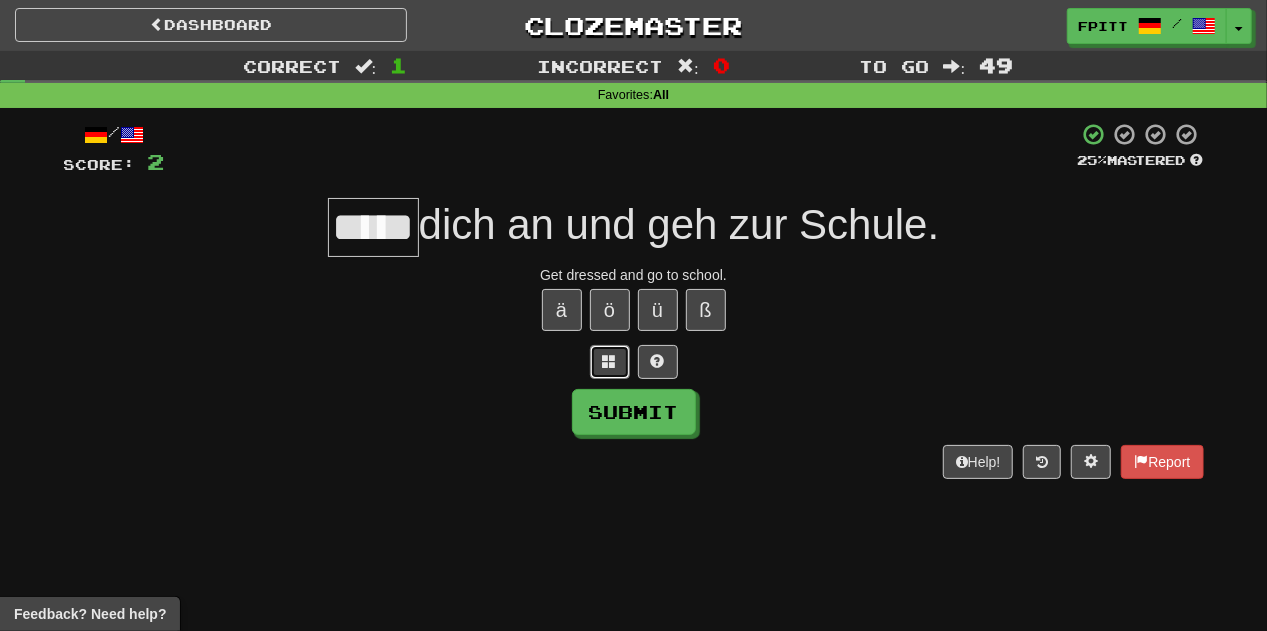 type 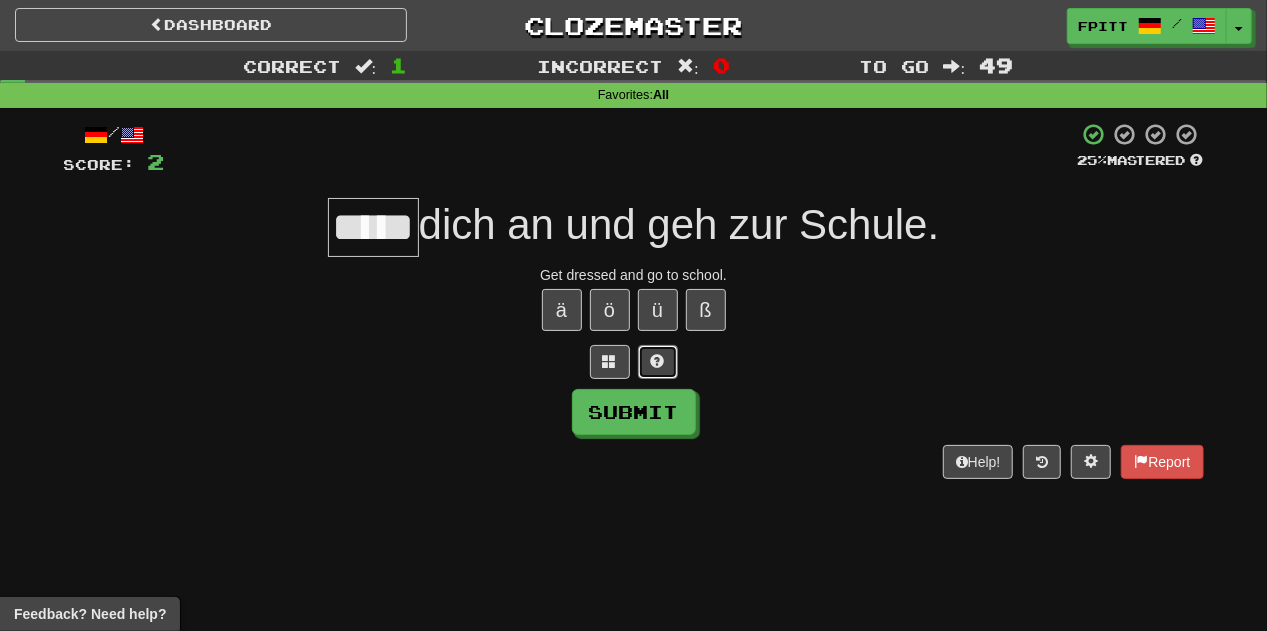 type 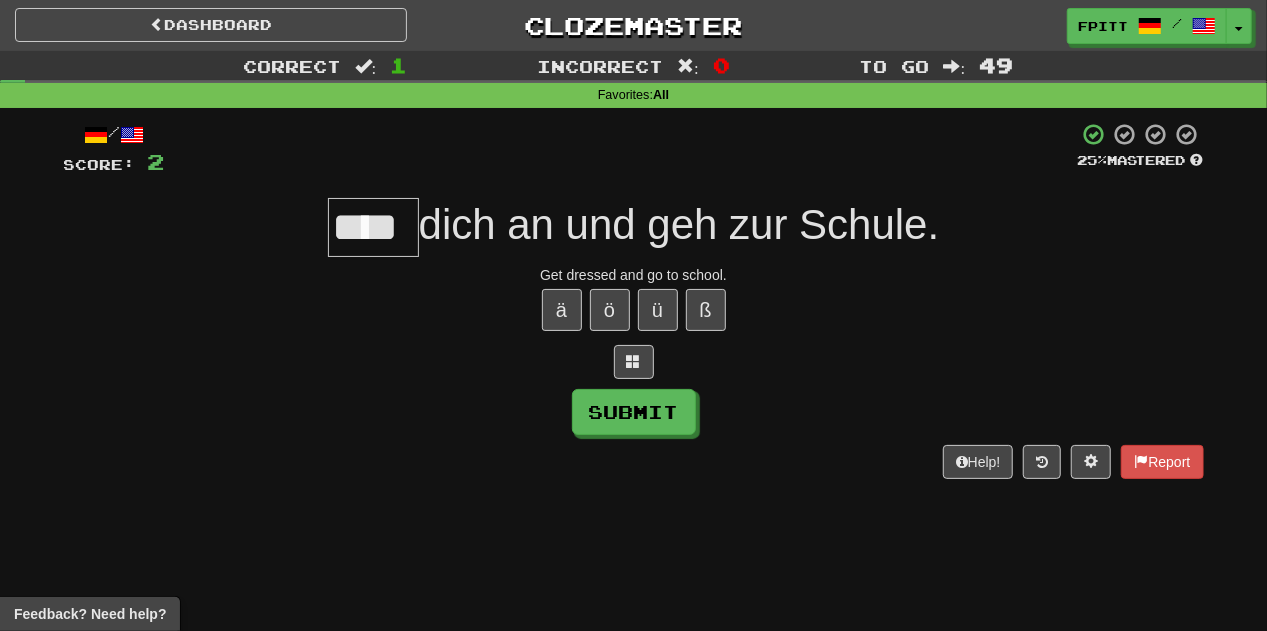 type on "****" 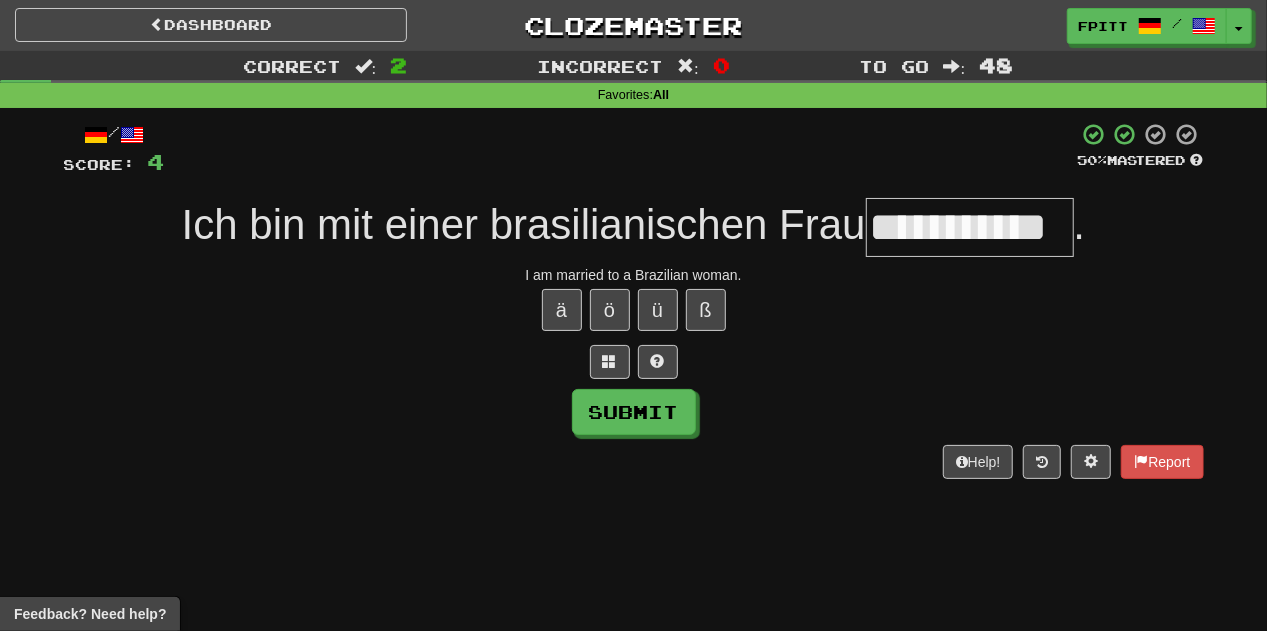type on "**********" 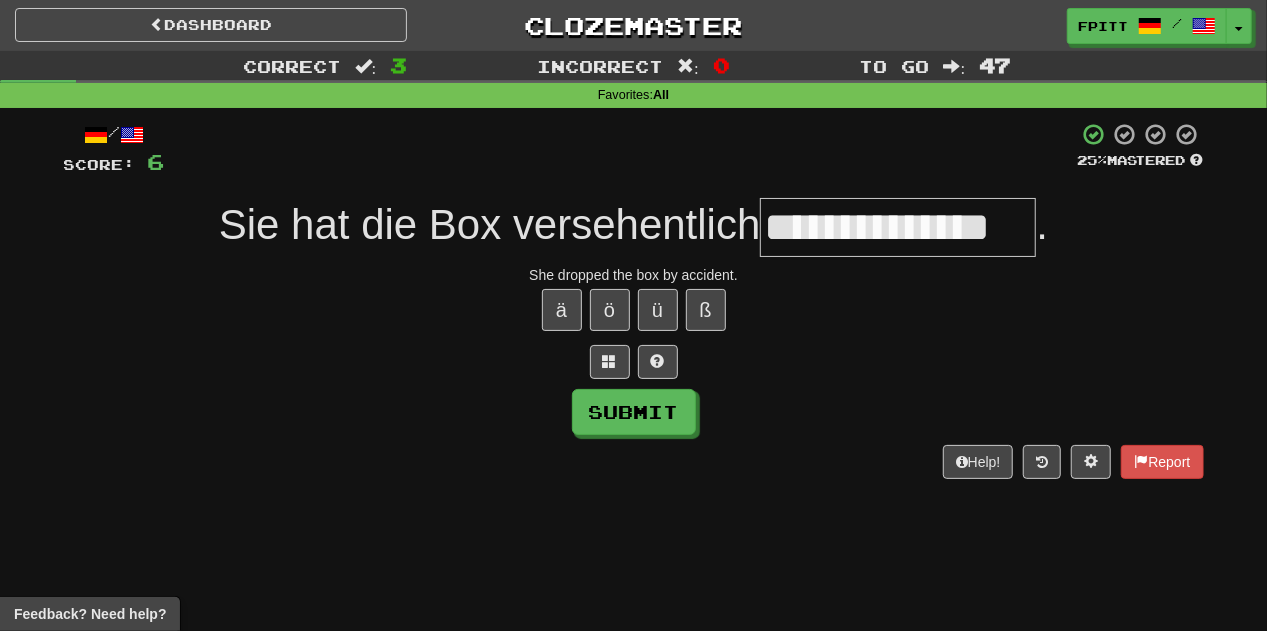 type on "**********" 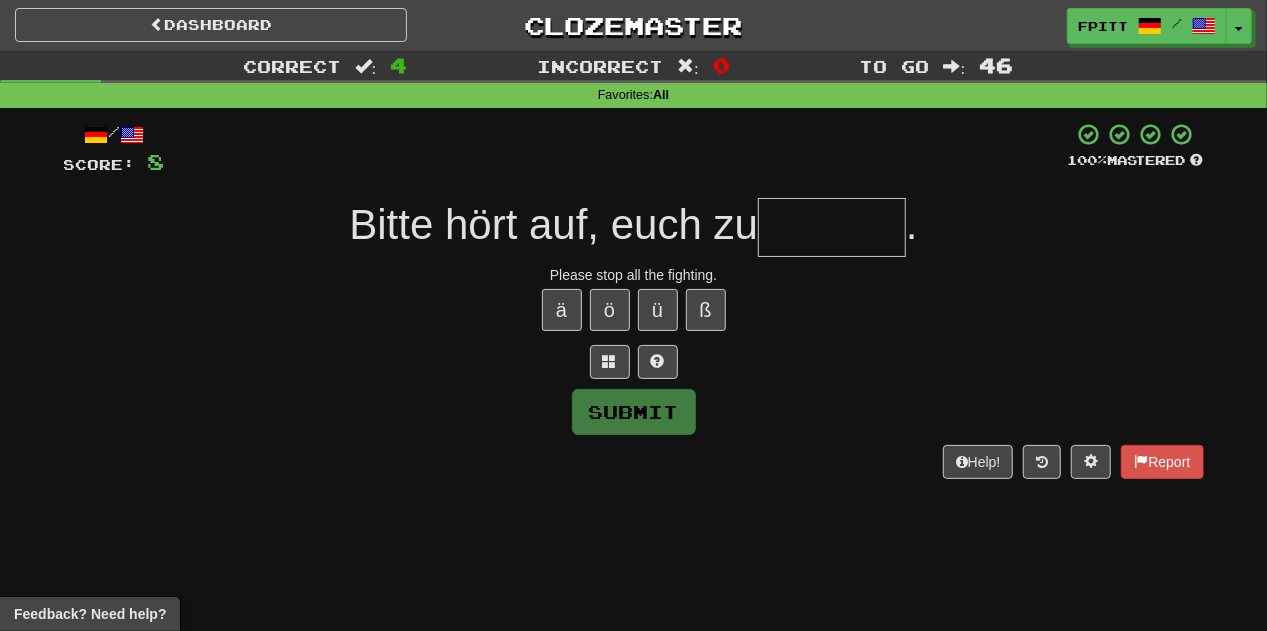 type on "*" 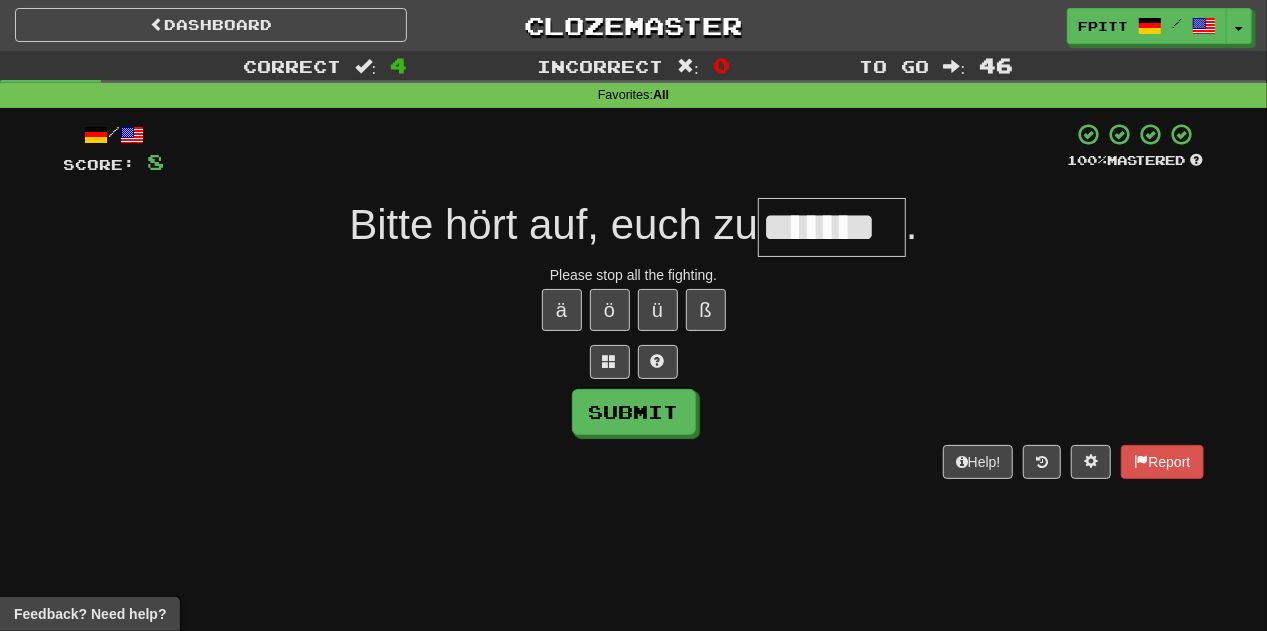 scroll, scrollTop: 0, scrollLeft: 23, axis: horizontal 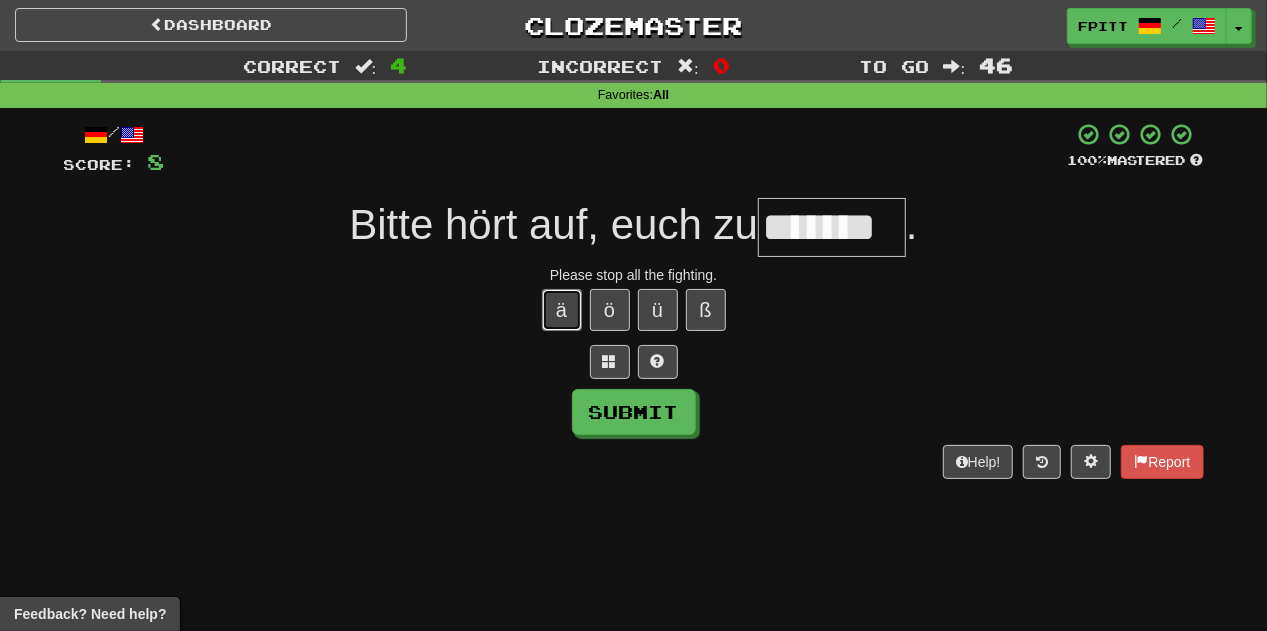 type 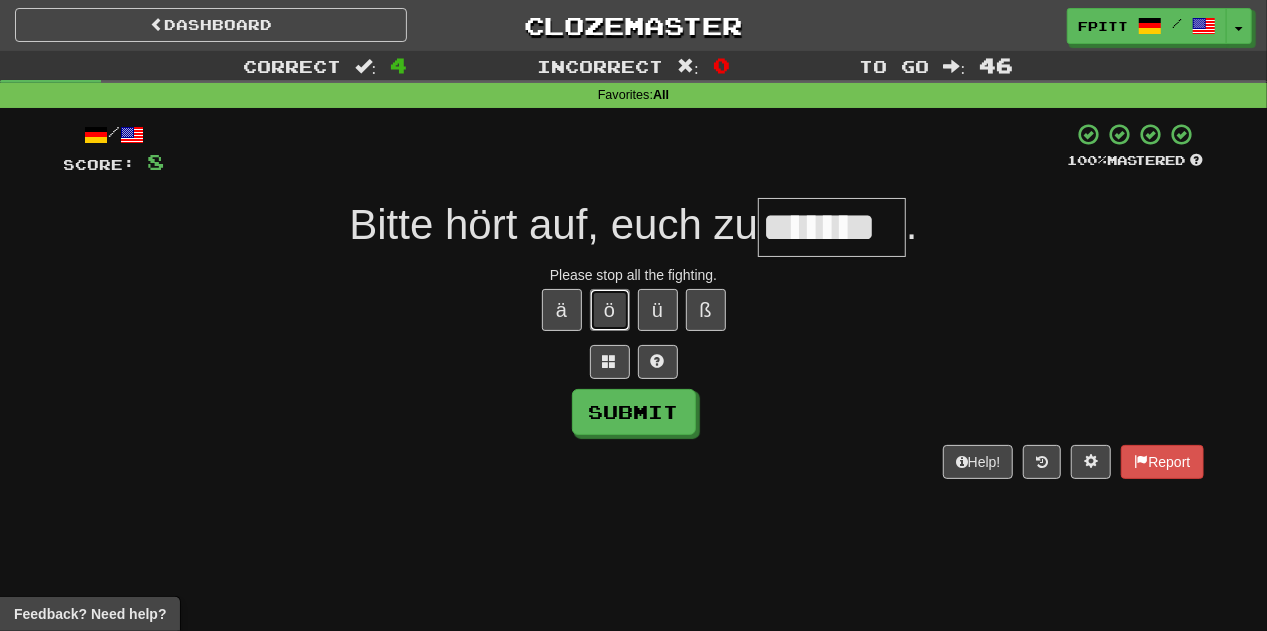 type 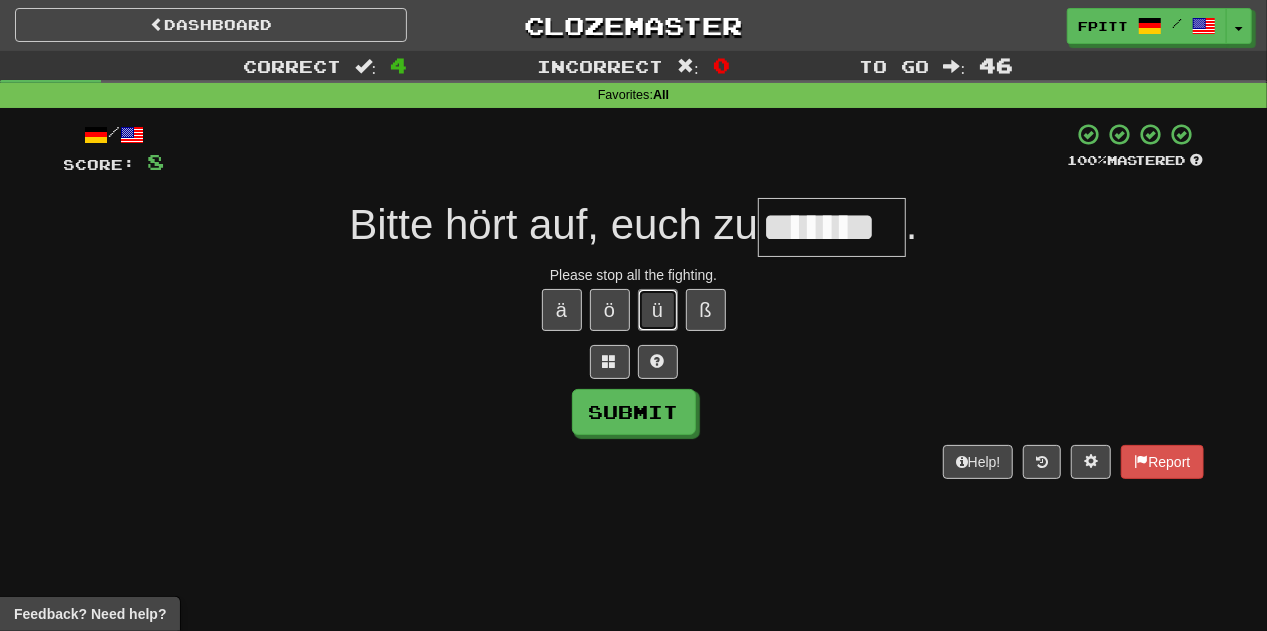 type 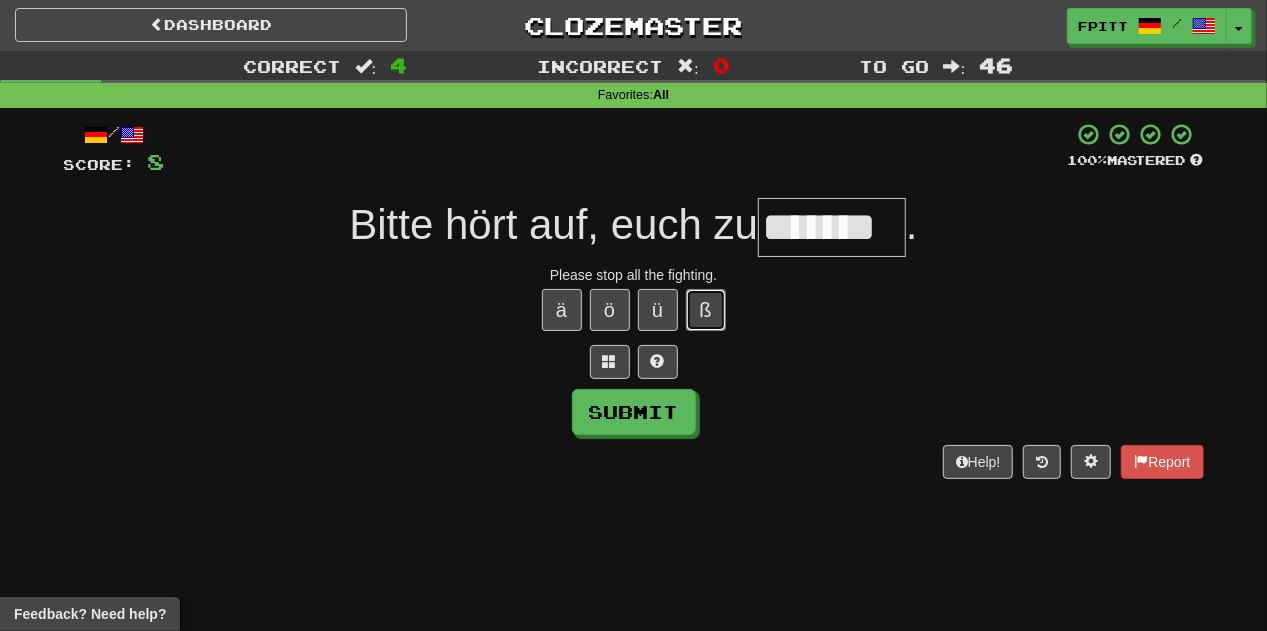 type 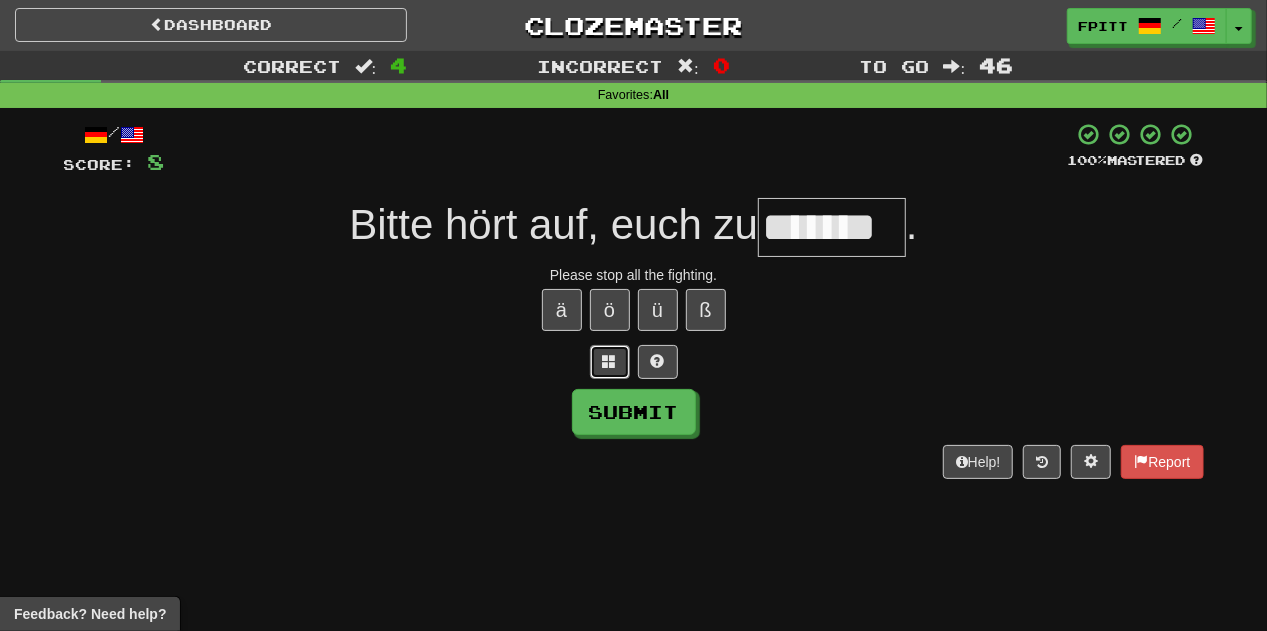 type 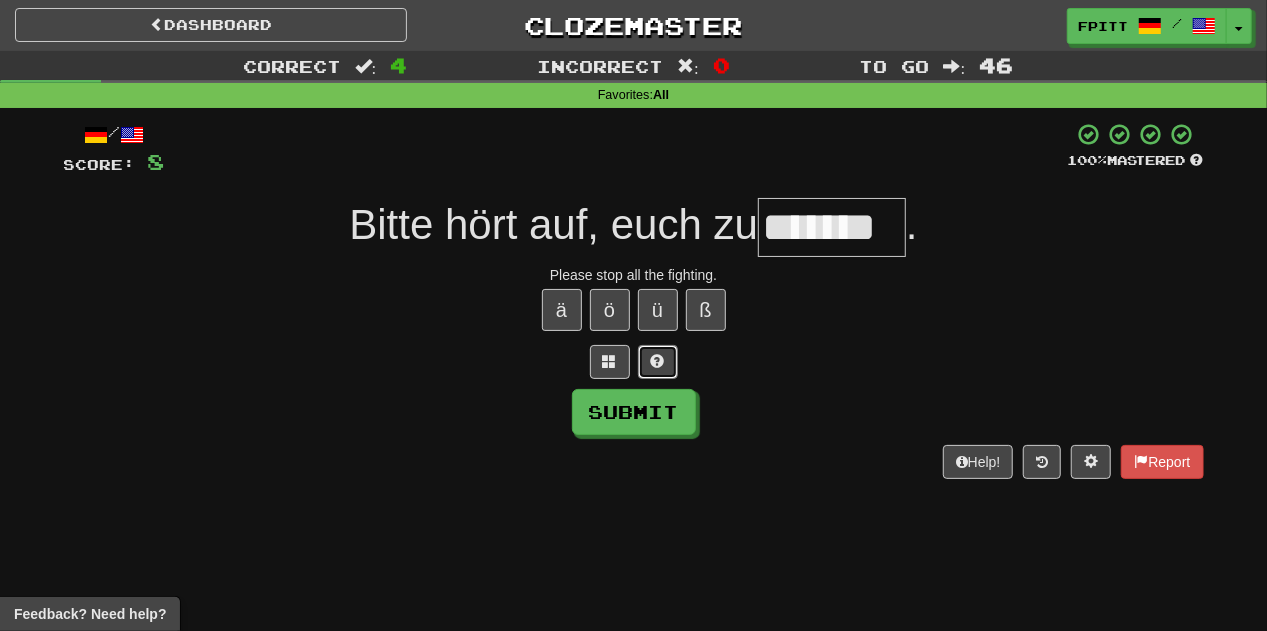 type 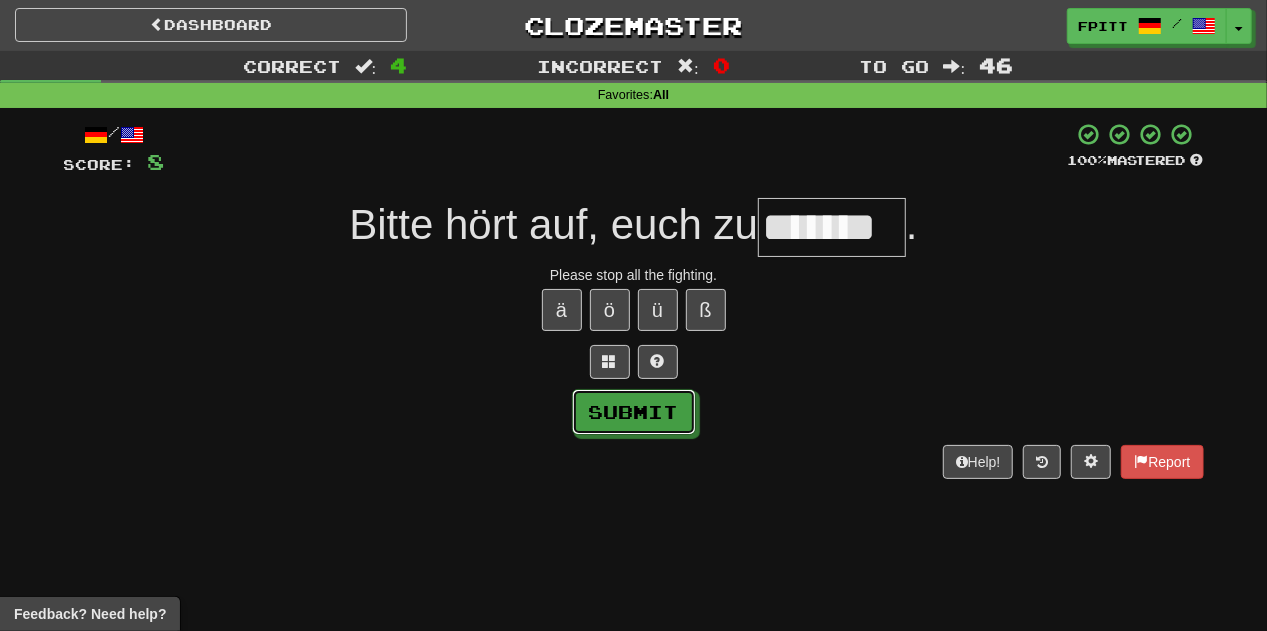 type 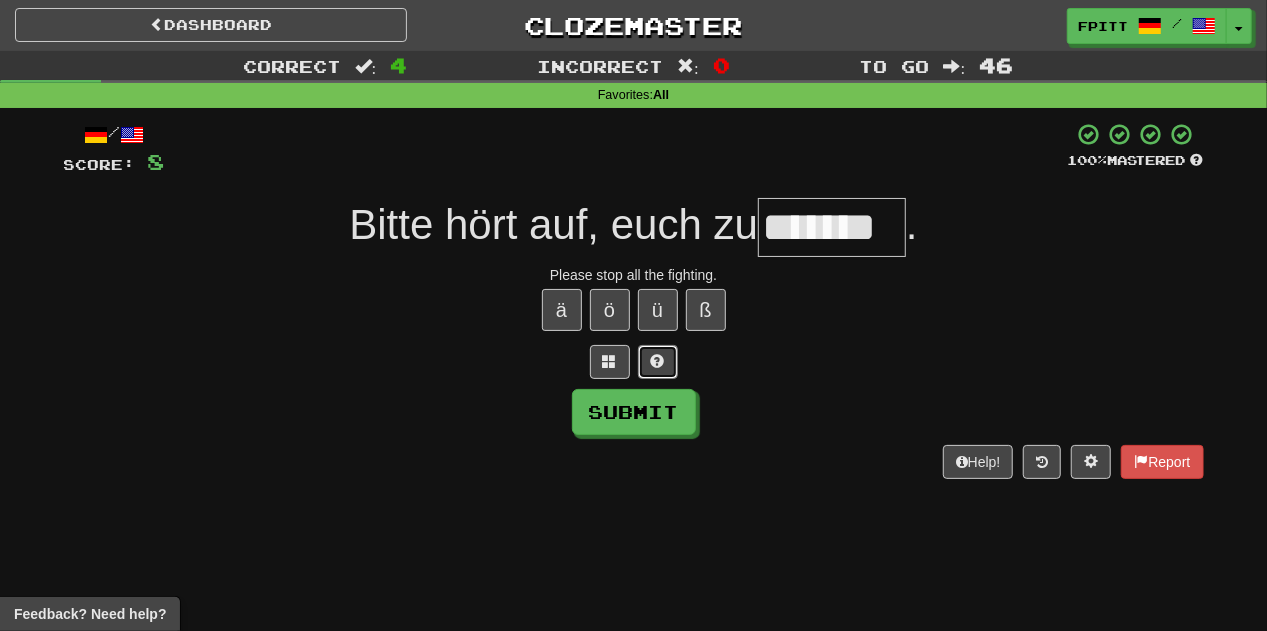 click at bounding box center (658, 362) 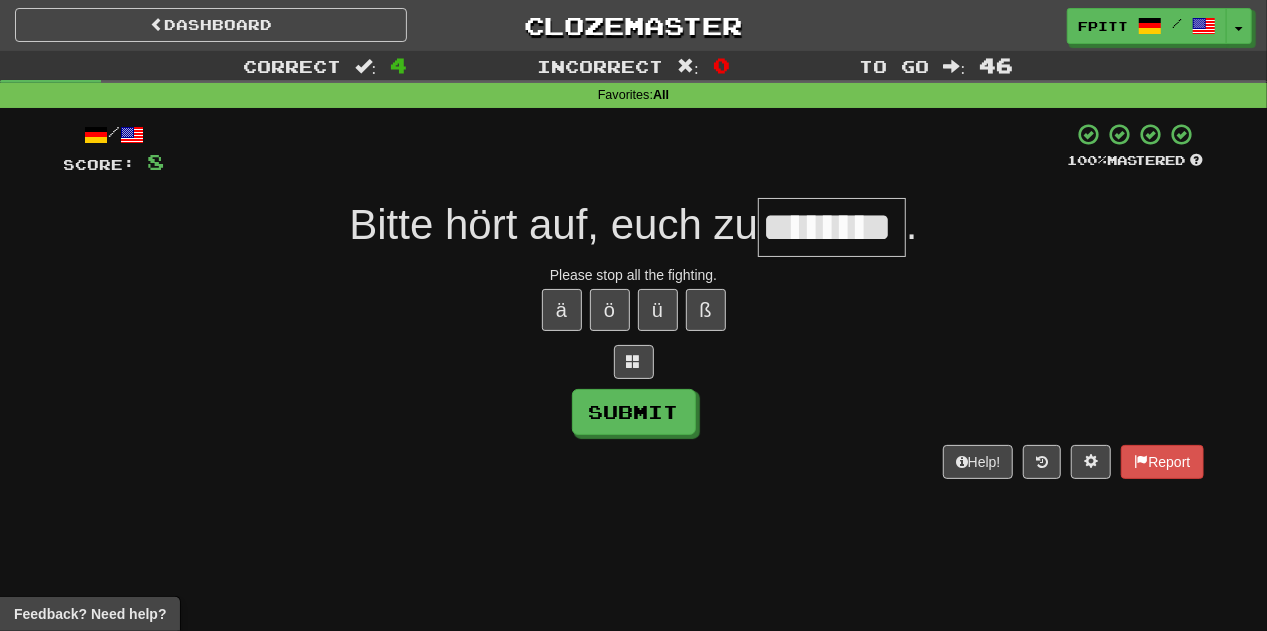type on "********" 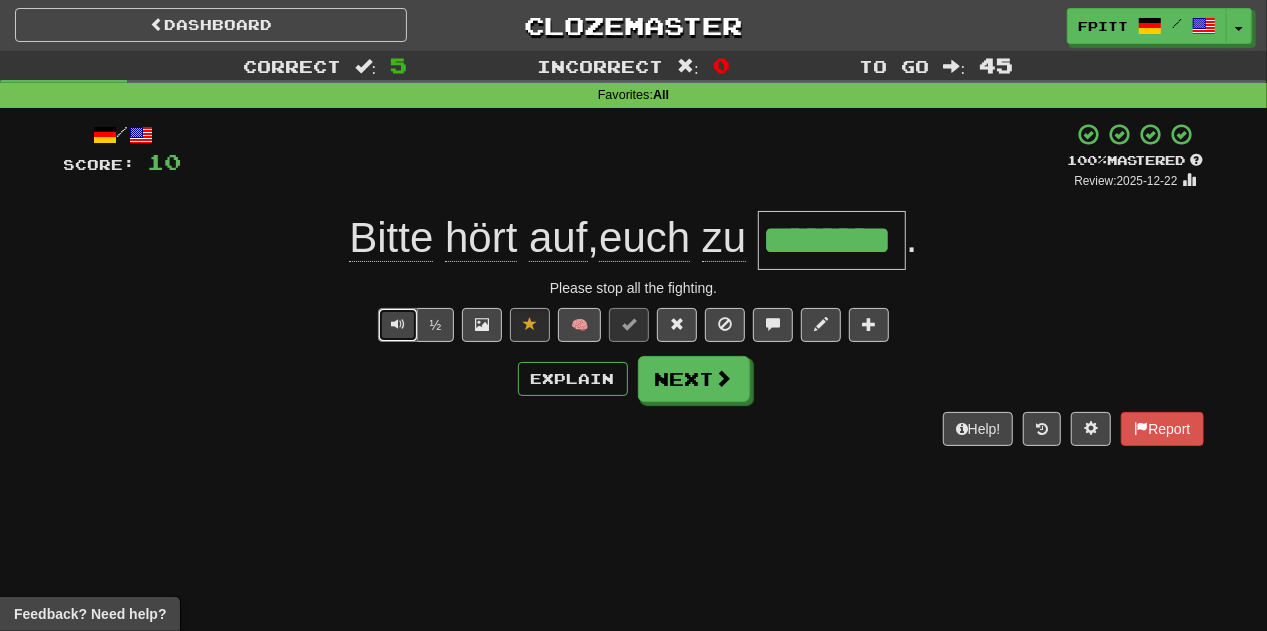 type 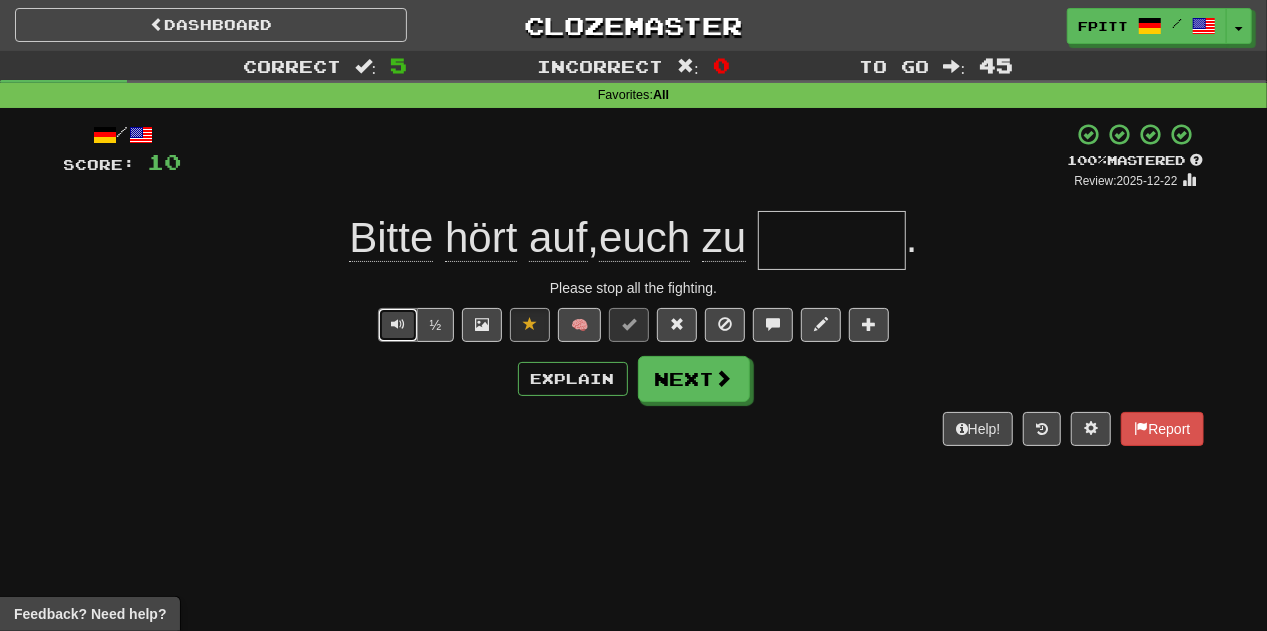 type 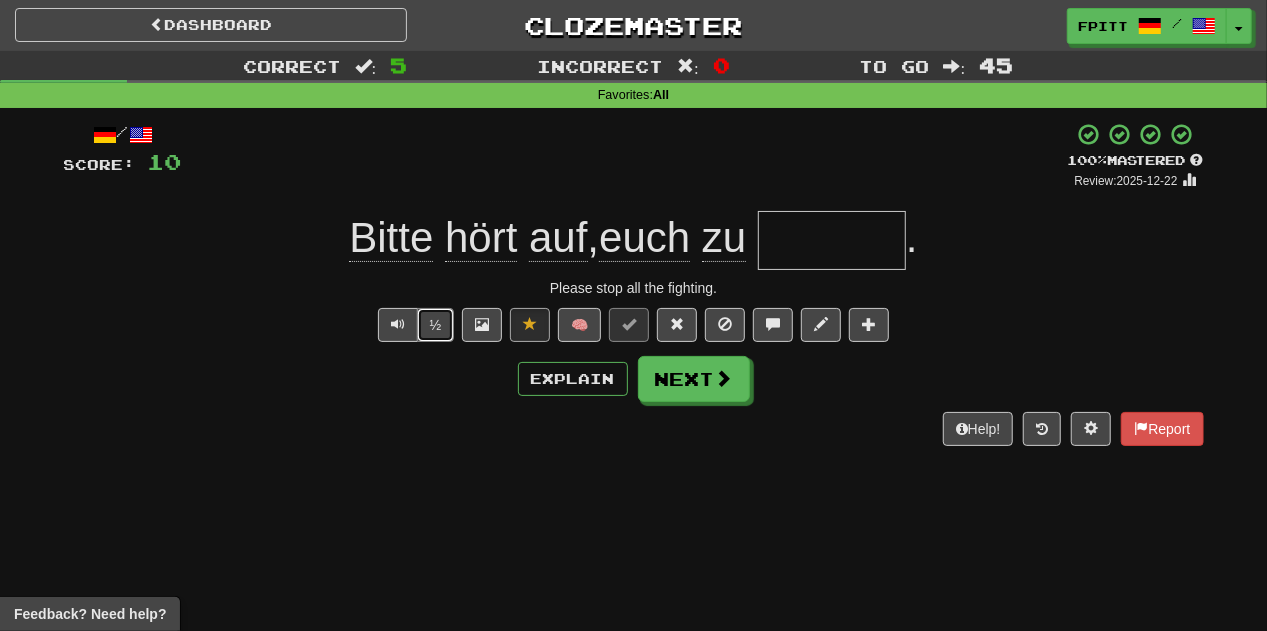 type 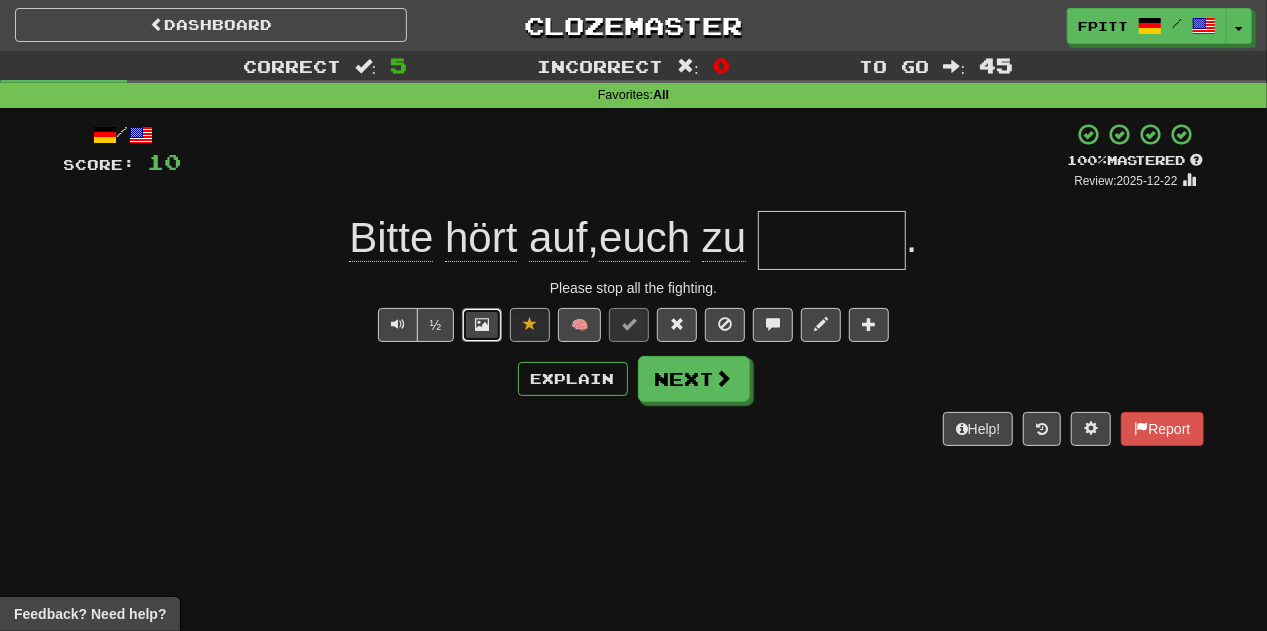 type 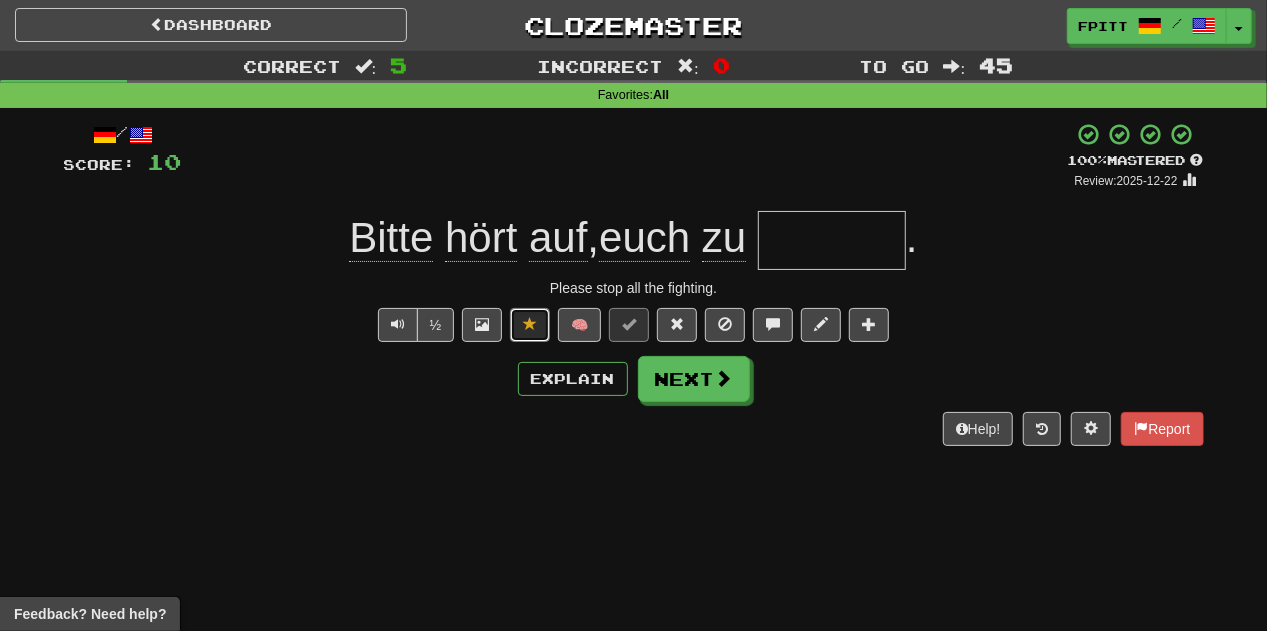 type 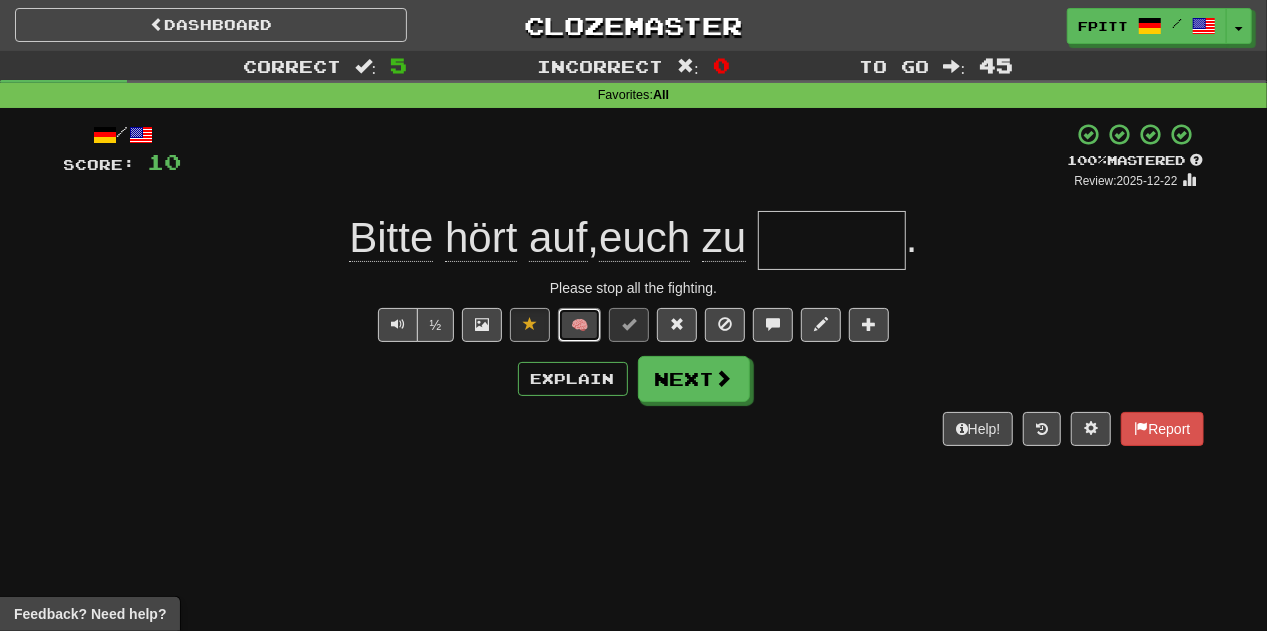 type 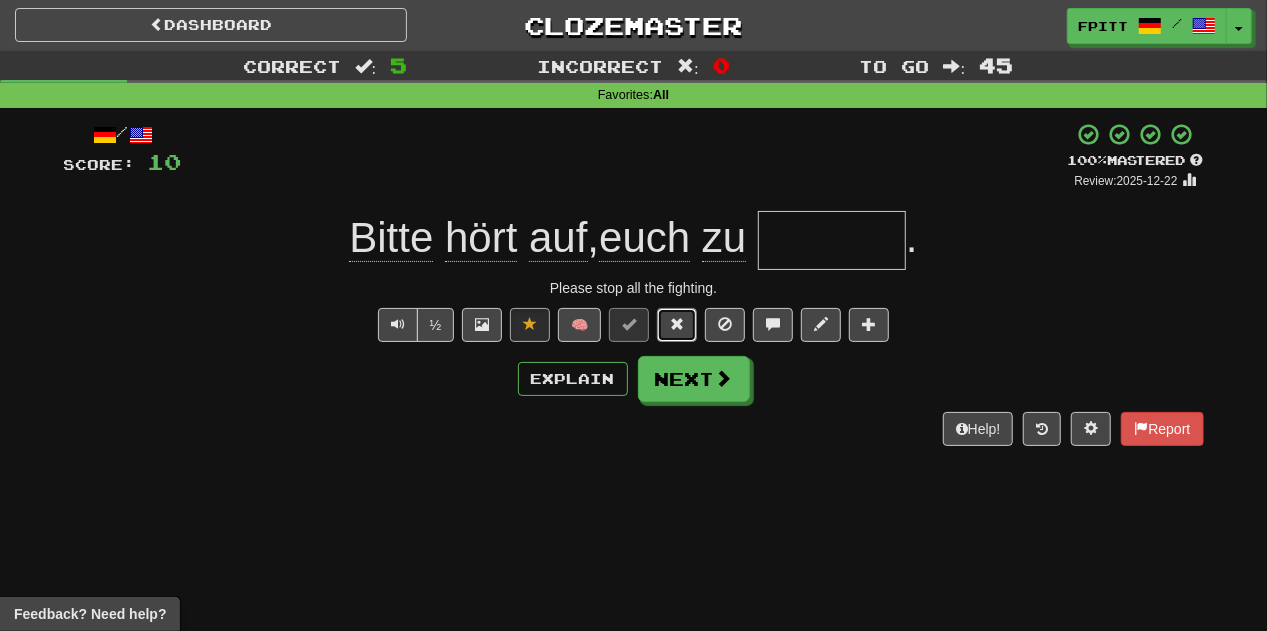 type 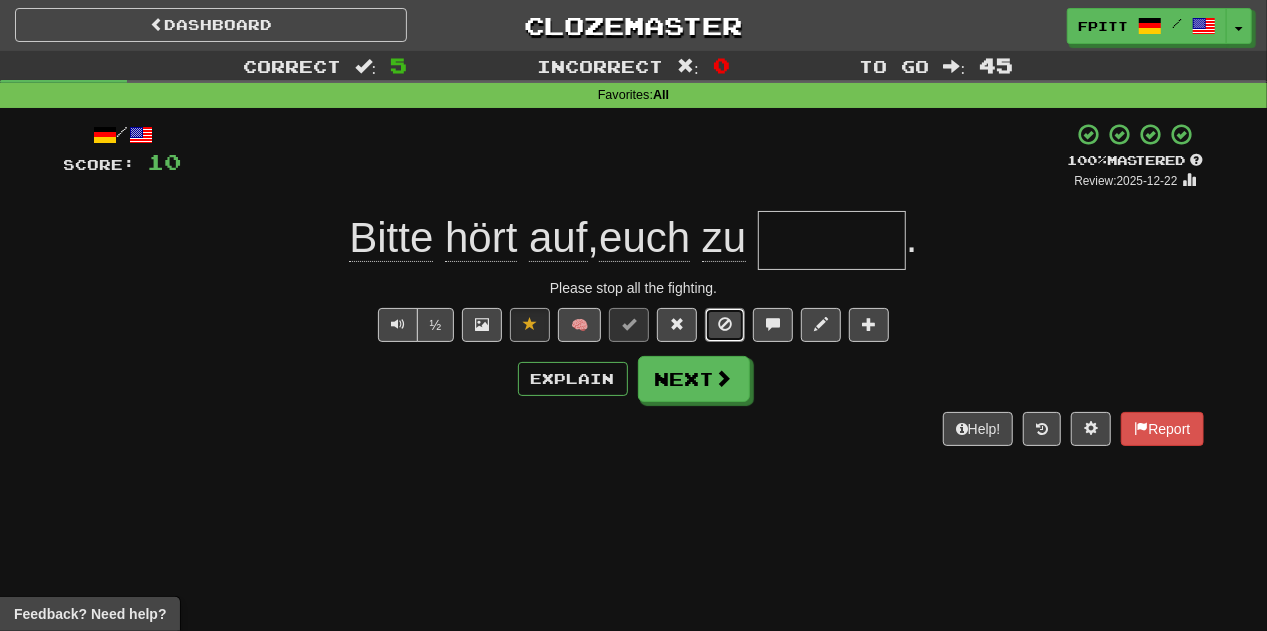 type 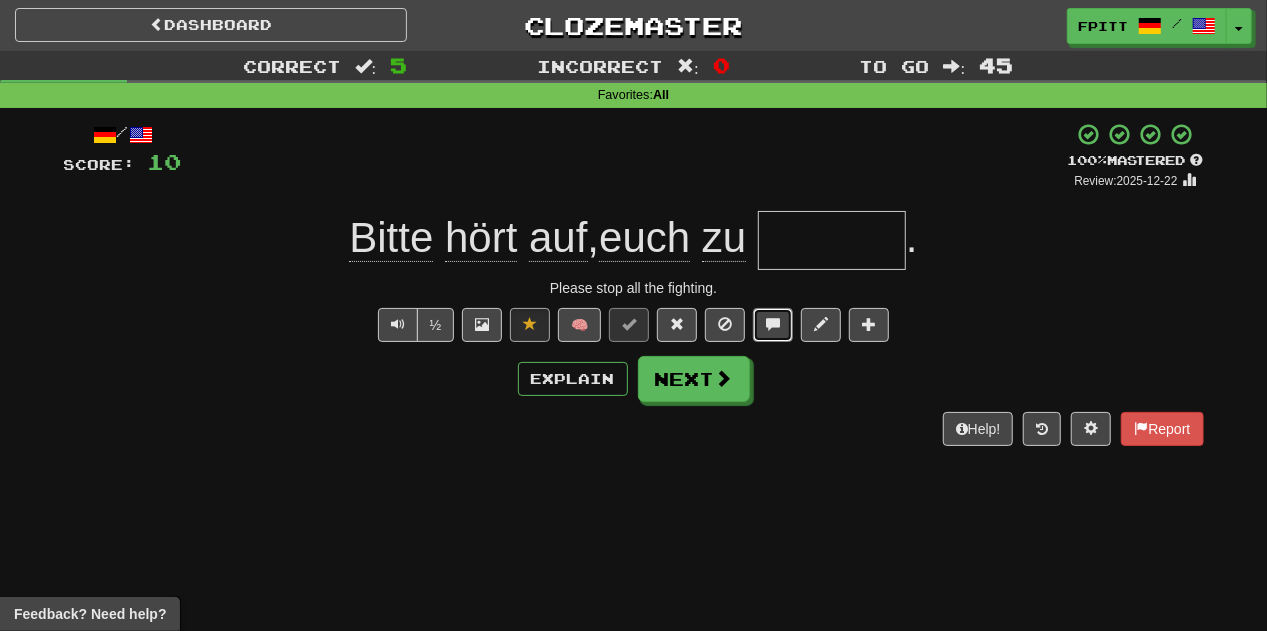 type 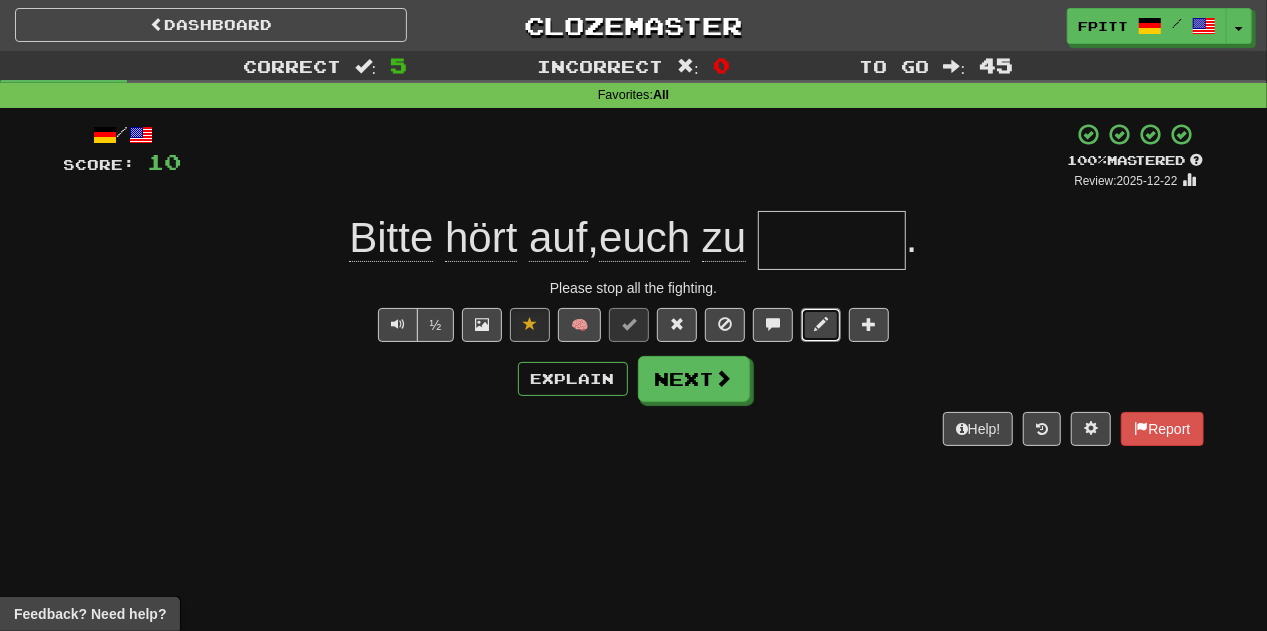 type 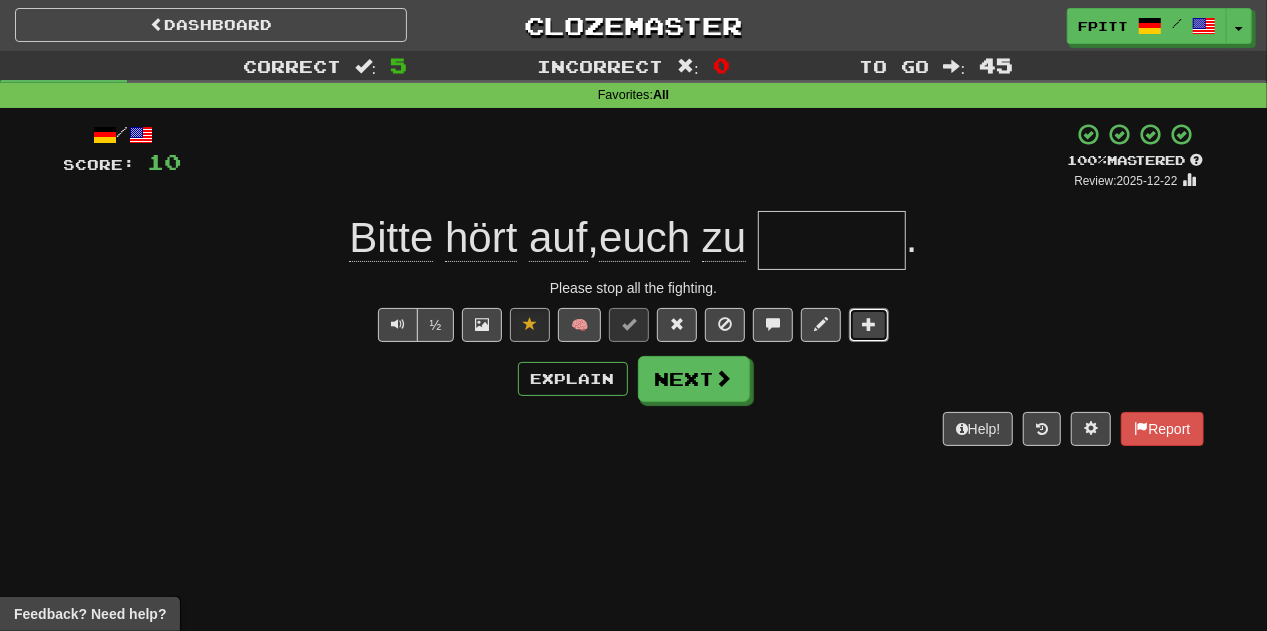 type 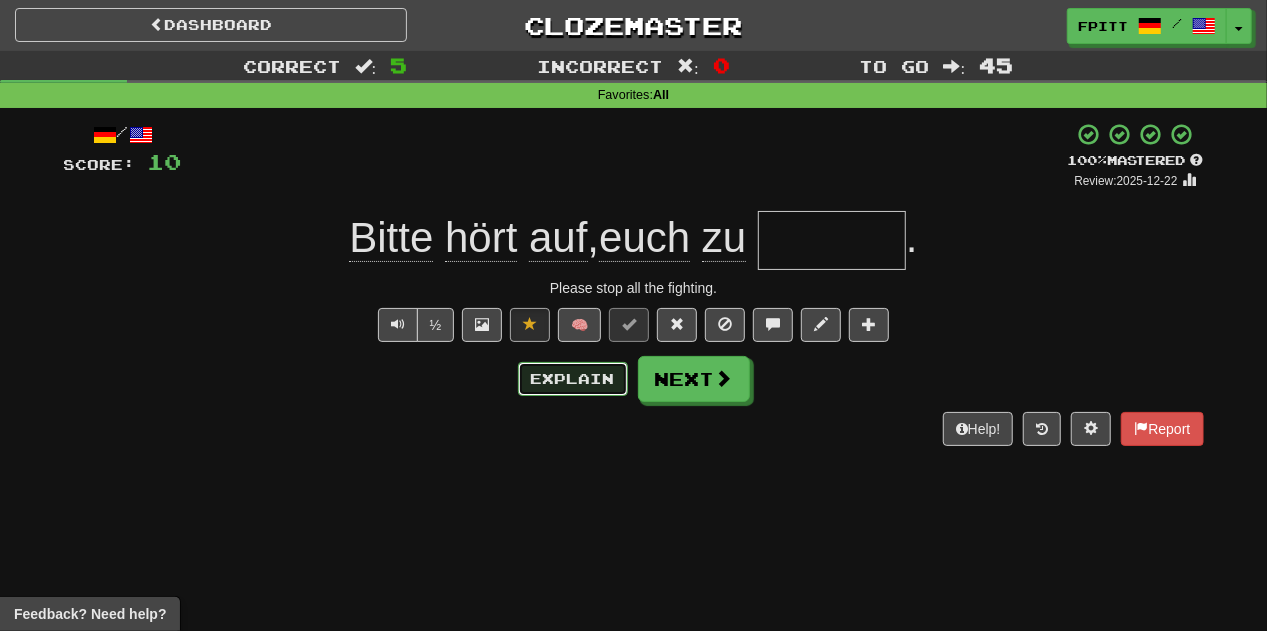 type 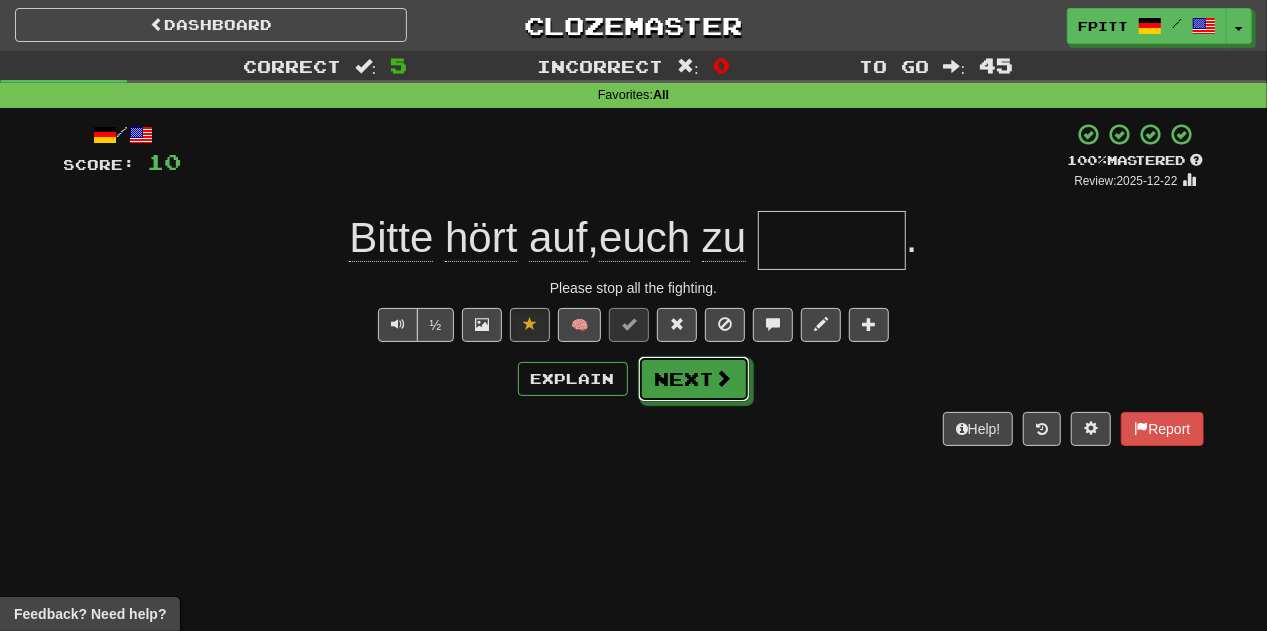 type 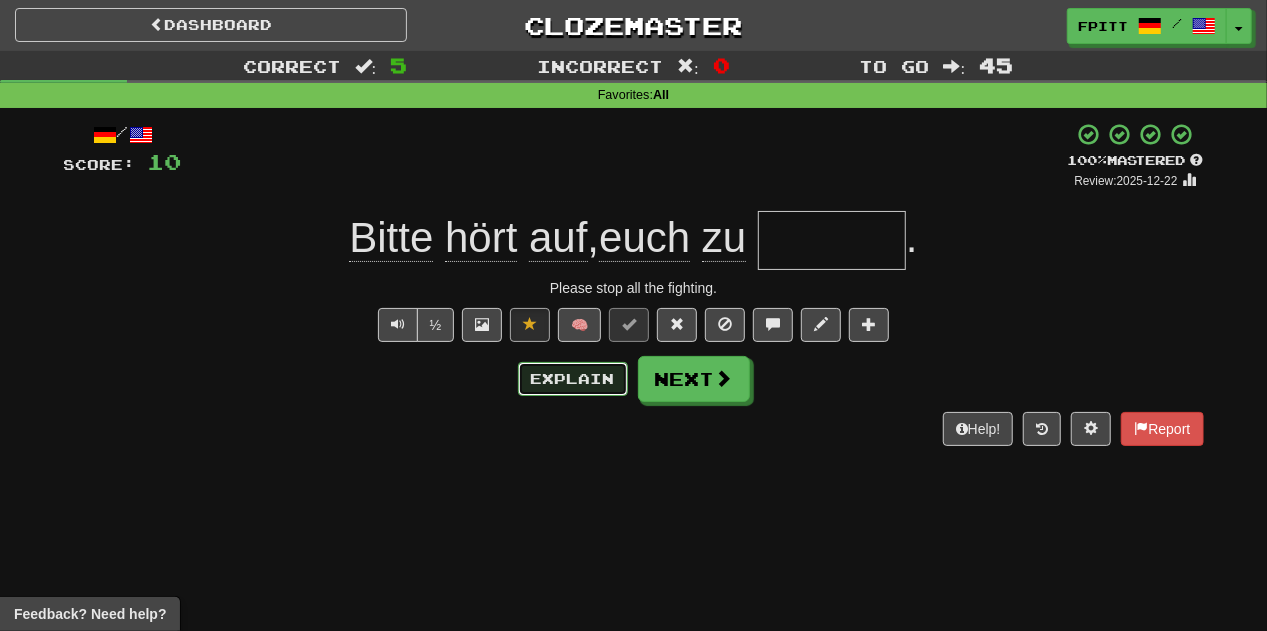 click on "Explain" at bounding box center (573, 379) 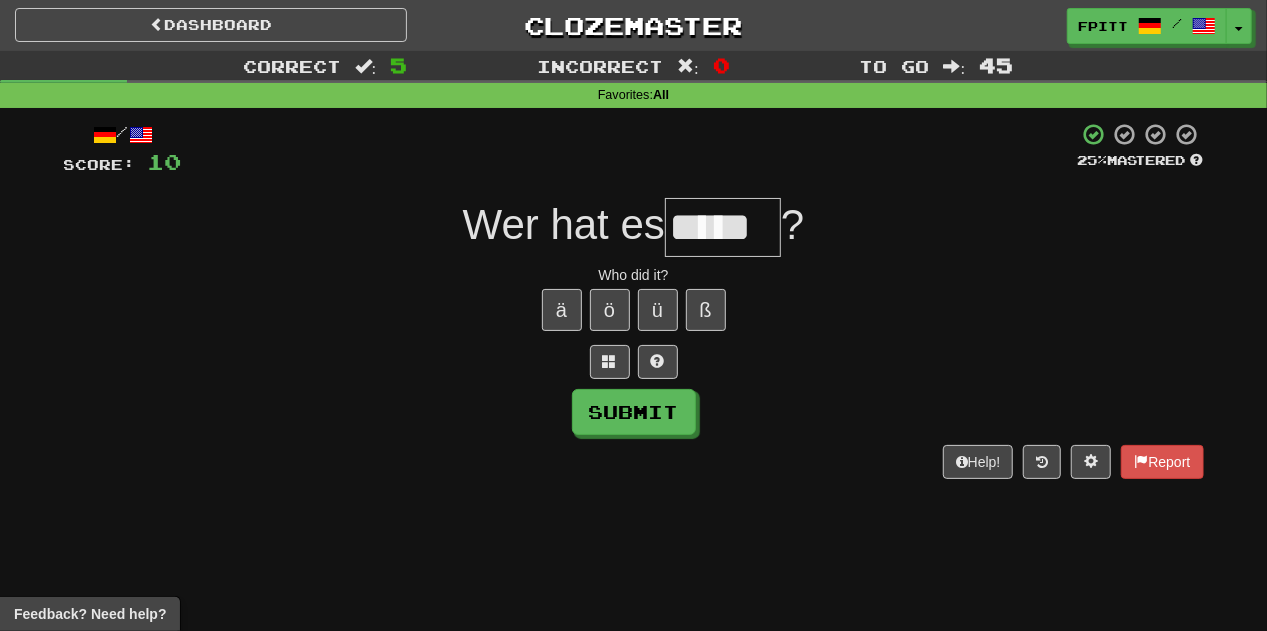 type on "*****" 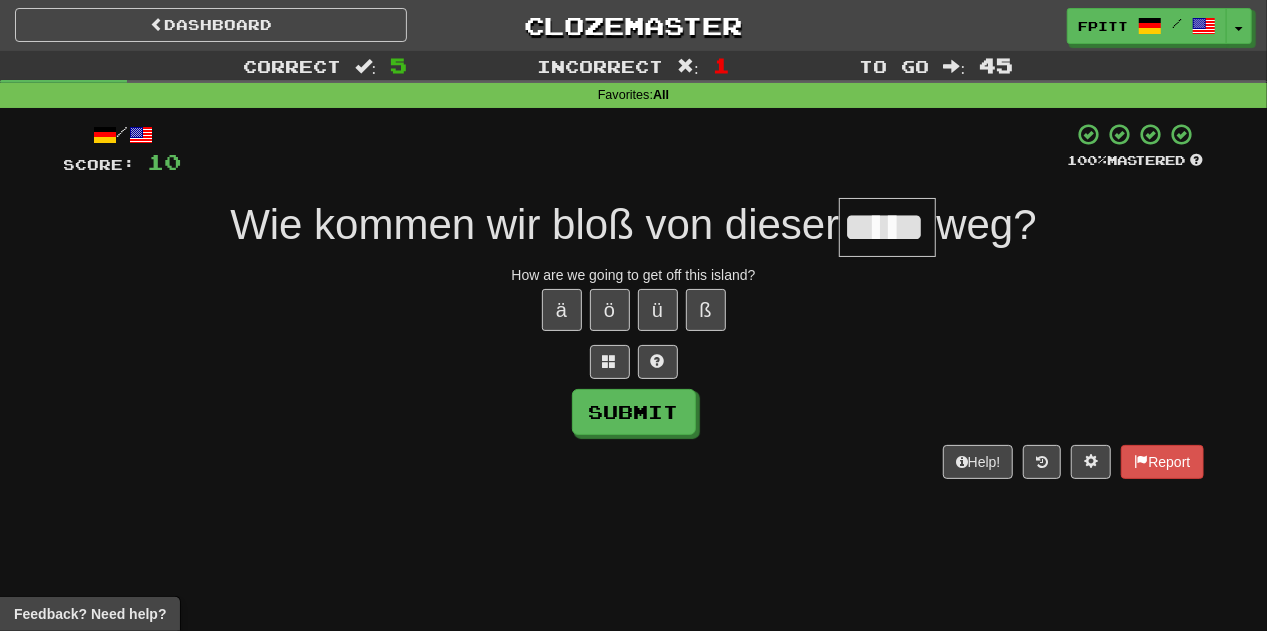 type on "*****" 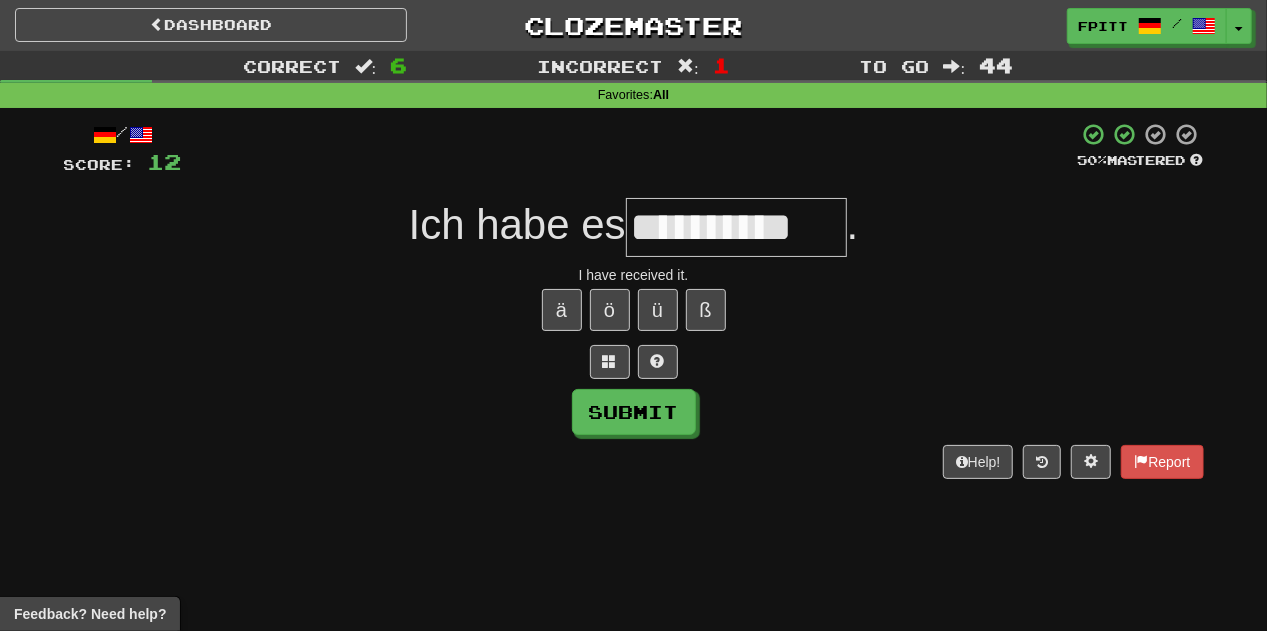 type on "********" 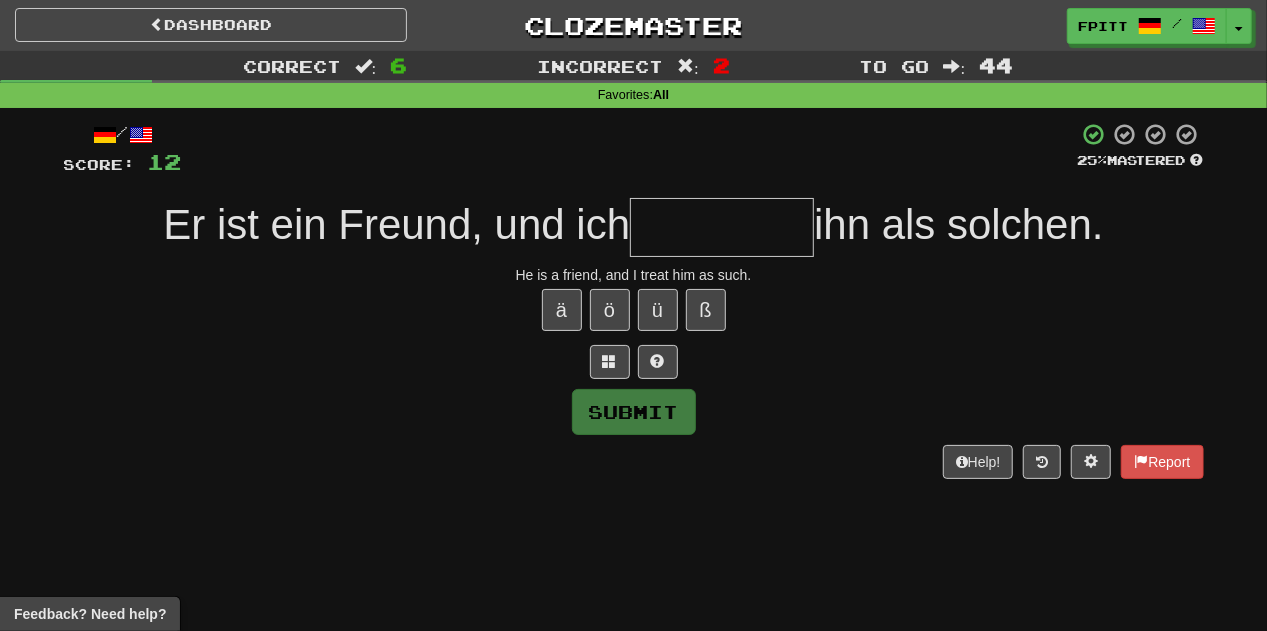 type on "*" 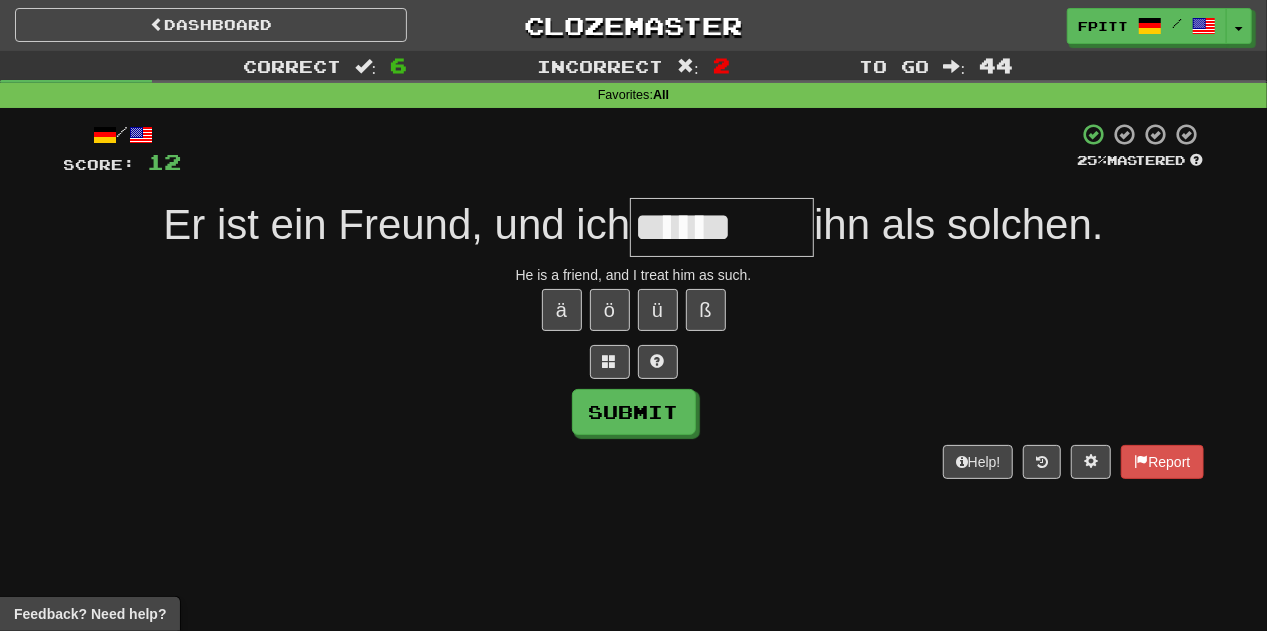 type on "******" 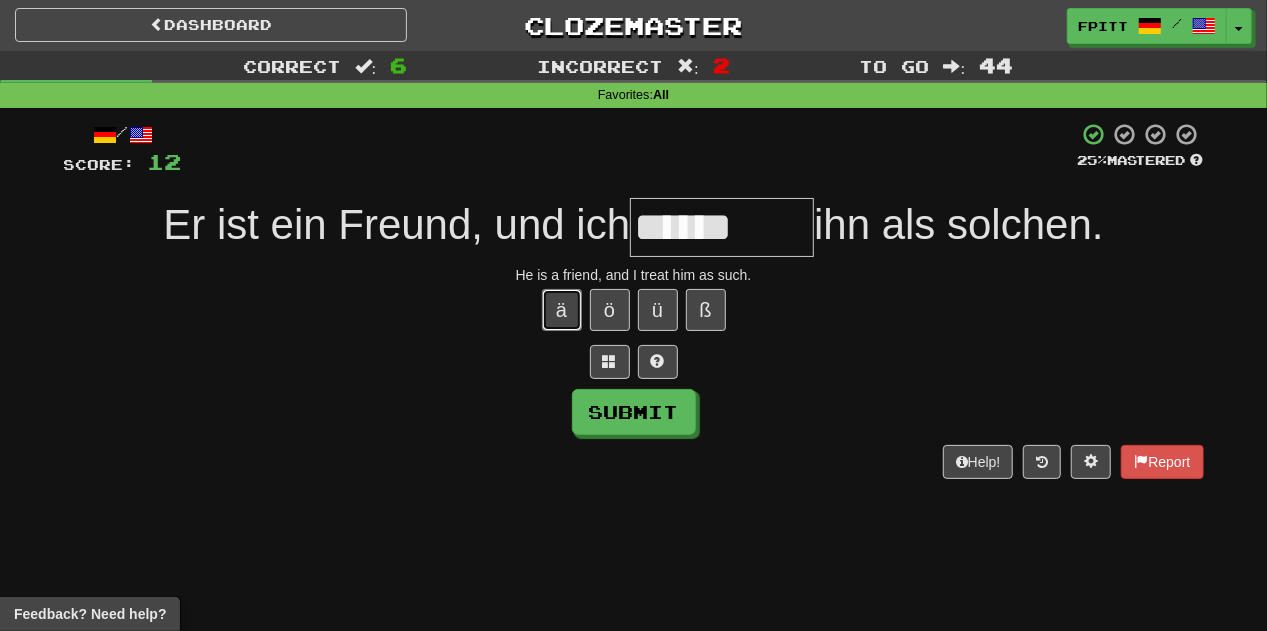 type 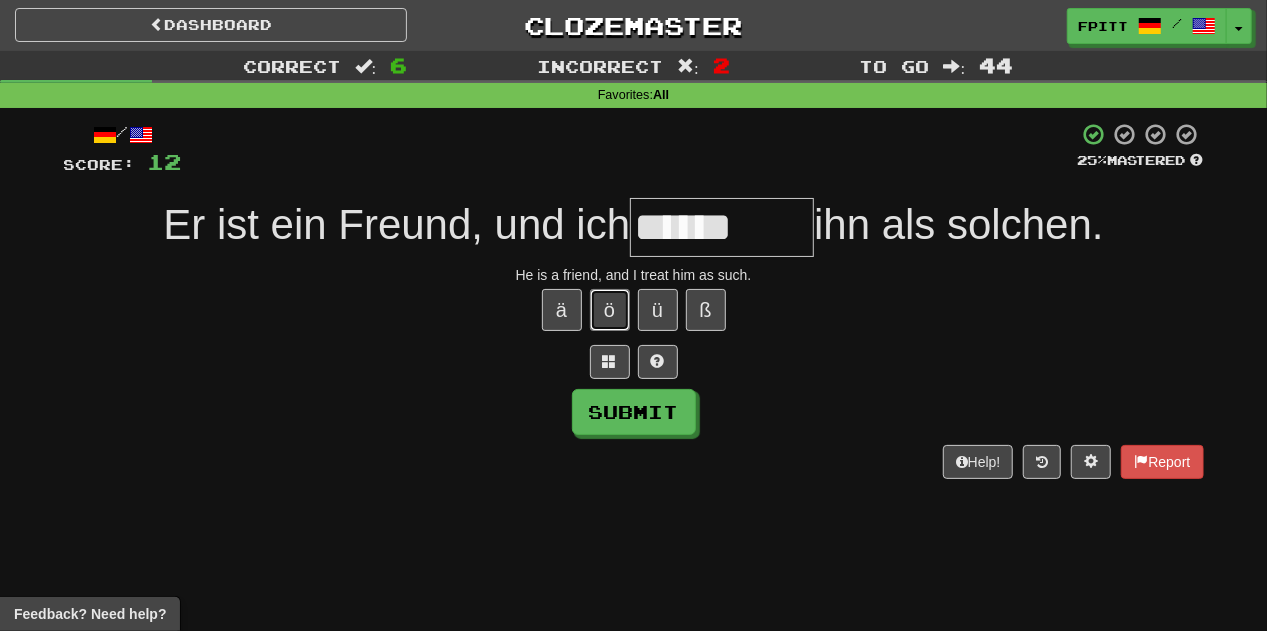 type 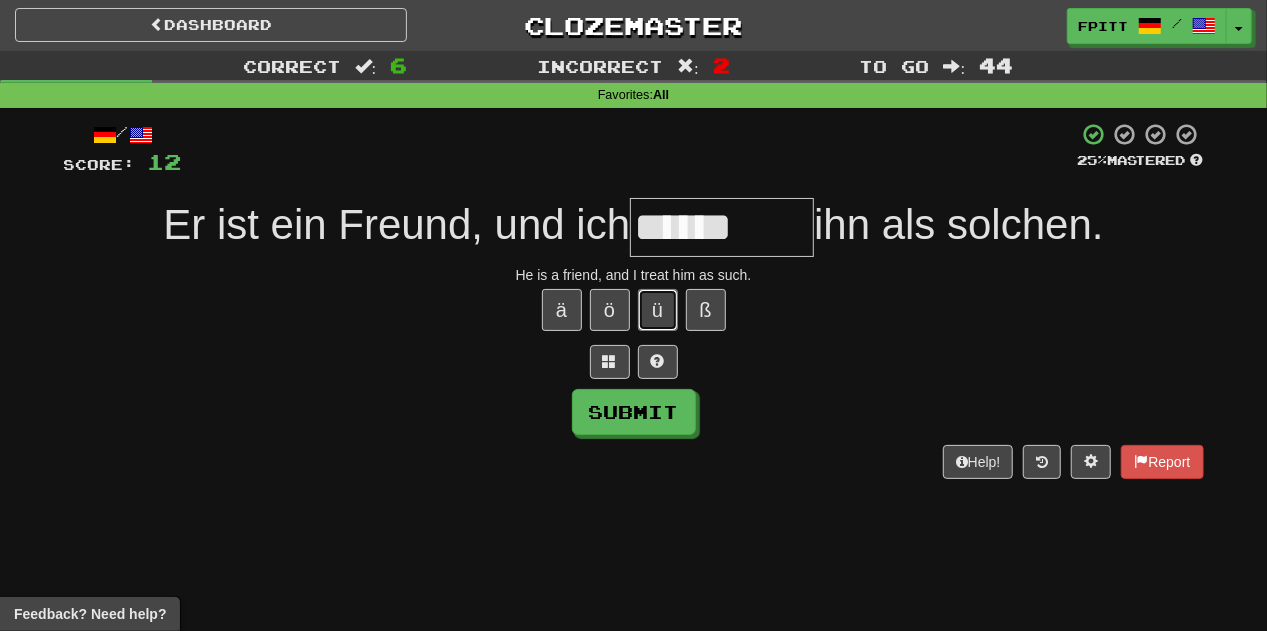 type 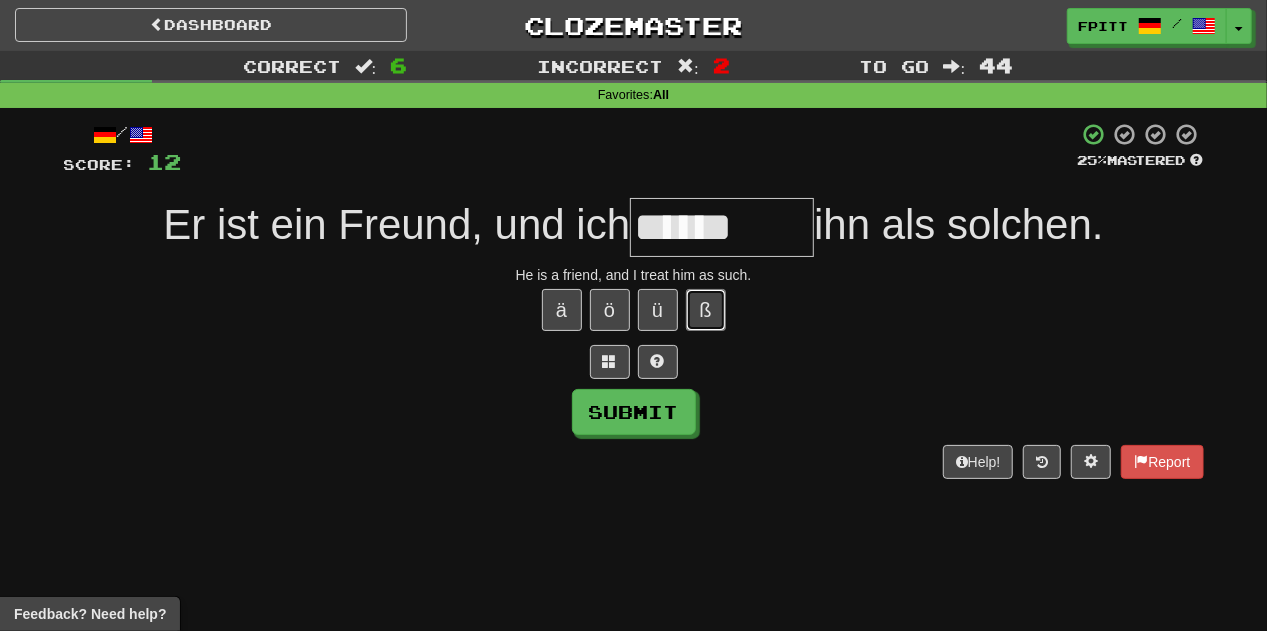 type 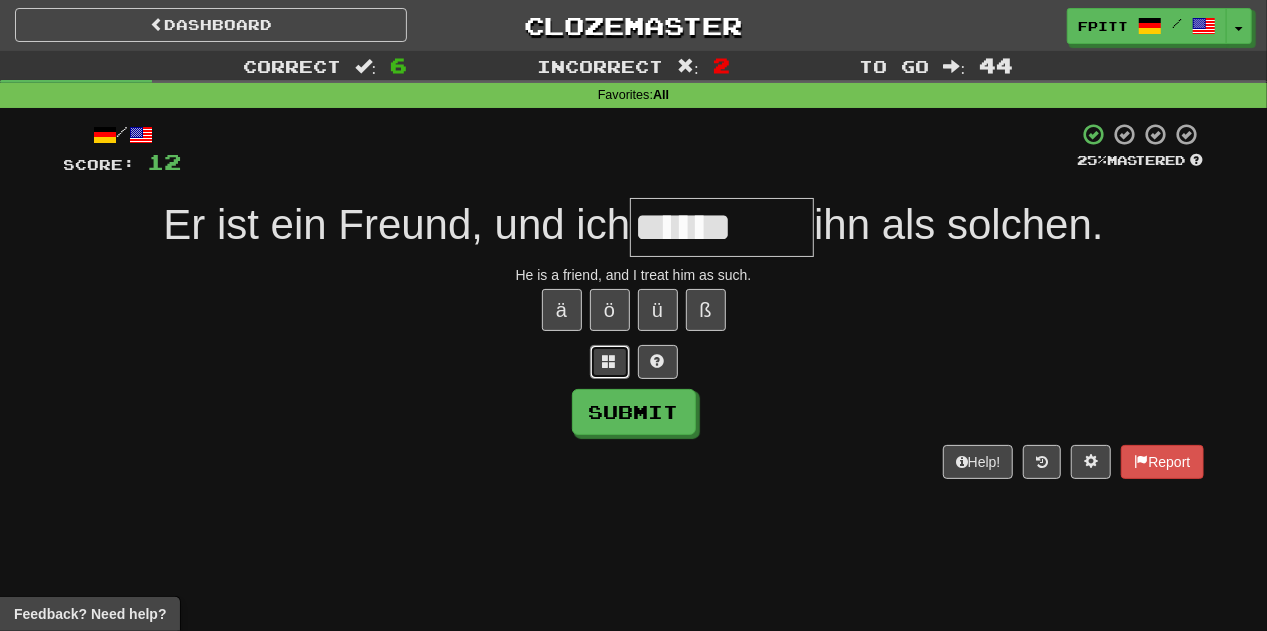 type 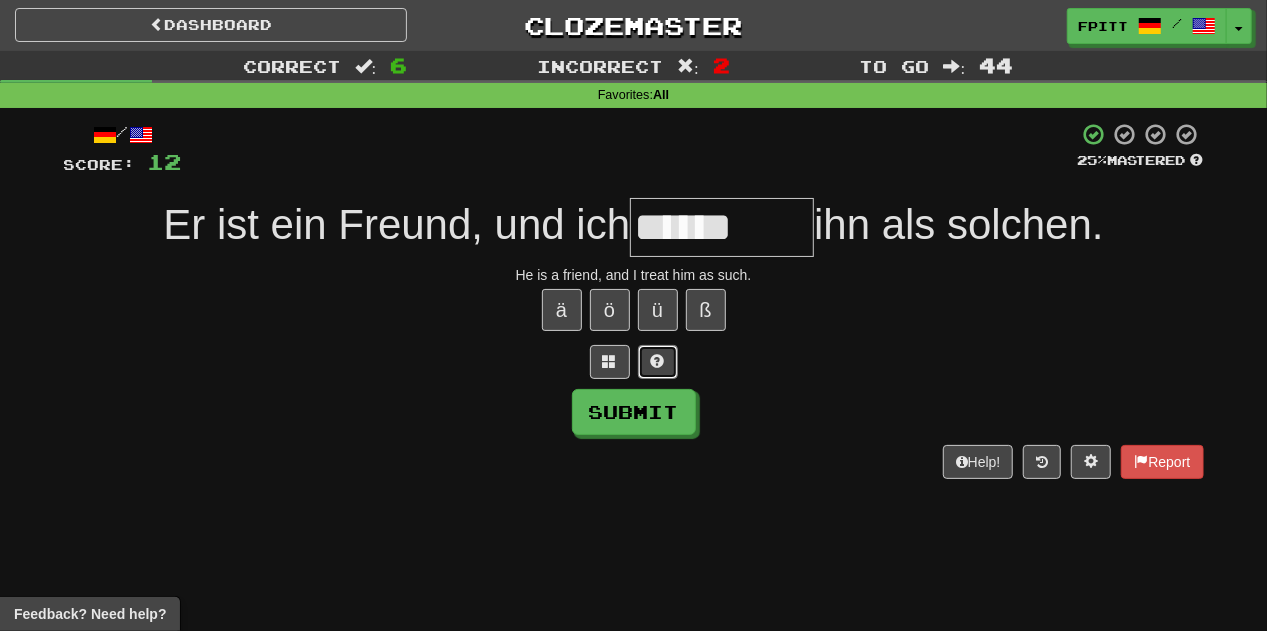 type 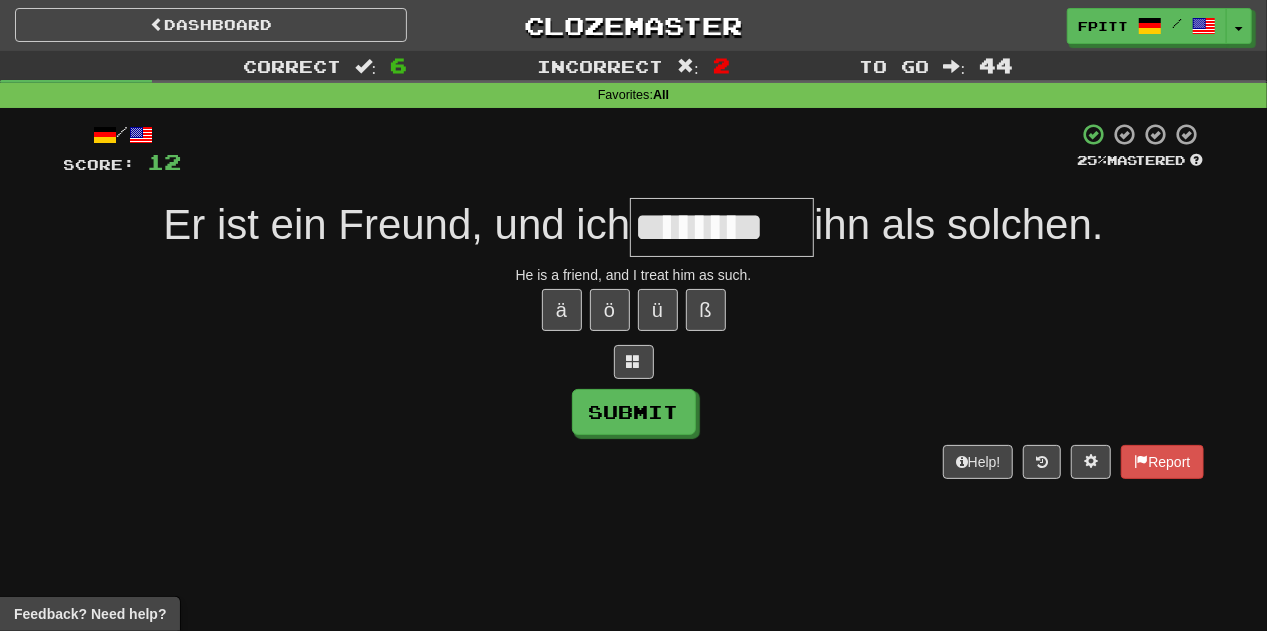 type on "********" 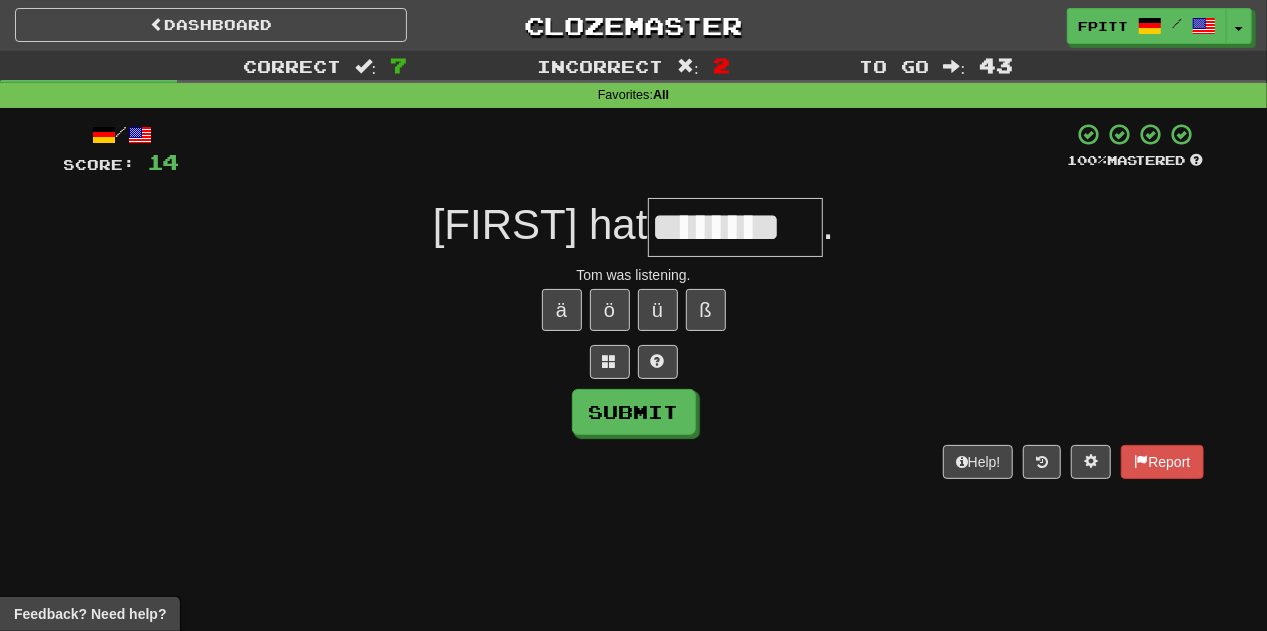 type on "********" 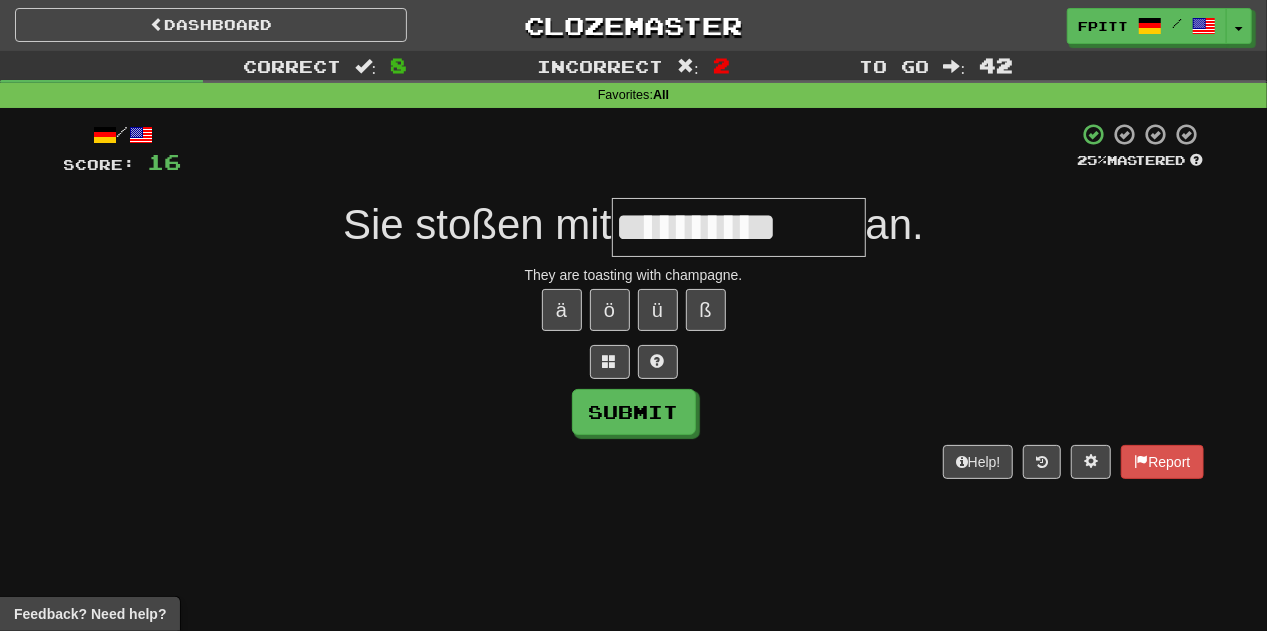 type on "**********" 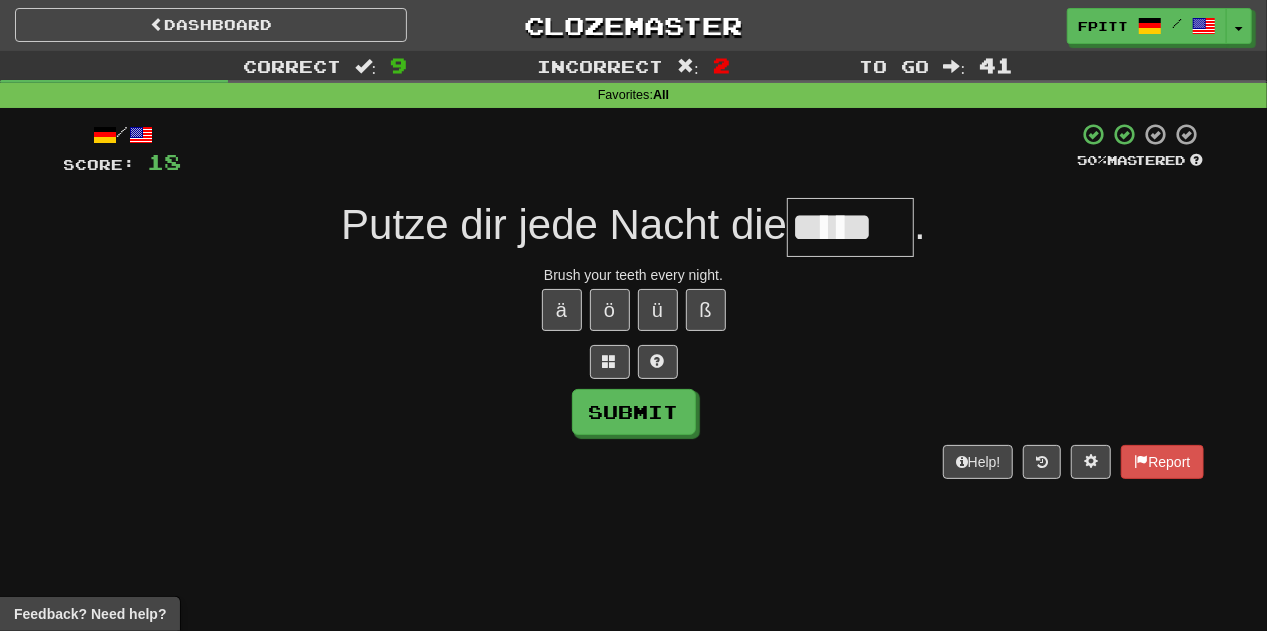 type on "*****" 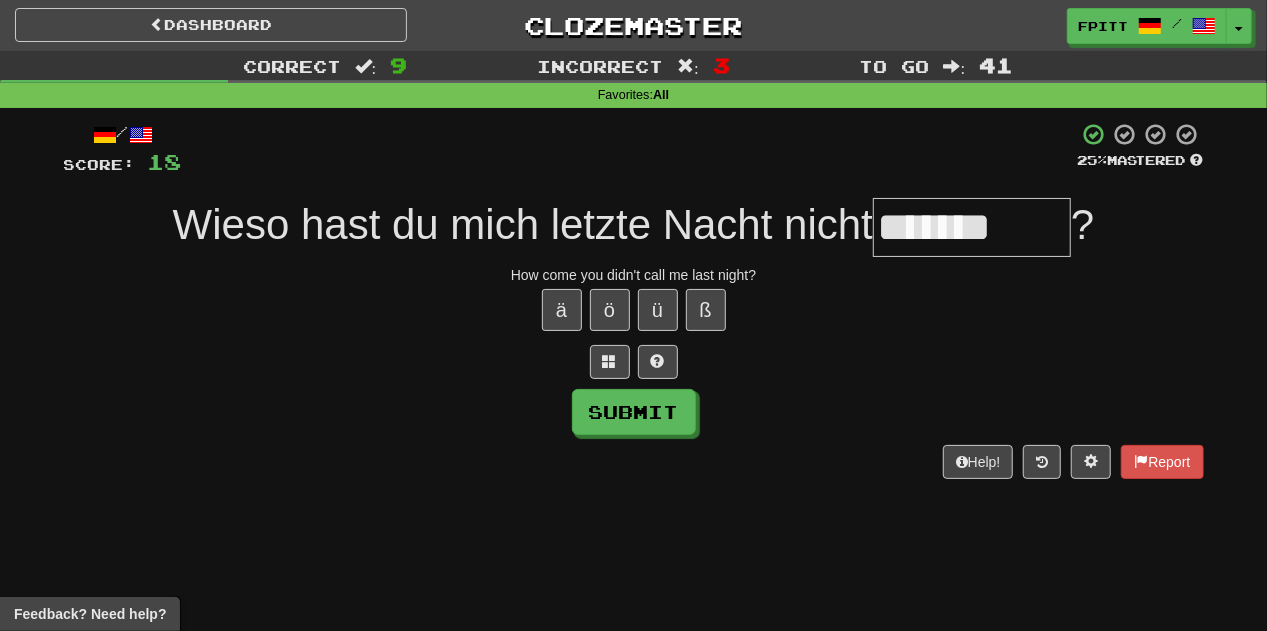type on "*******" 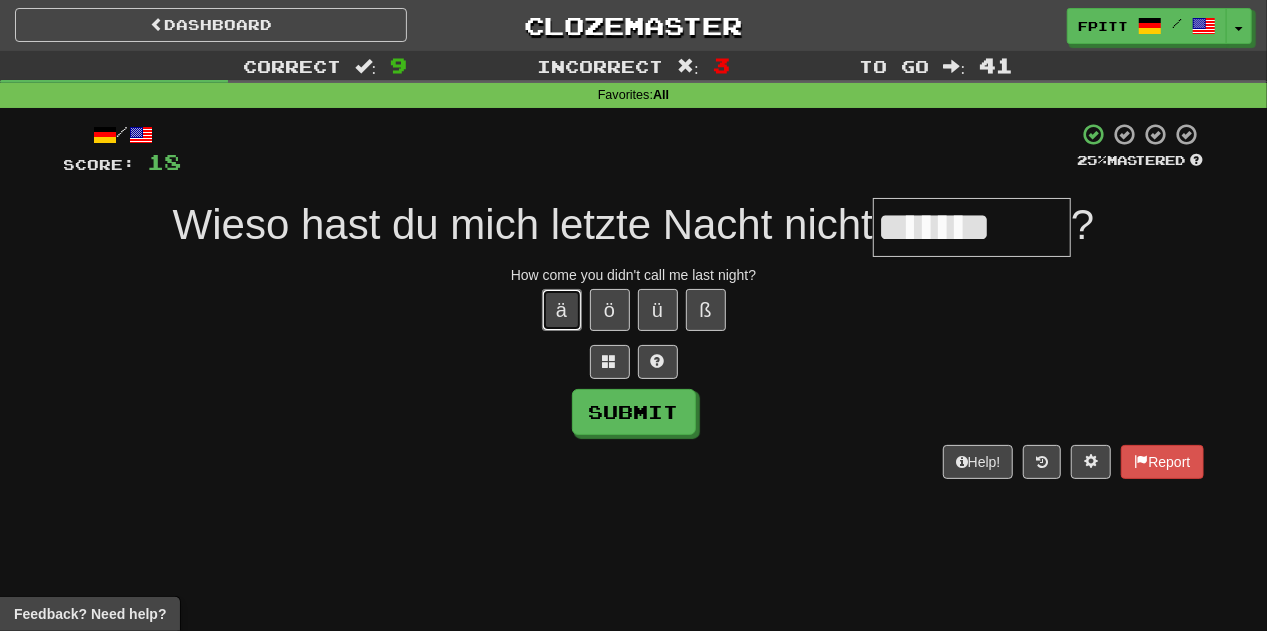type 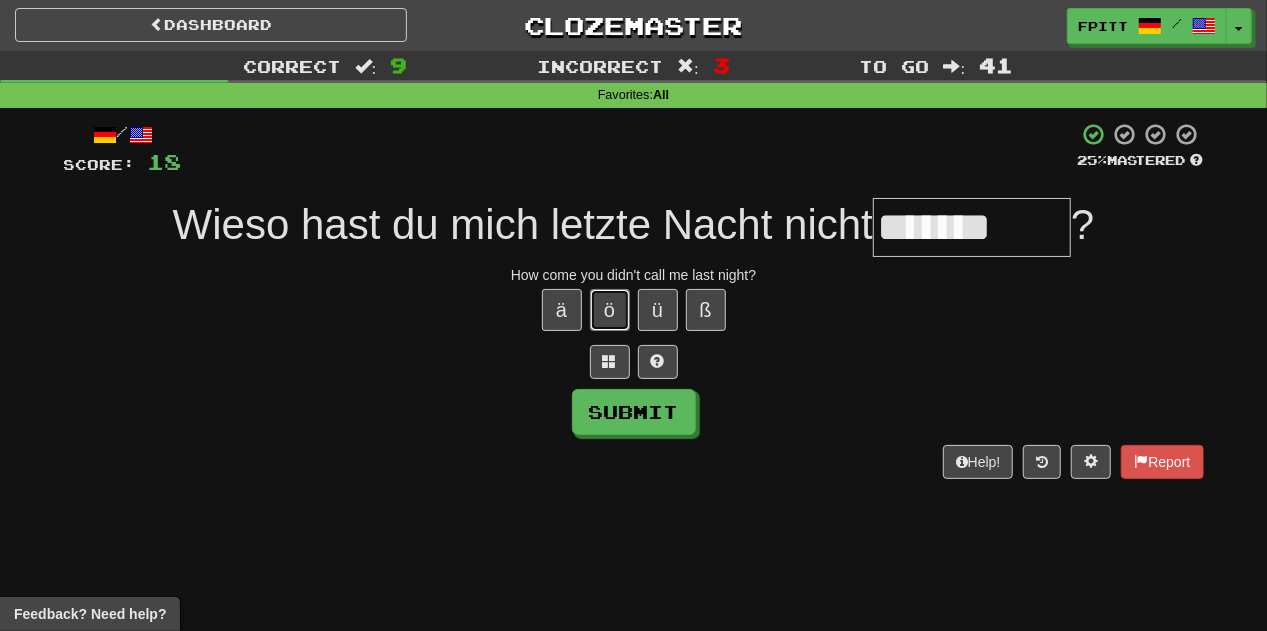 type 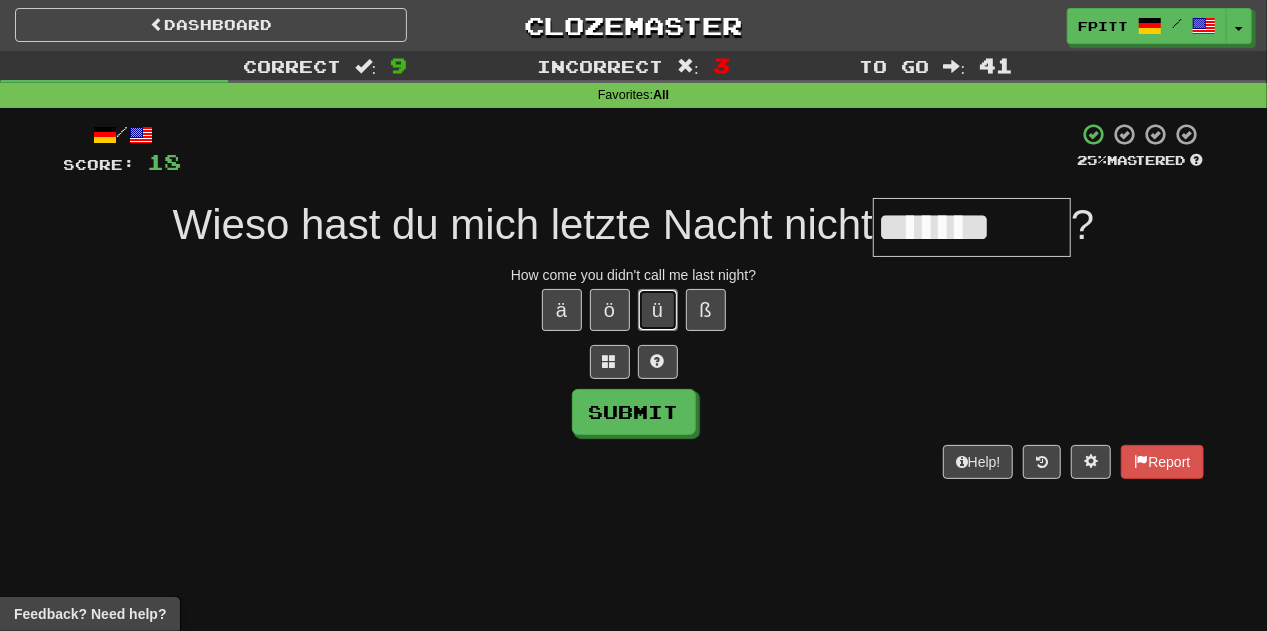 type 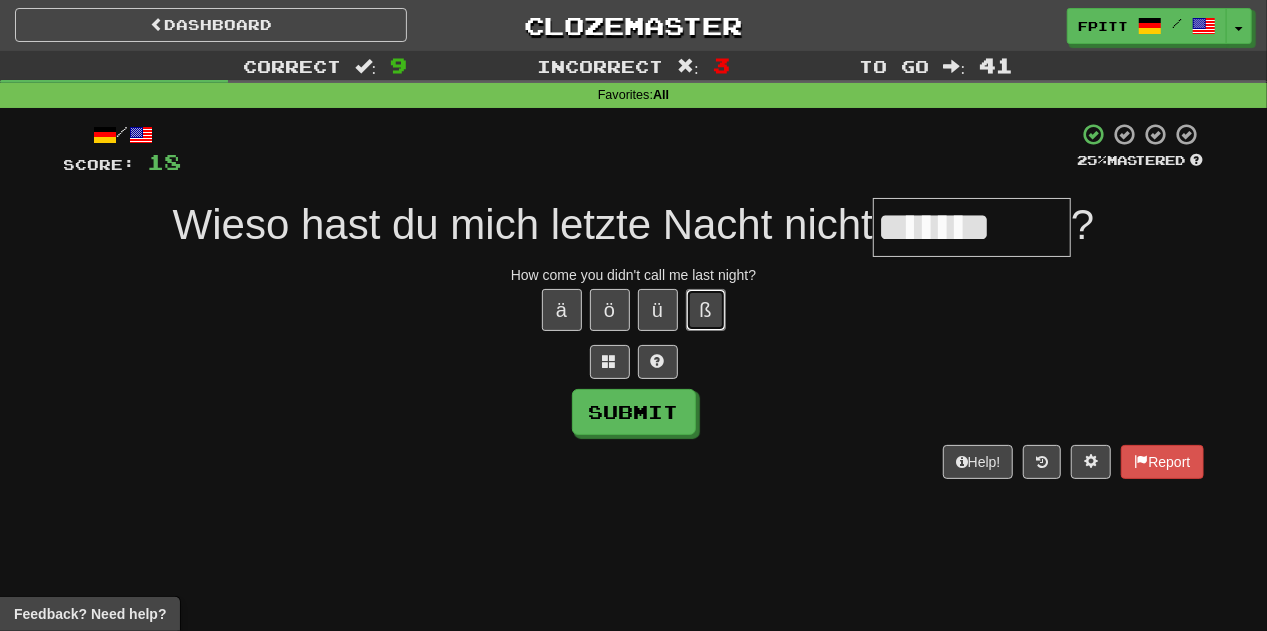 type 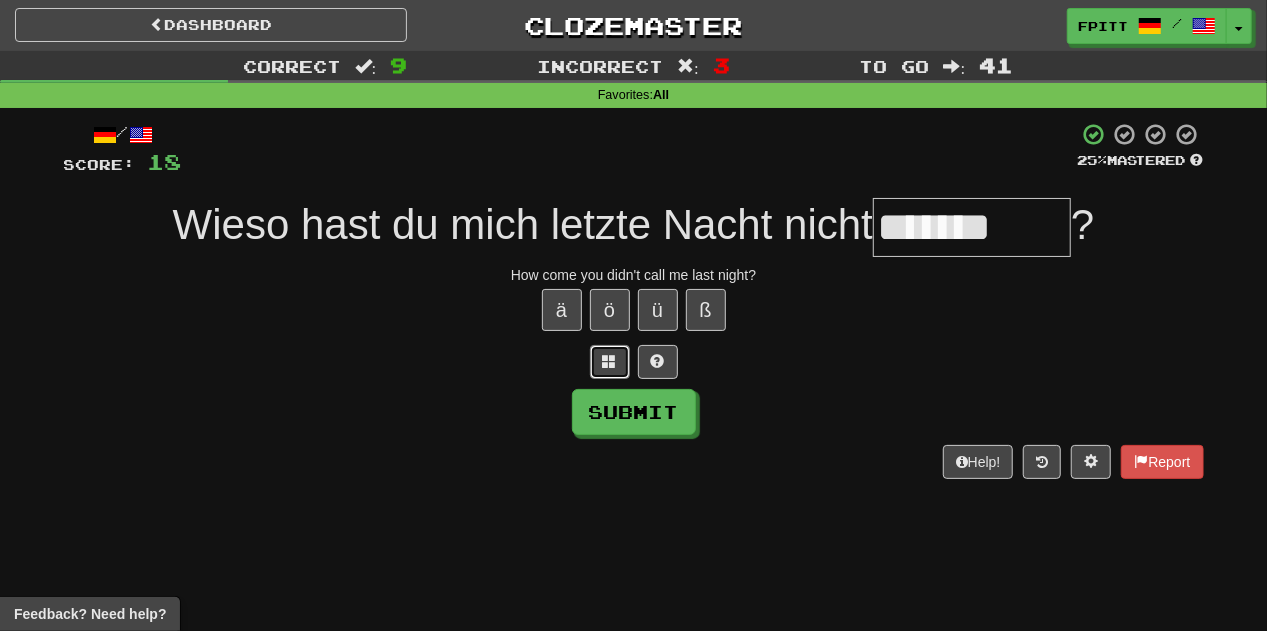 type 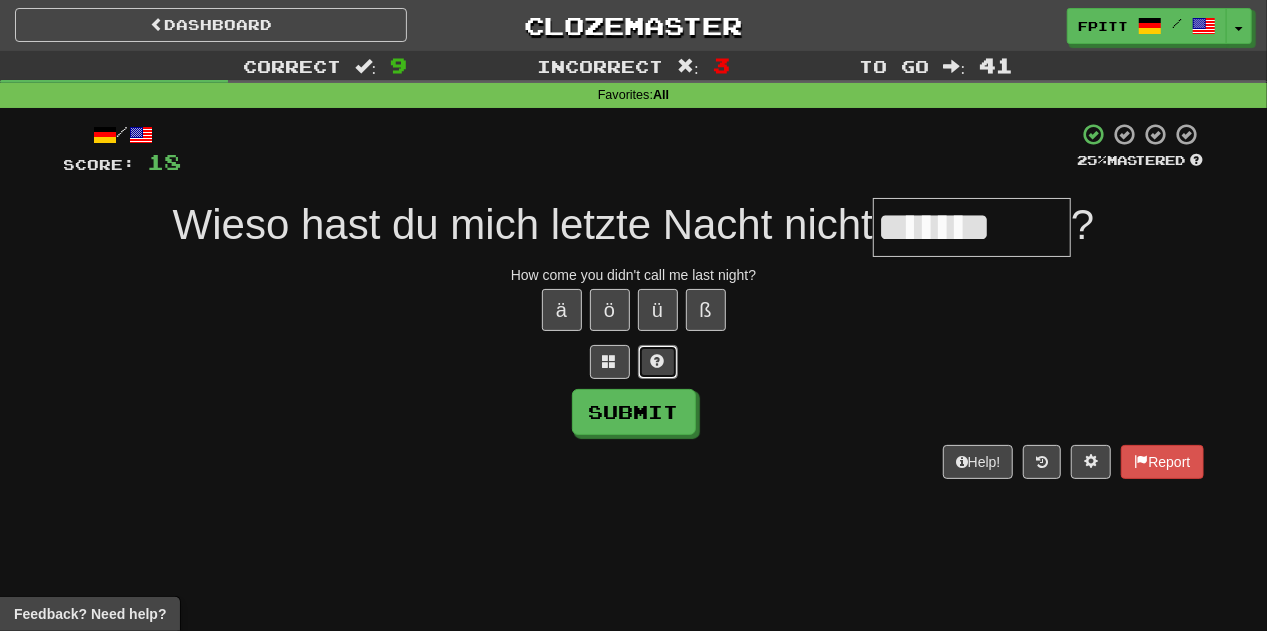 type 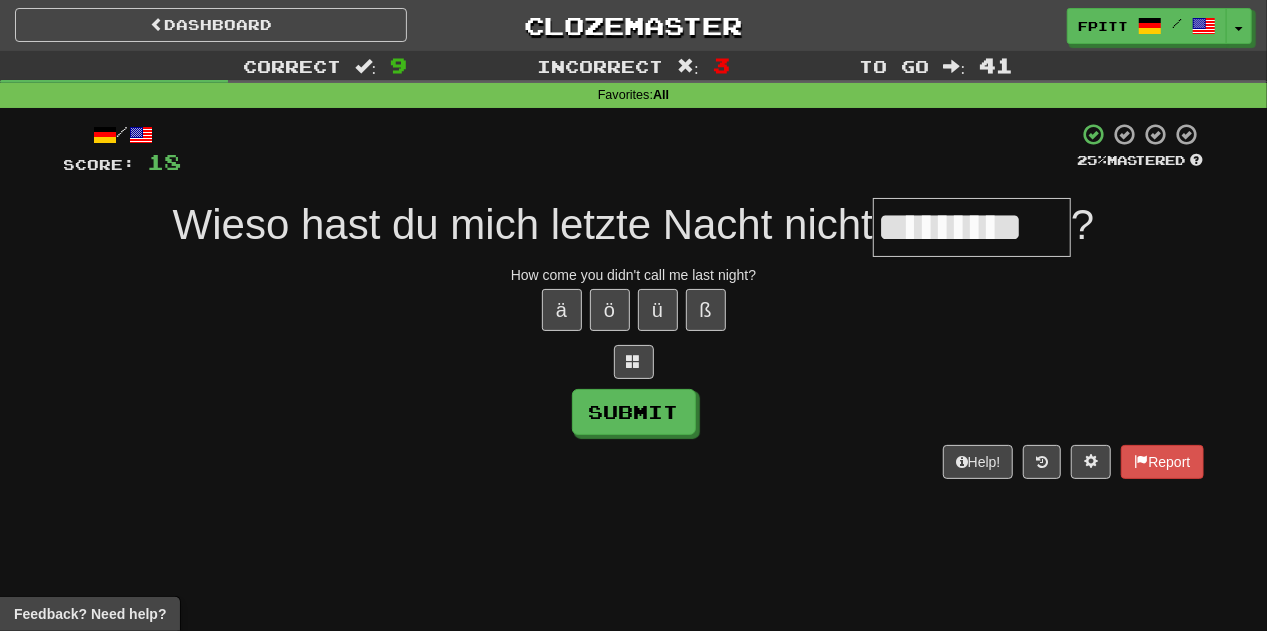 type on "*********" 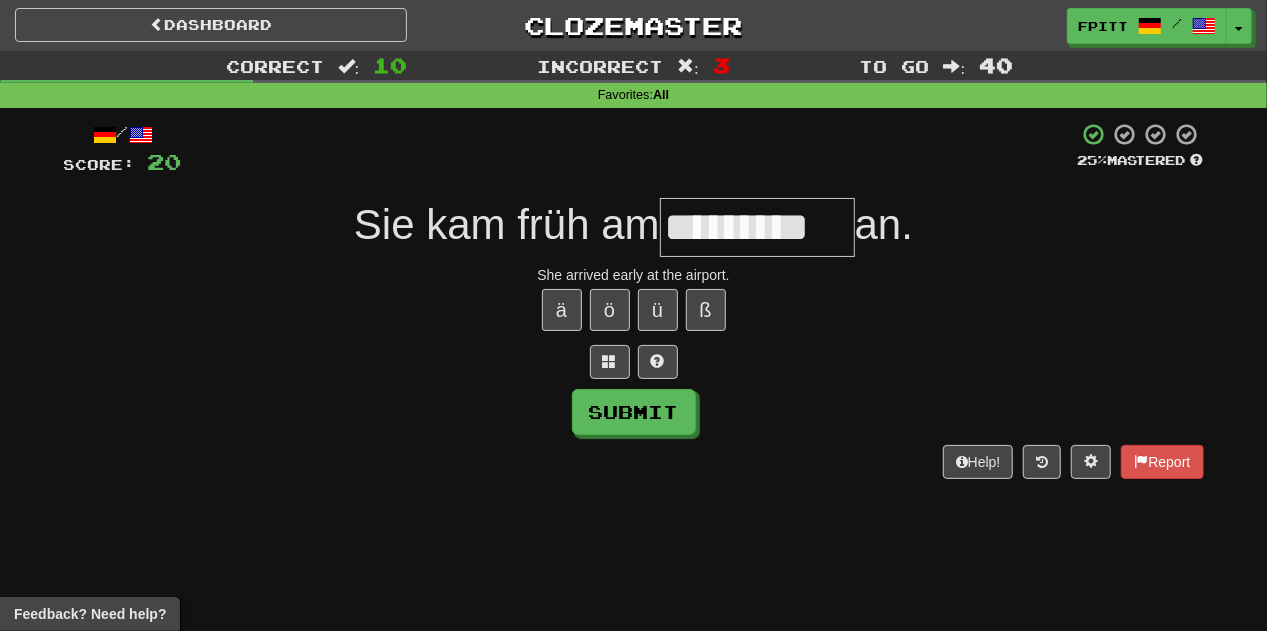 type on "*********" 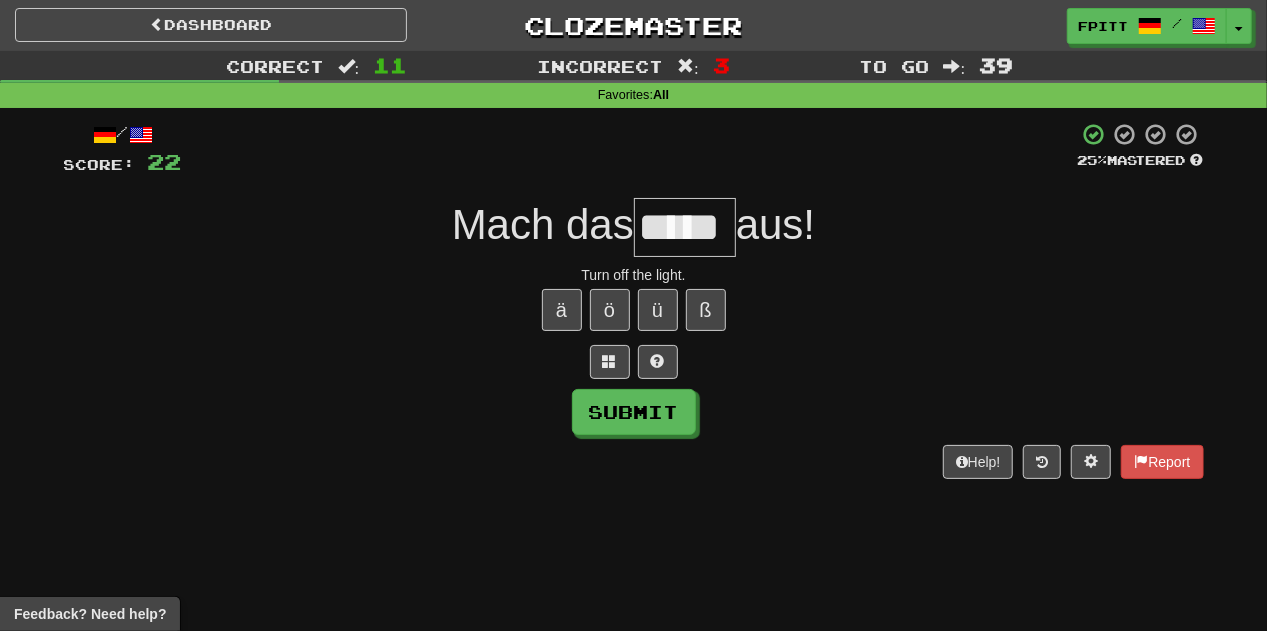 scroll, scrollTop: 0, scrollLeft: 0, axis: both 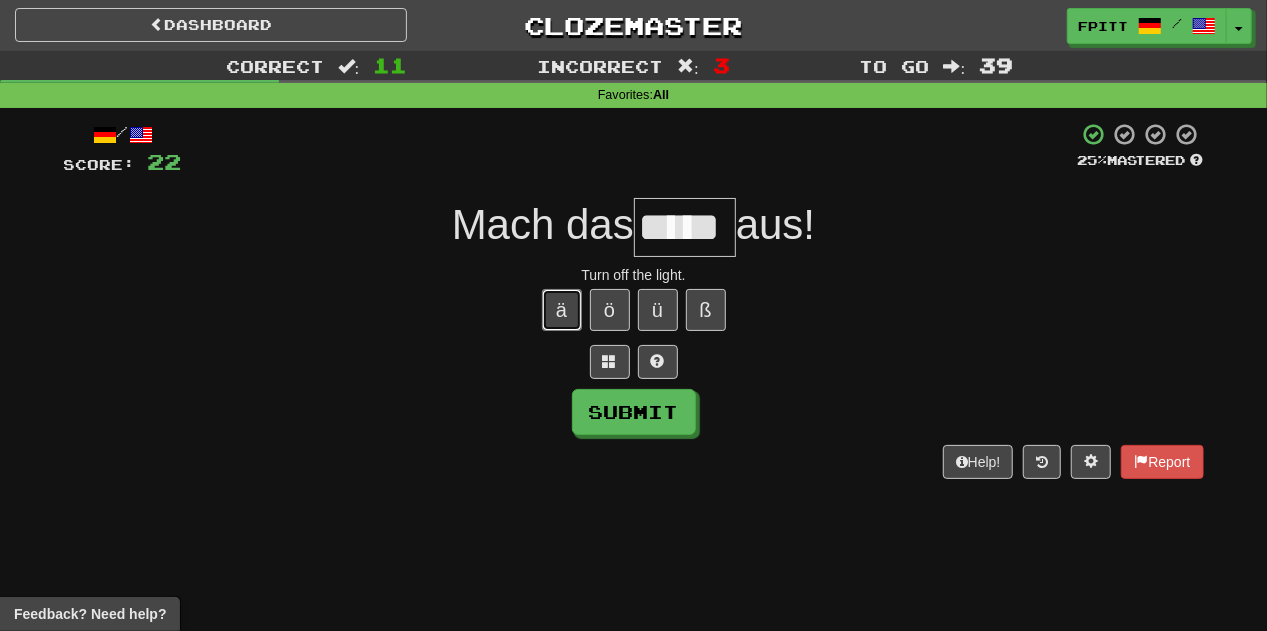 type 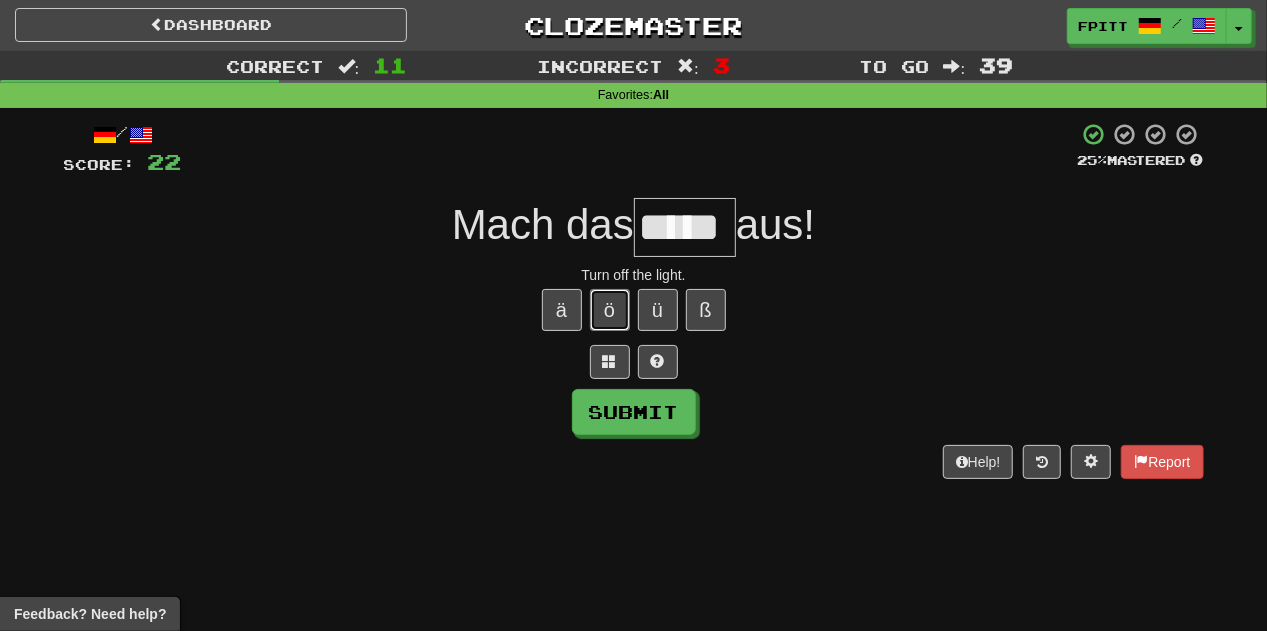 type 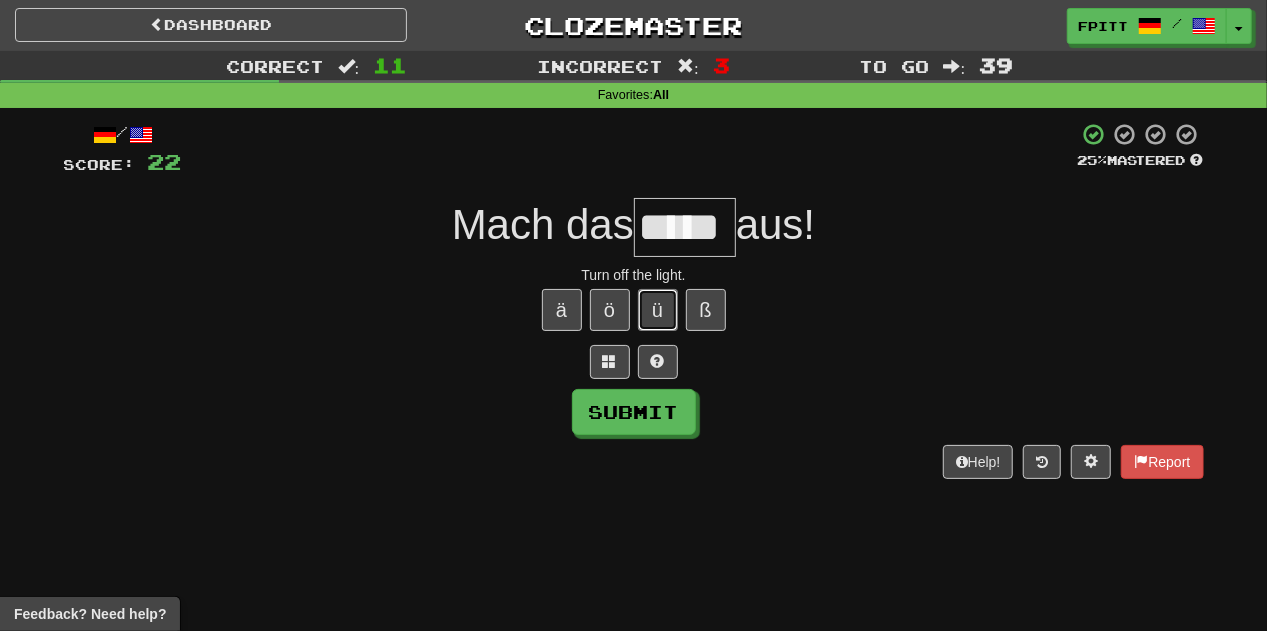 type 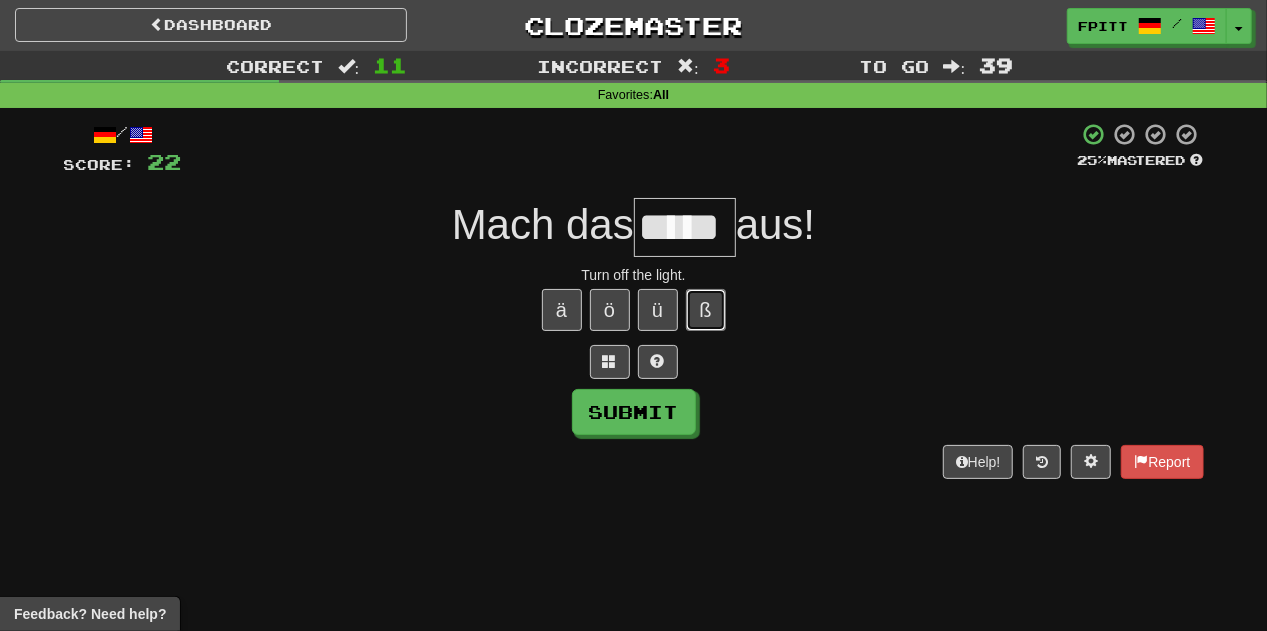 type 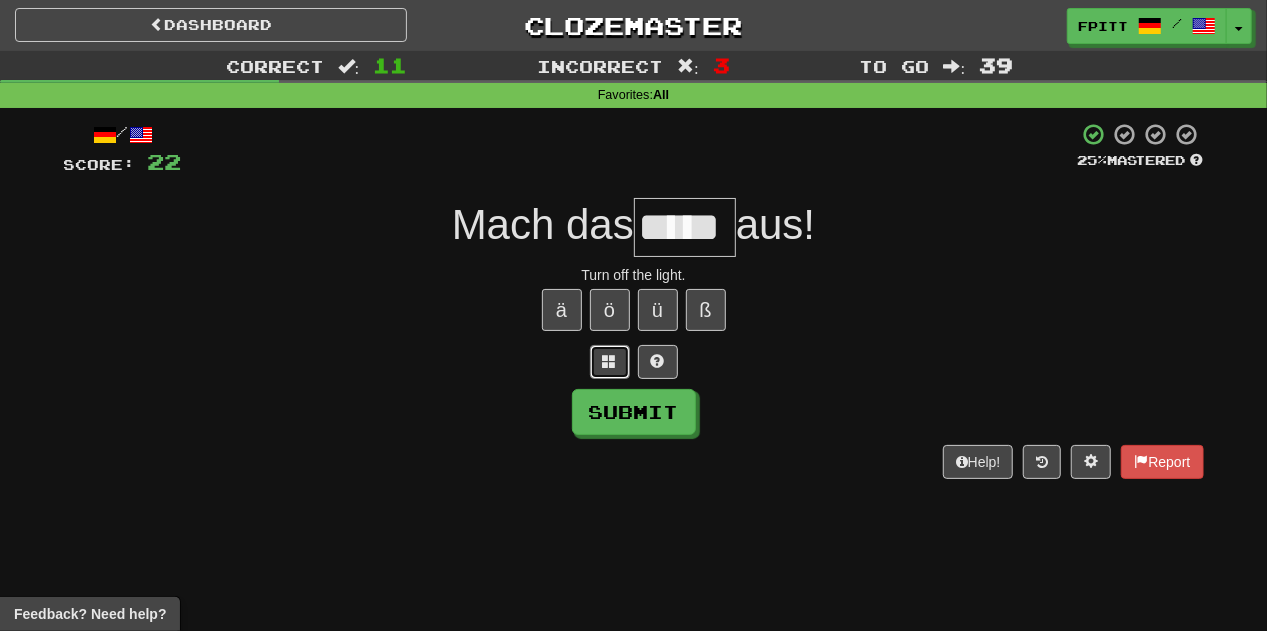type 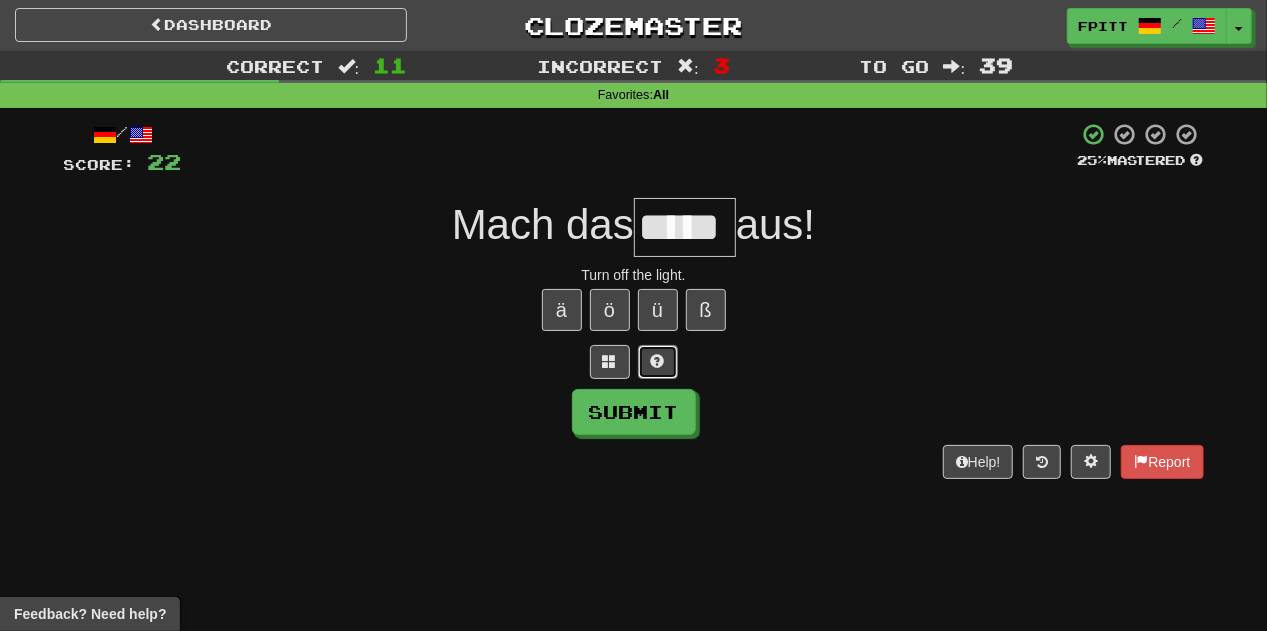 type 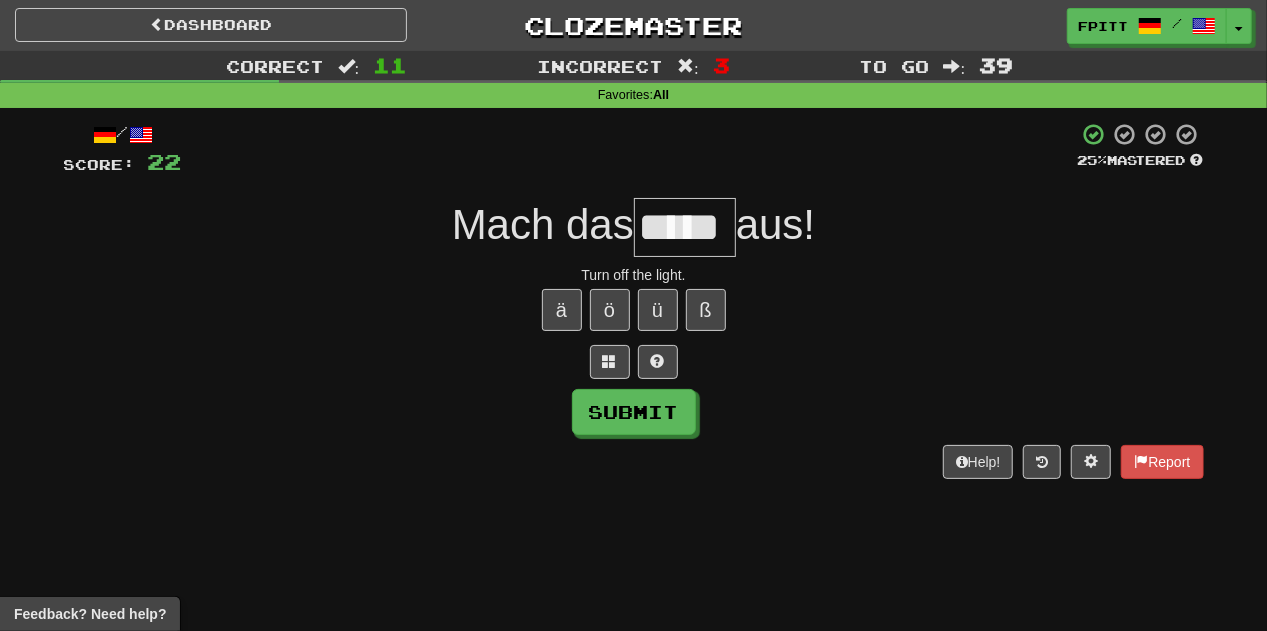 type on "*****" 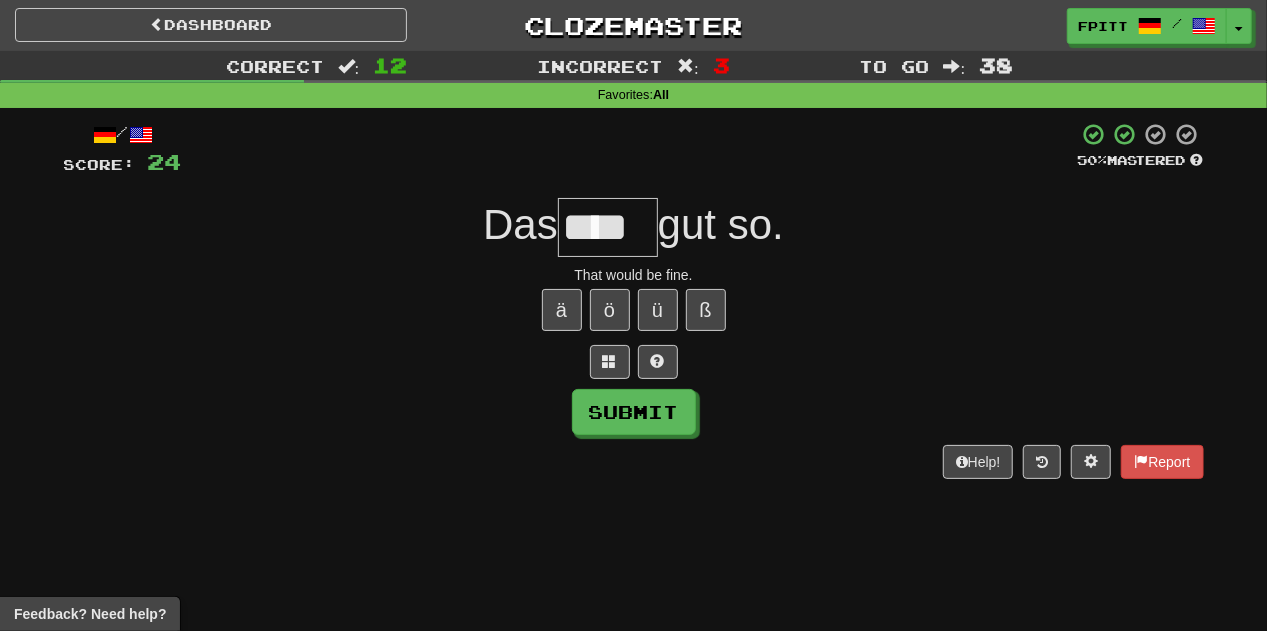 type on "****" 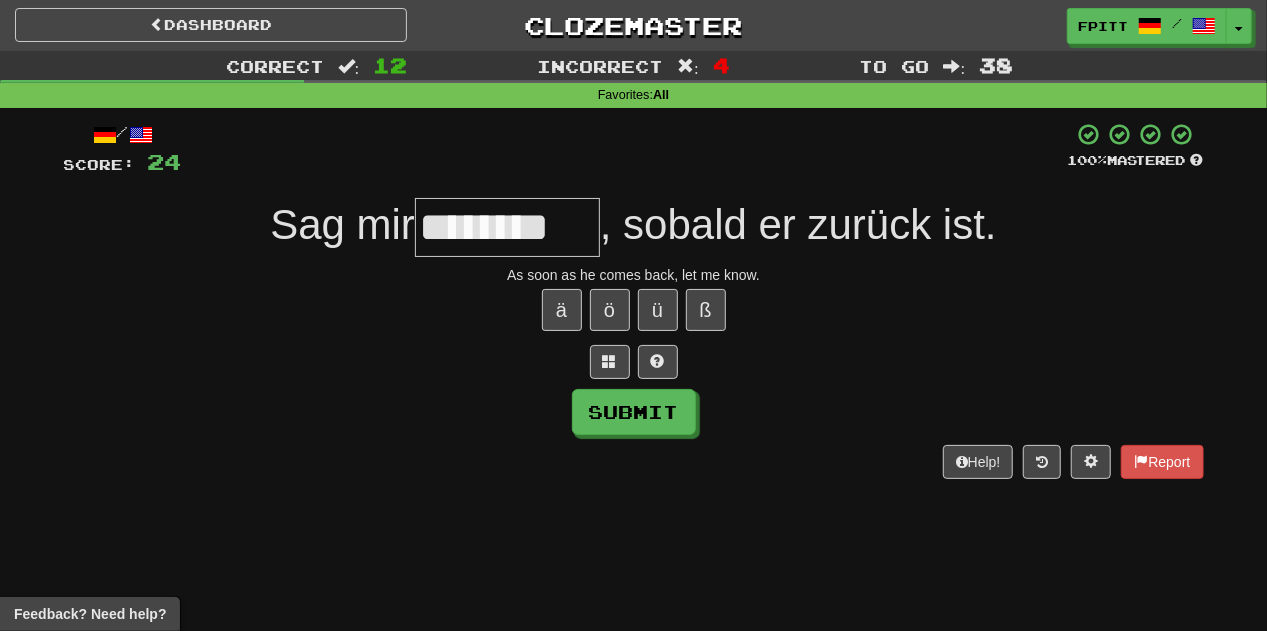 type on "********" 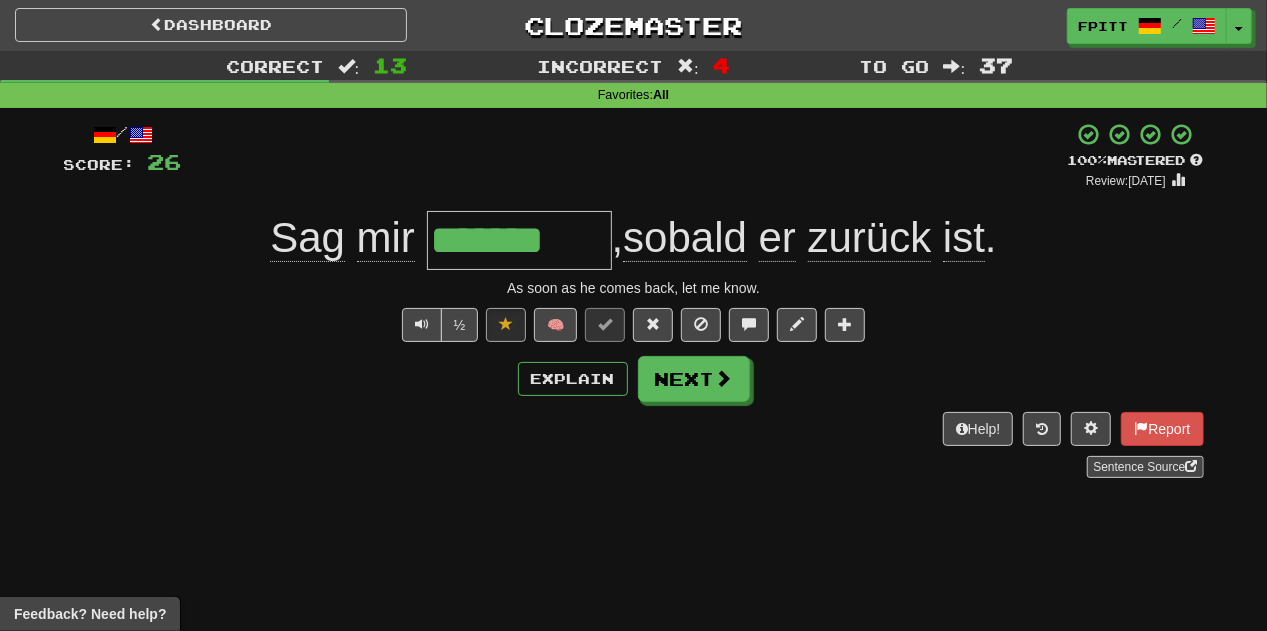 type on "********" 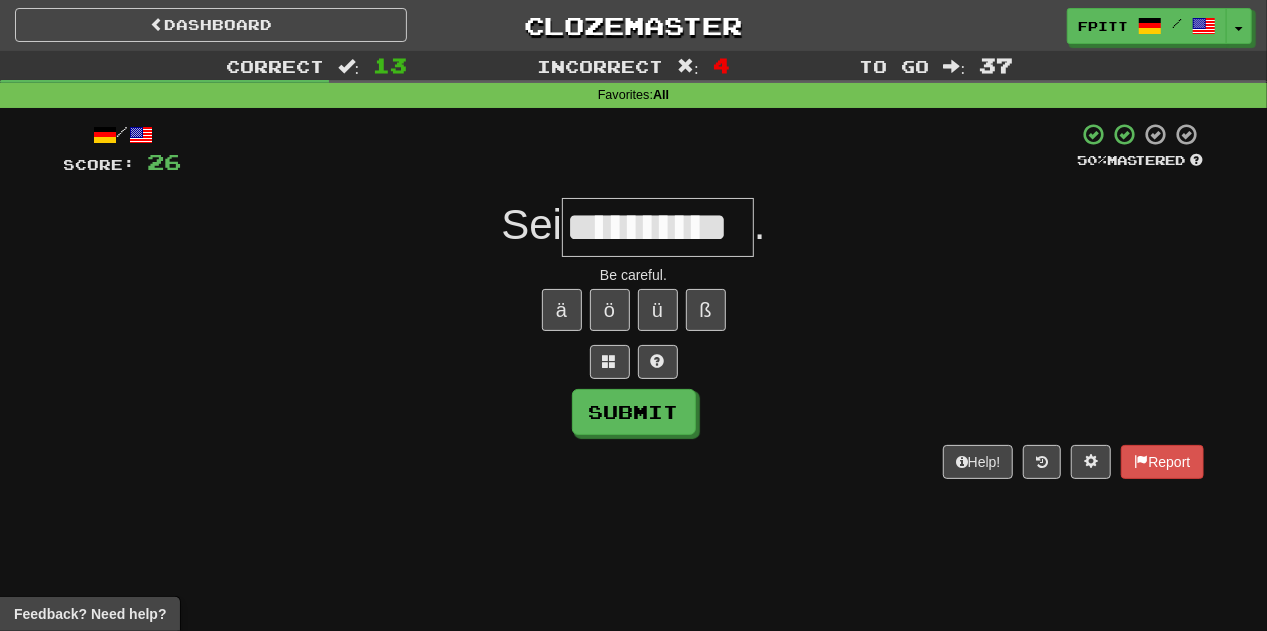 type on "**********" 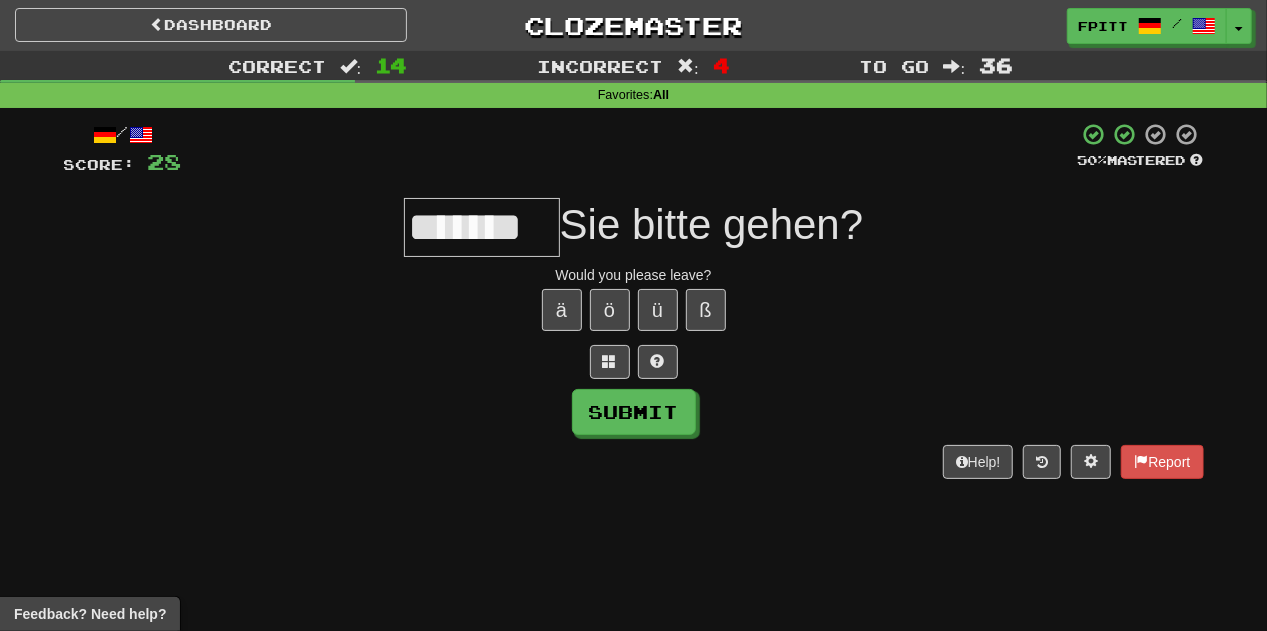 scroll, scrollTop: 0, scrollLeft: 4, axis: horizontal 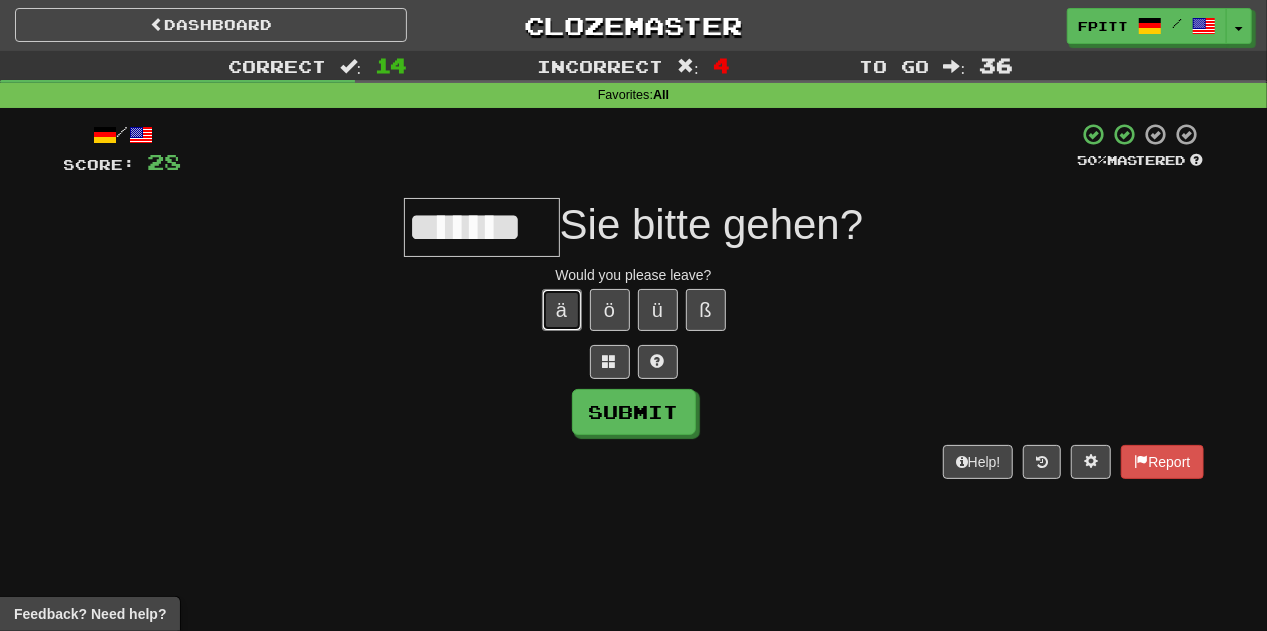 type 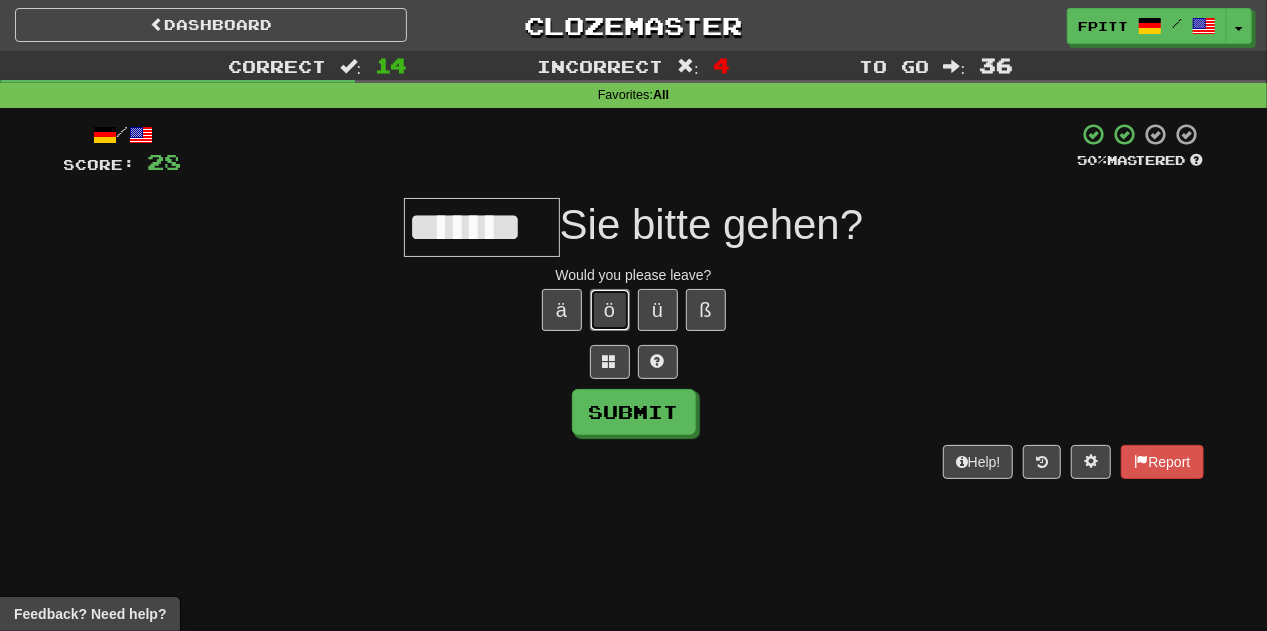 type 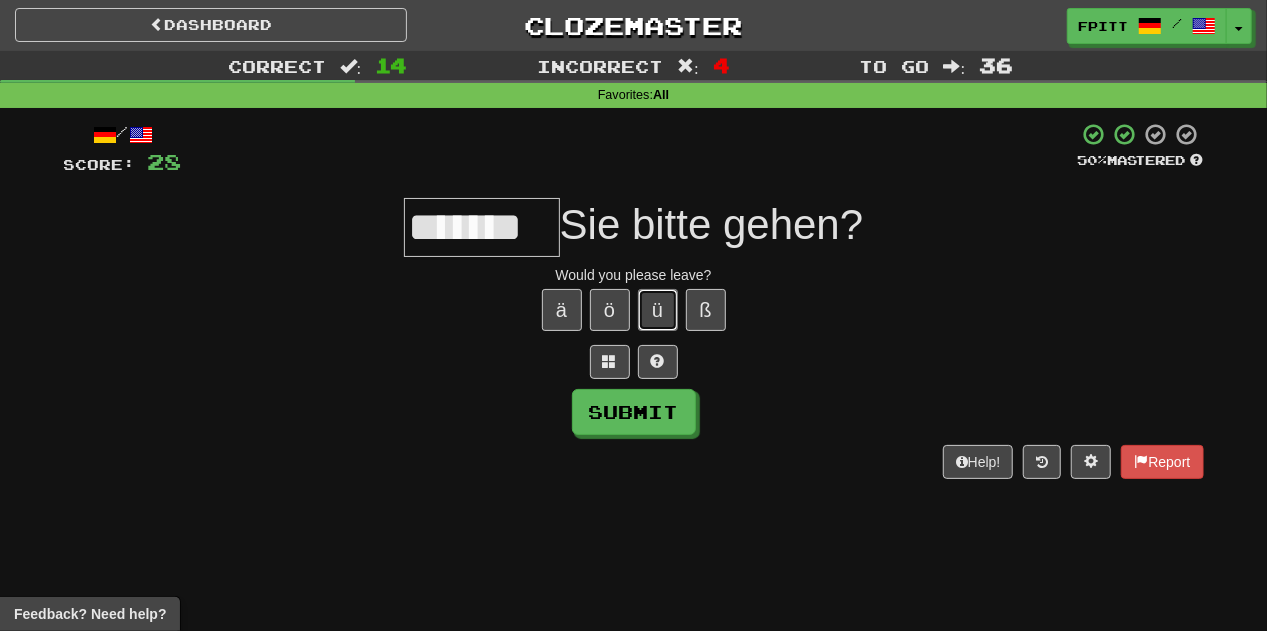 type 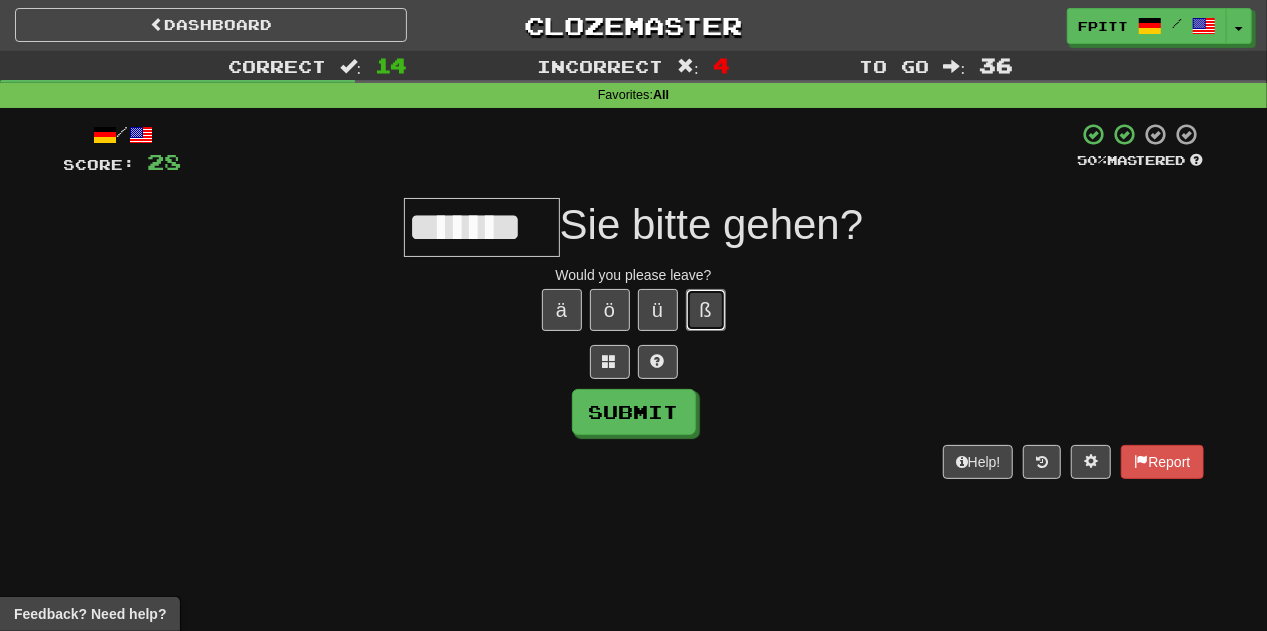 type 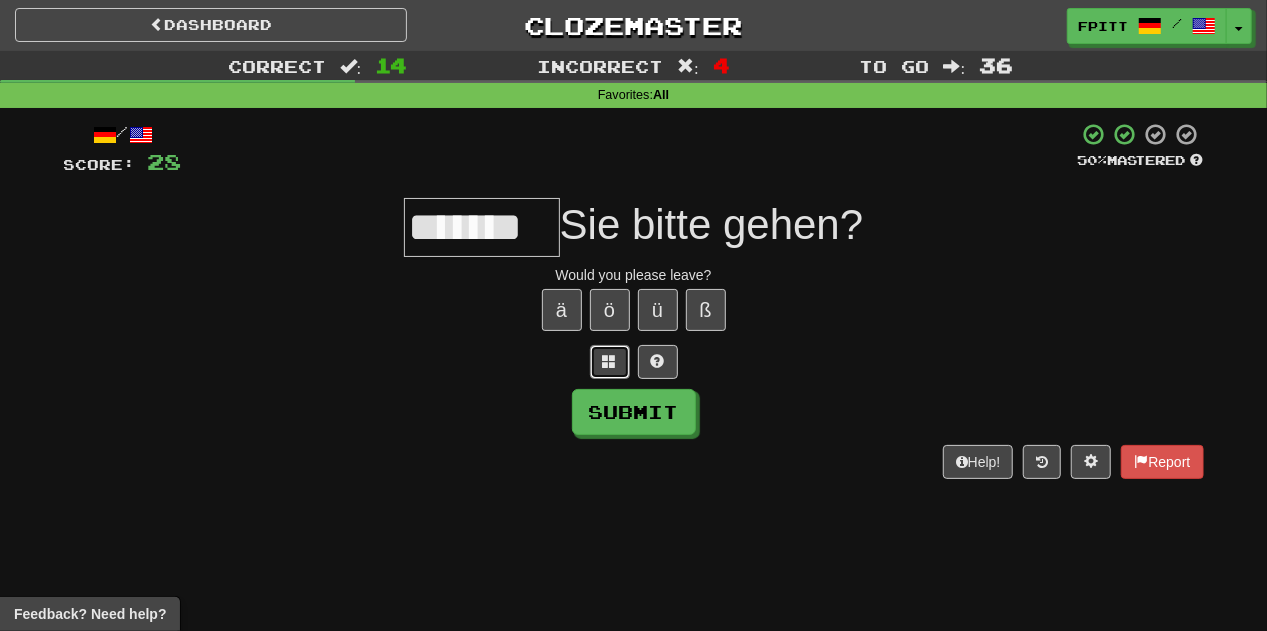 type 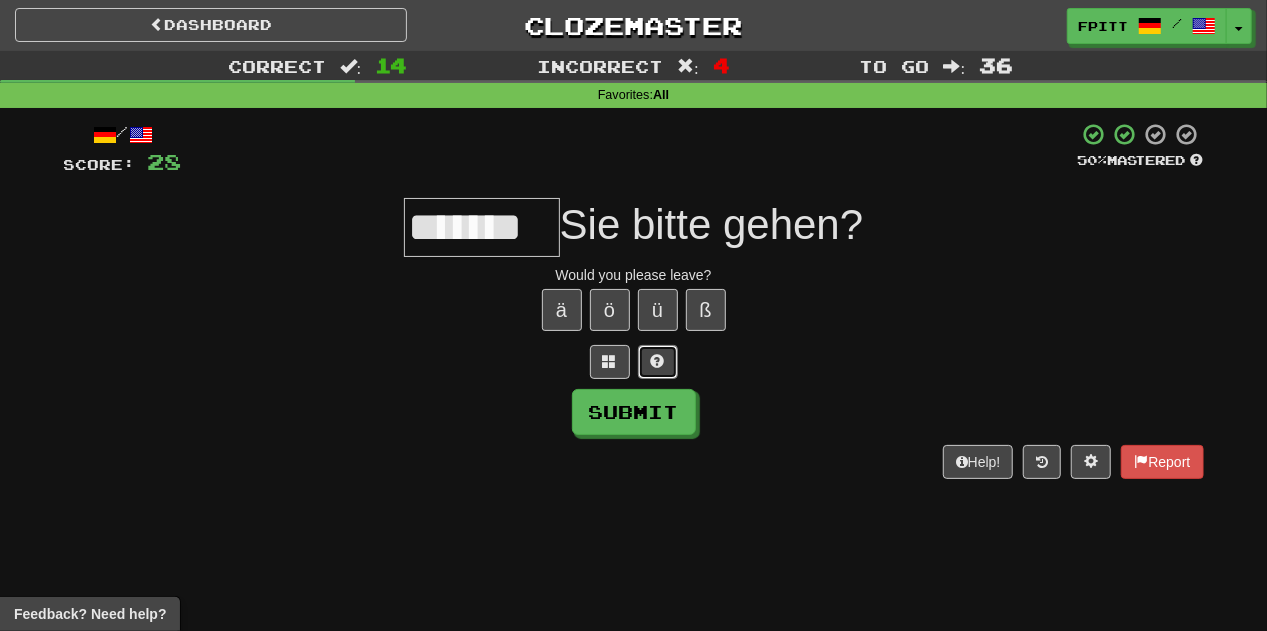 type 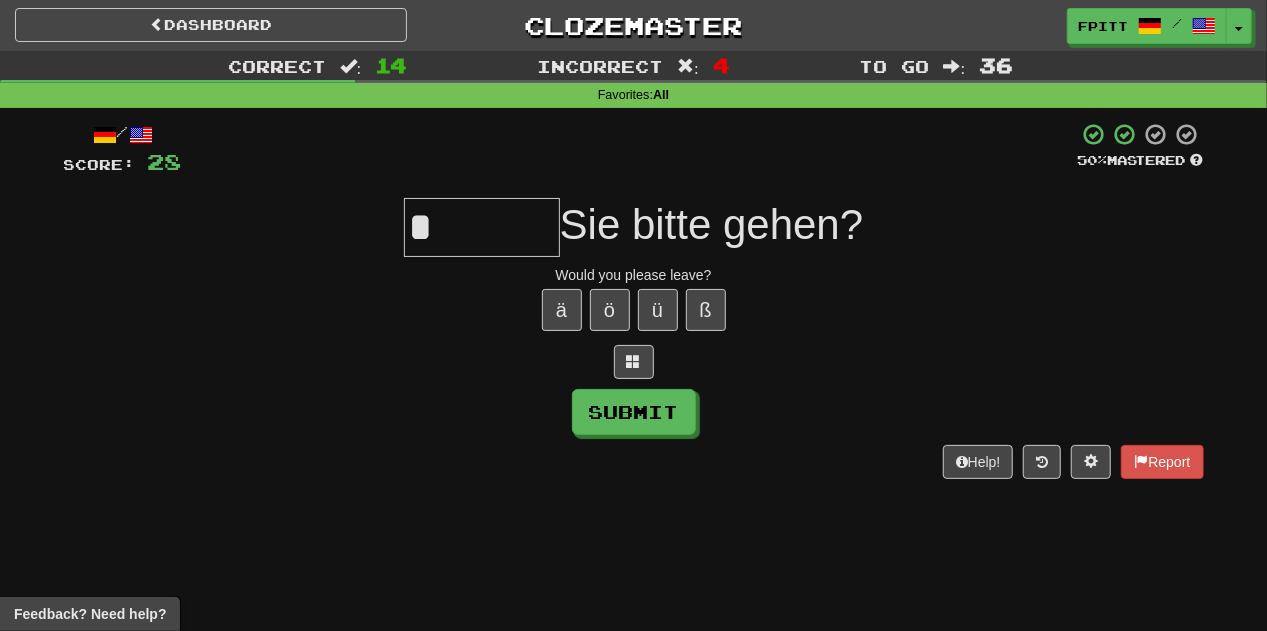 type on "******" 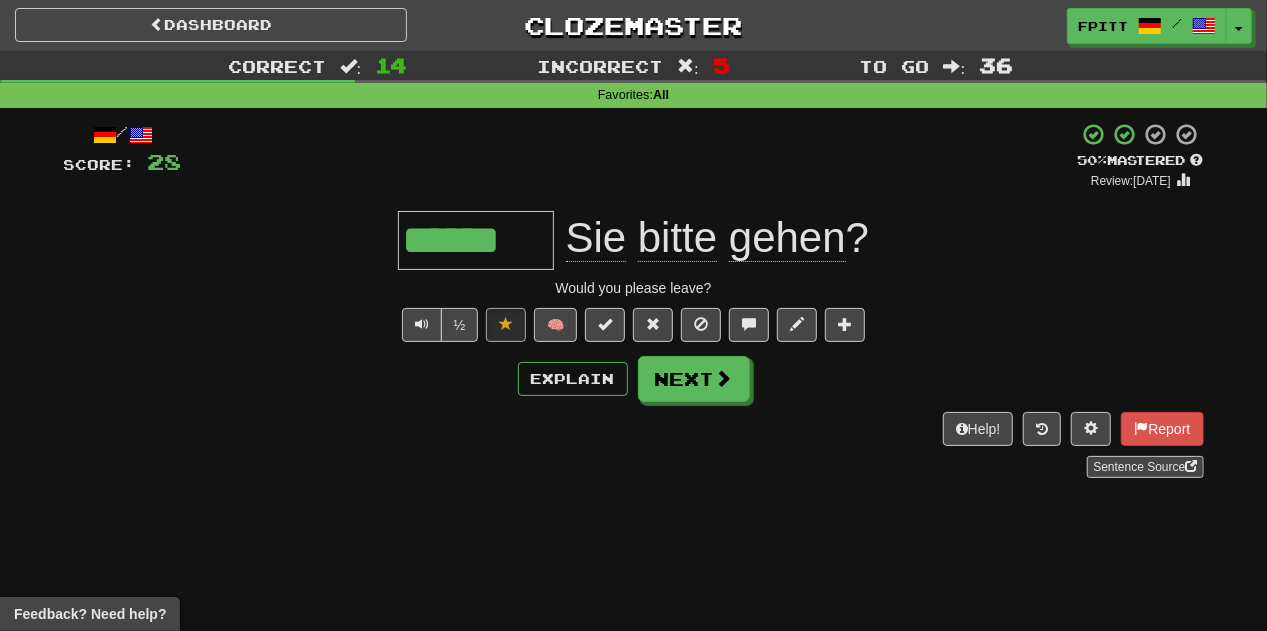 type on "******" 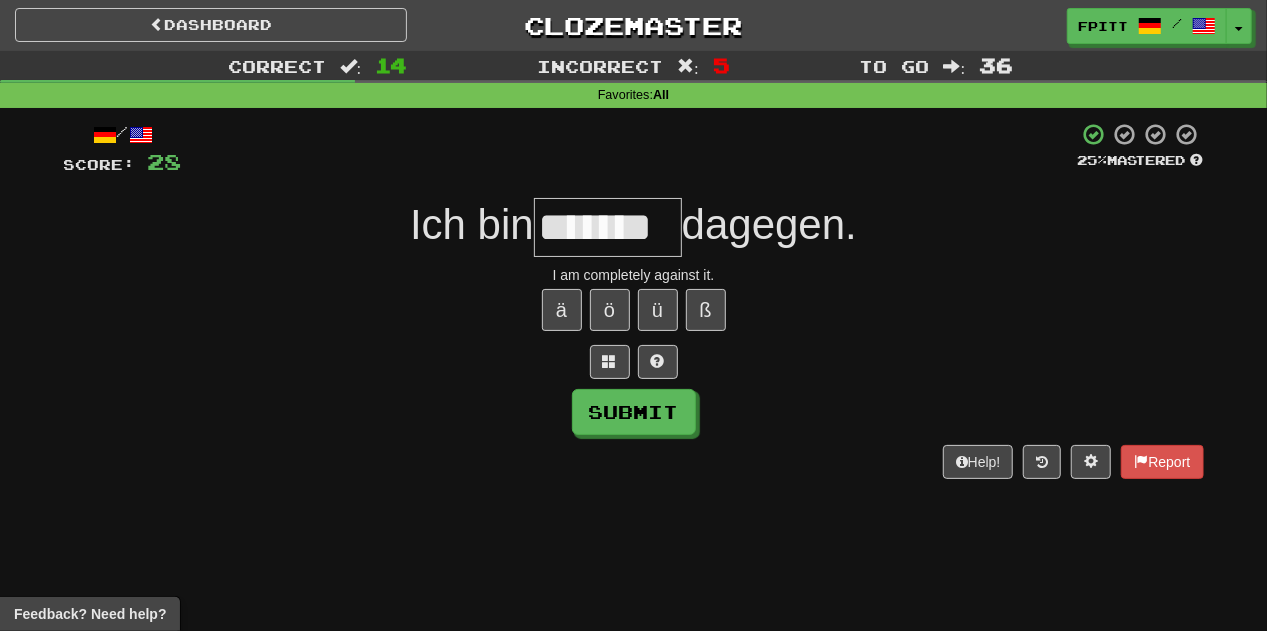 type on "*******" 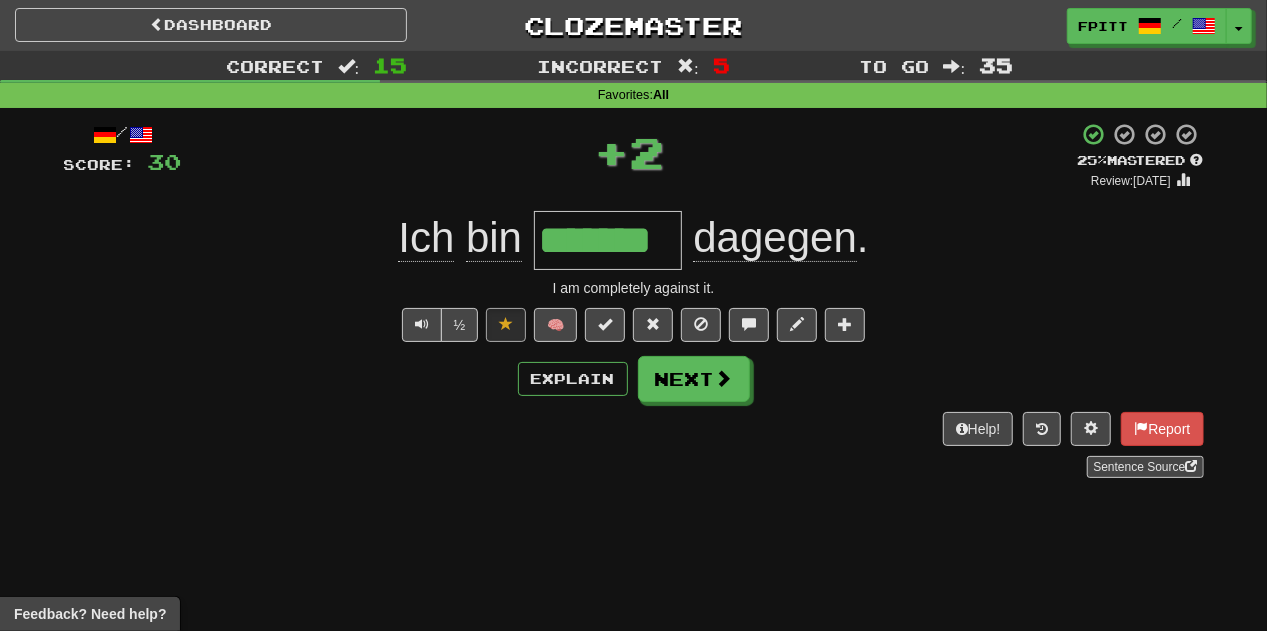 type 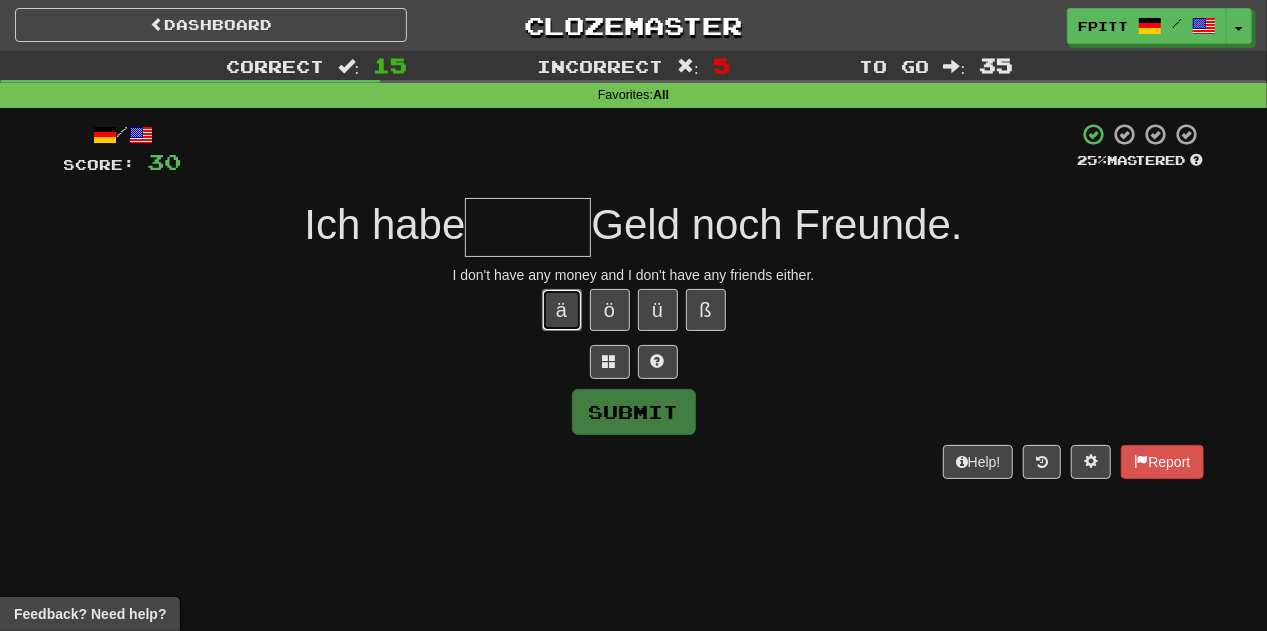 type 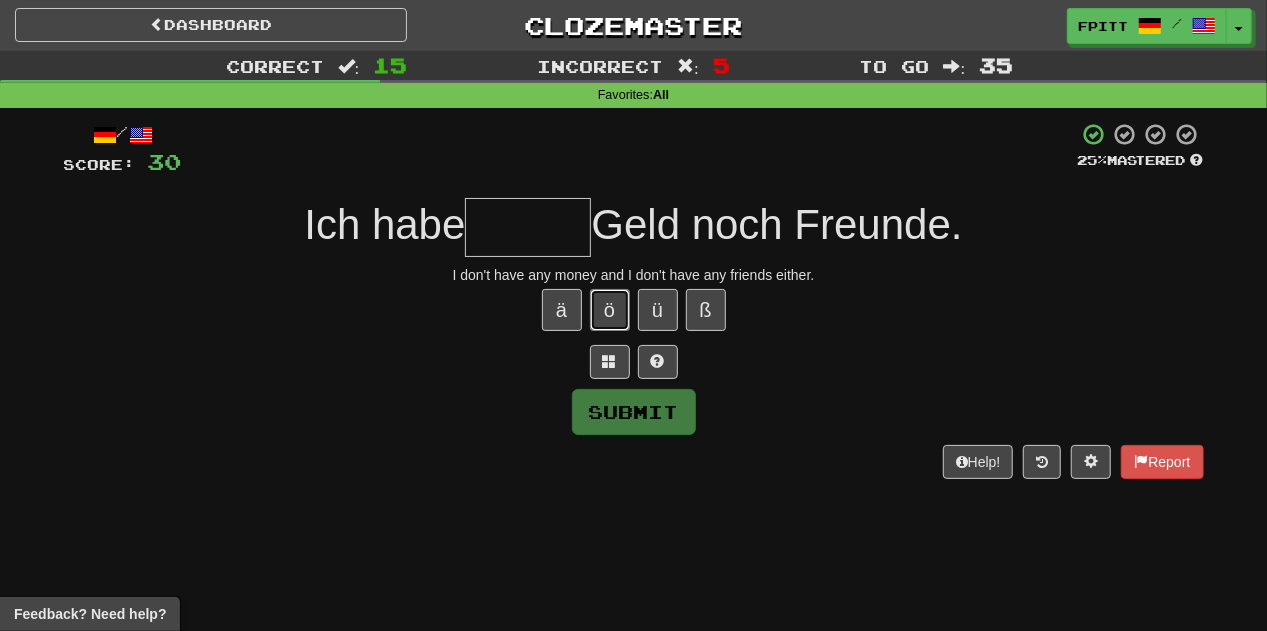 type 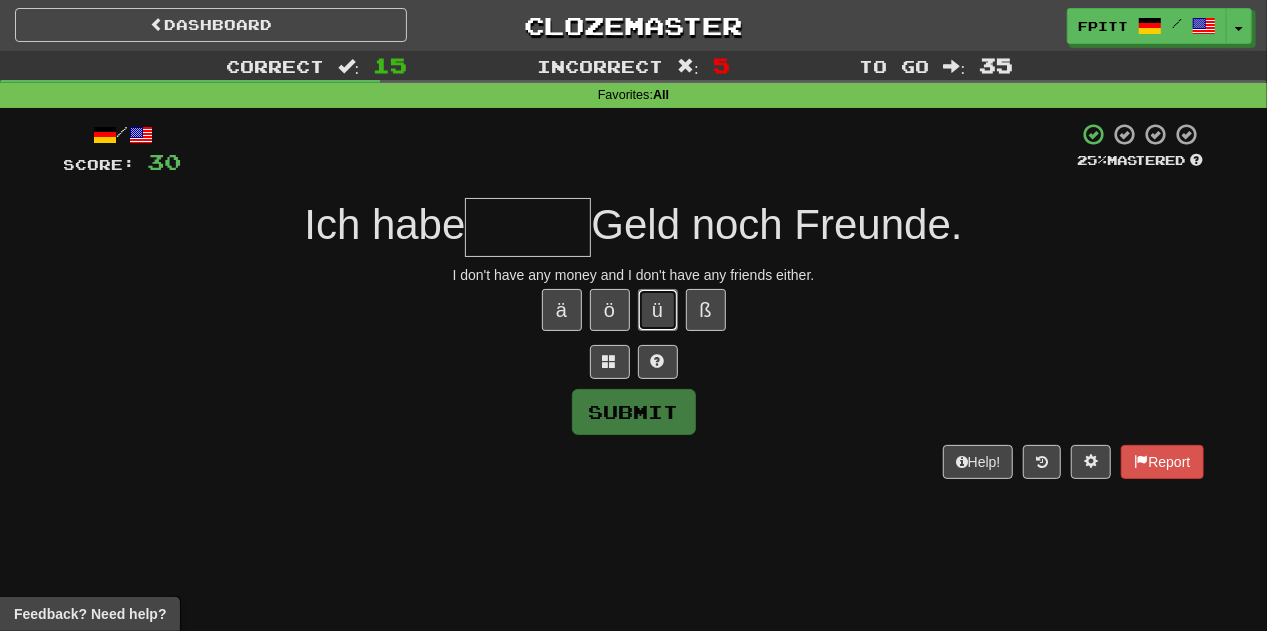 type 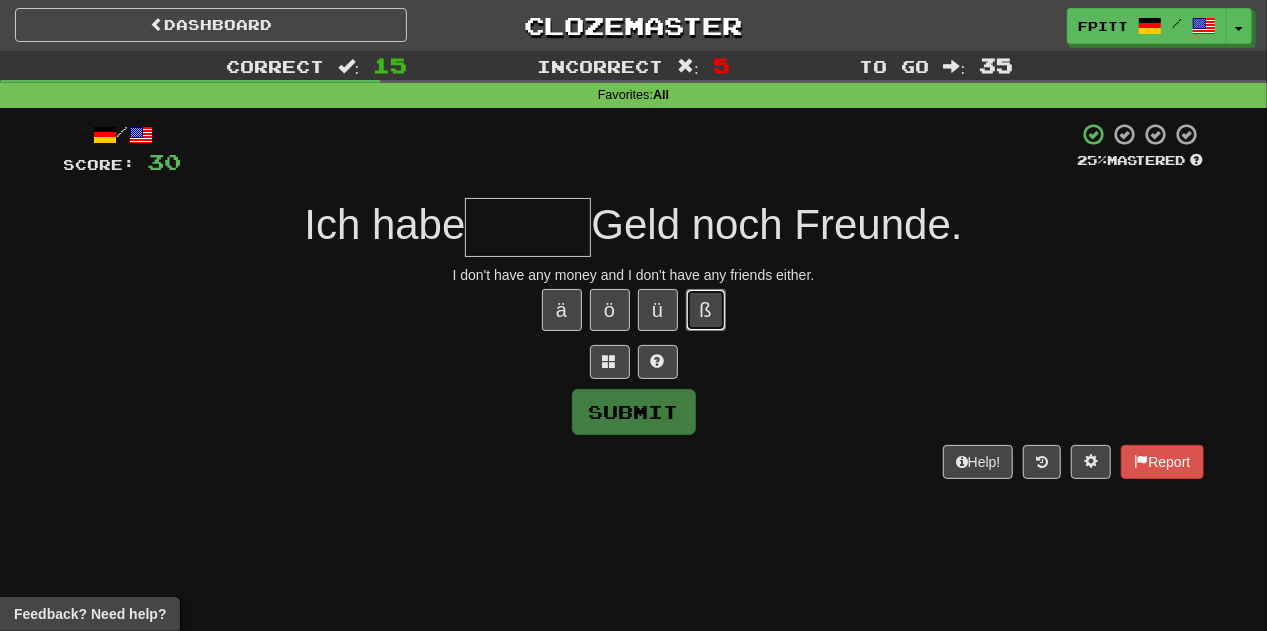 type 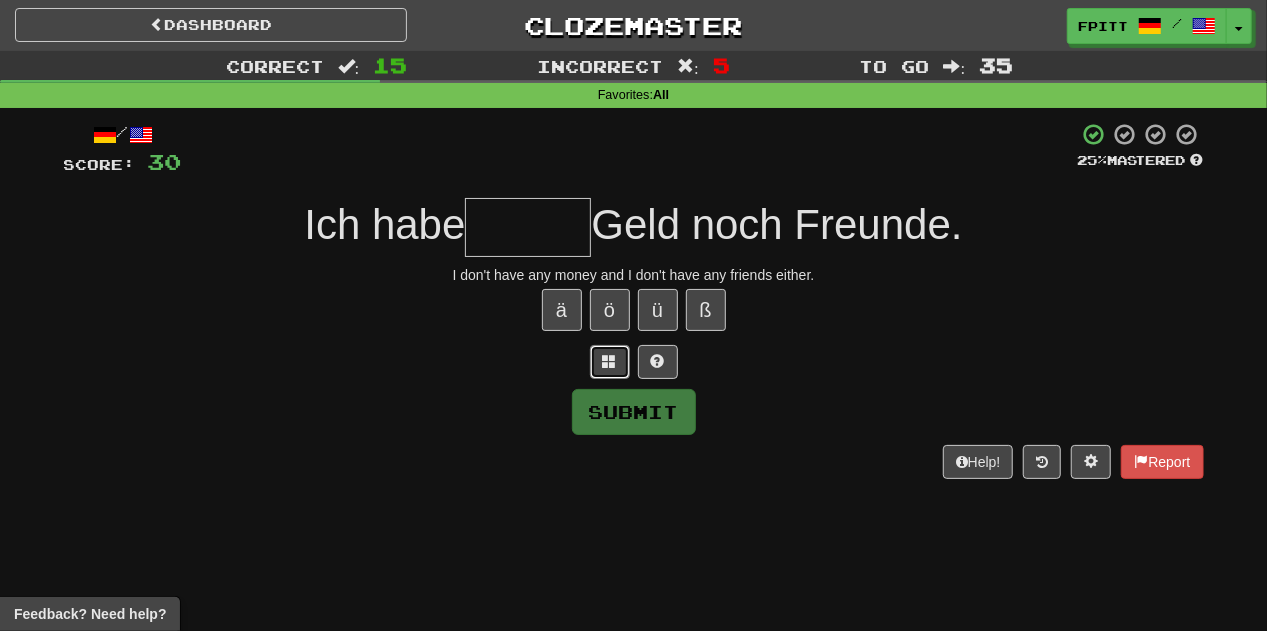 type 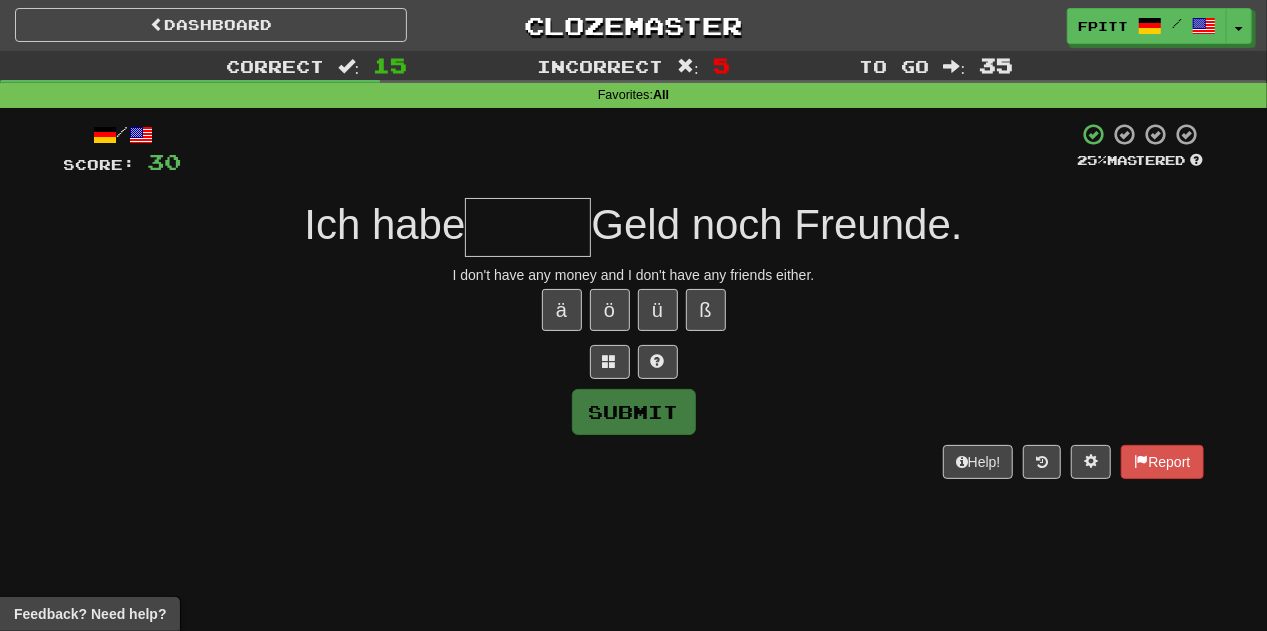 type 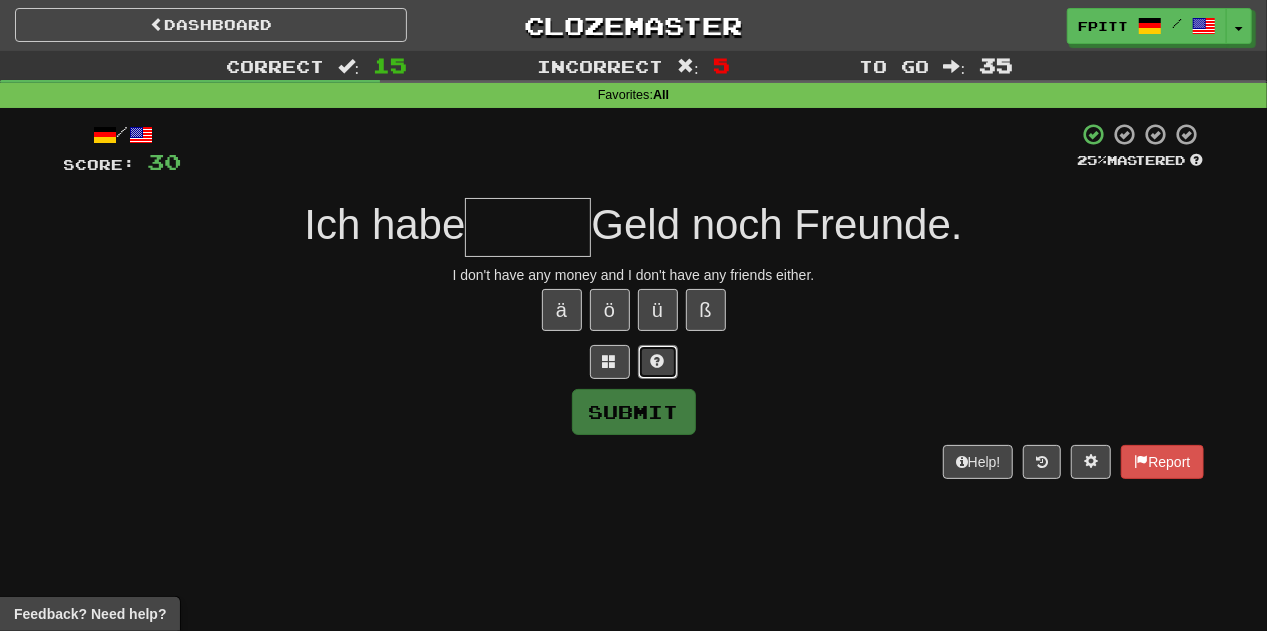 click at bounding box center (658, 362) 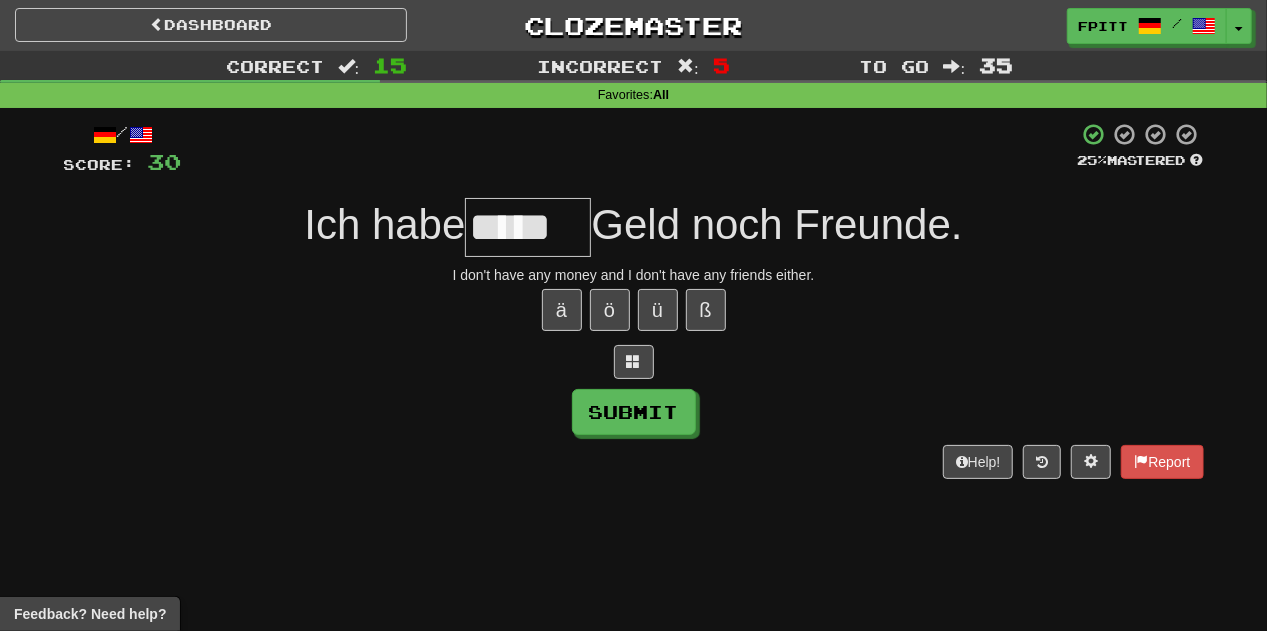 type on "*****" 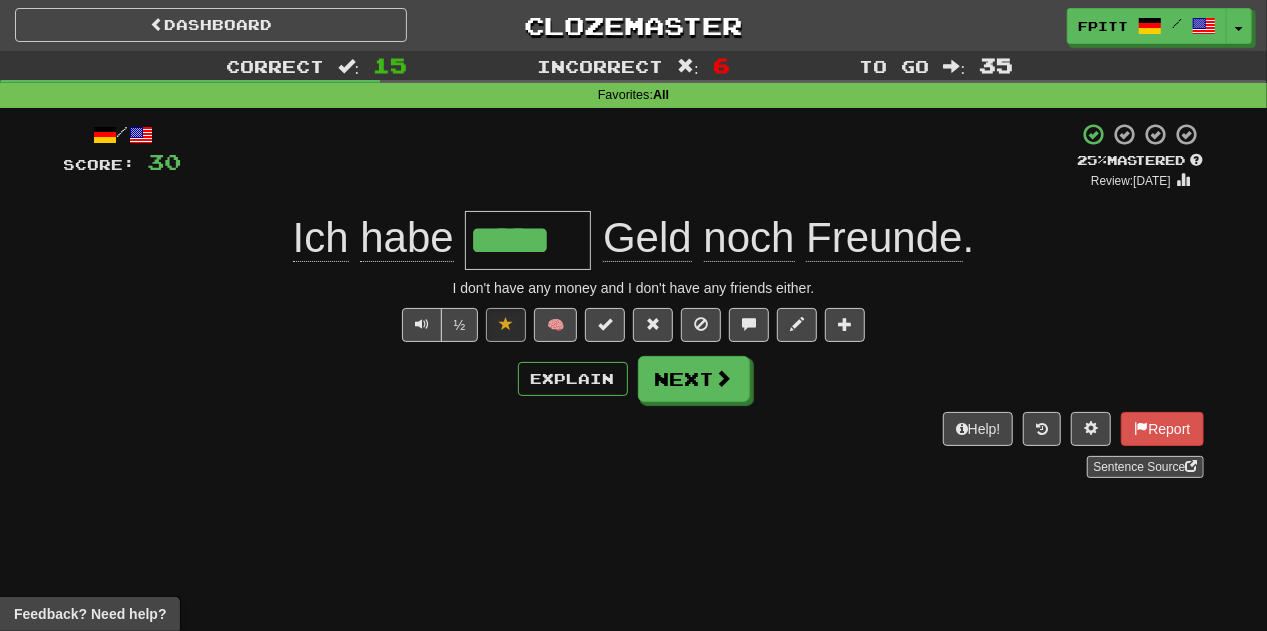 type on "*****" 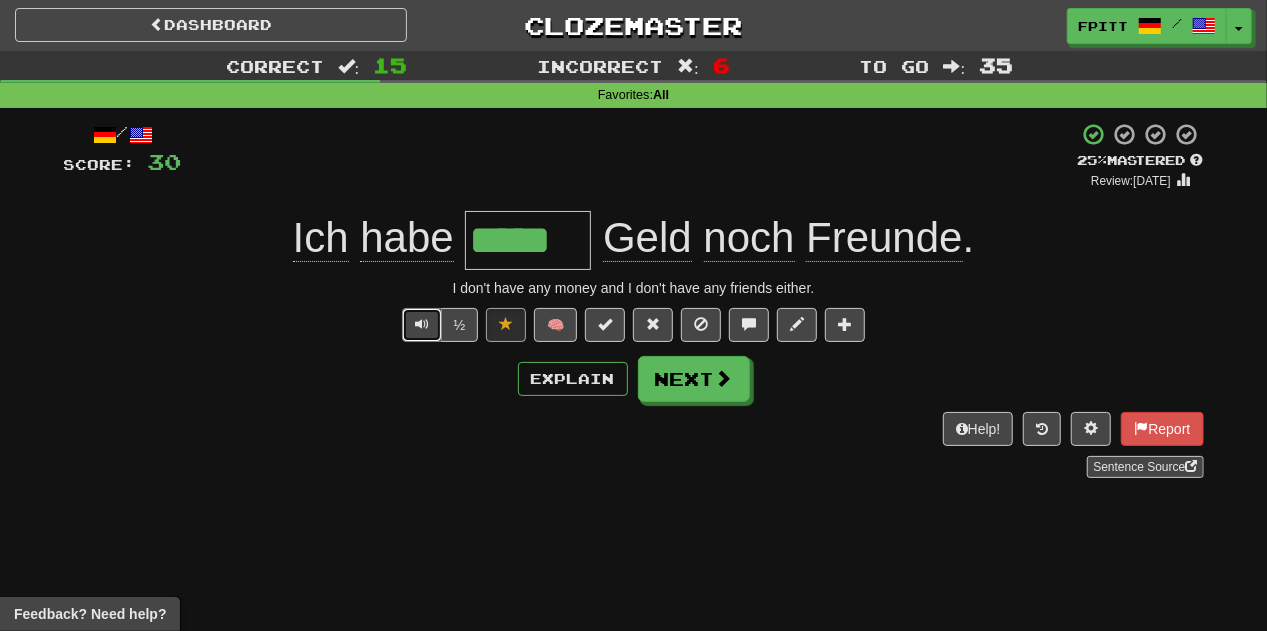 type 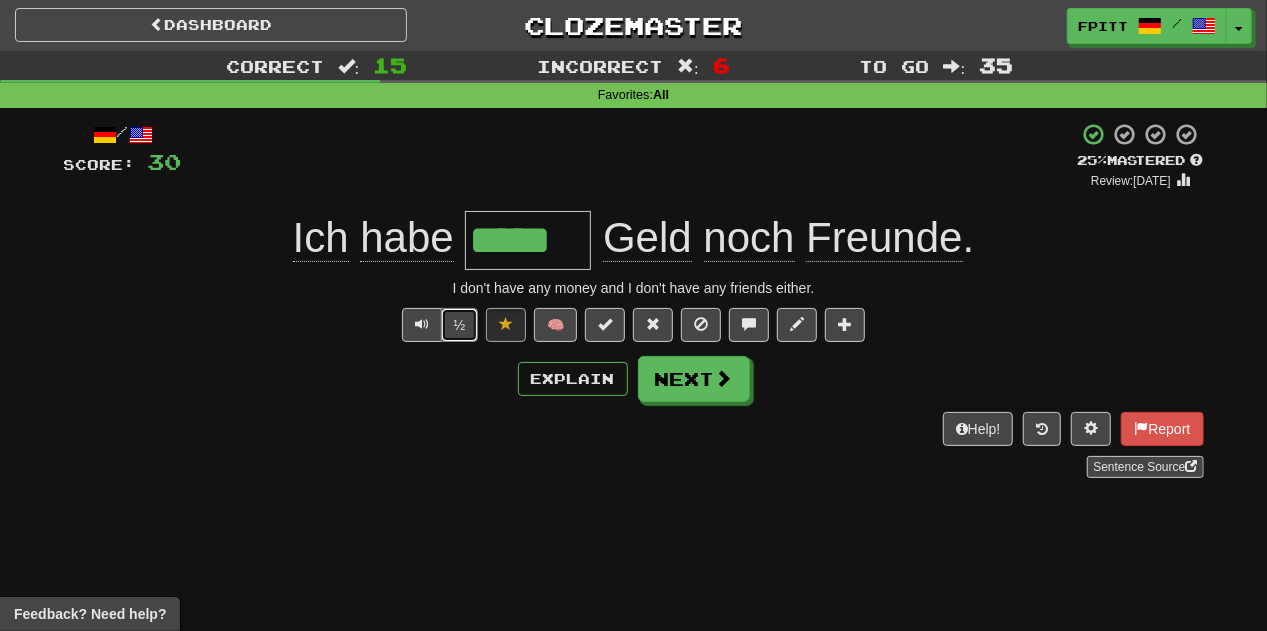 type 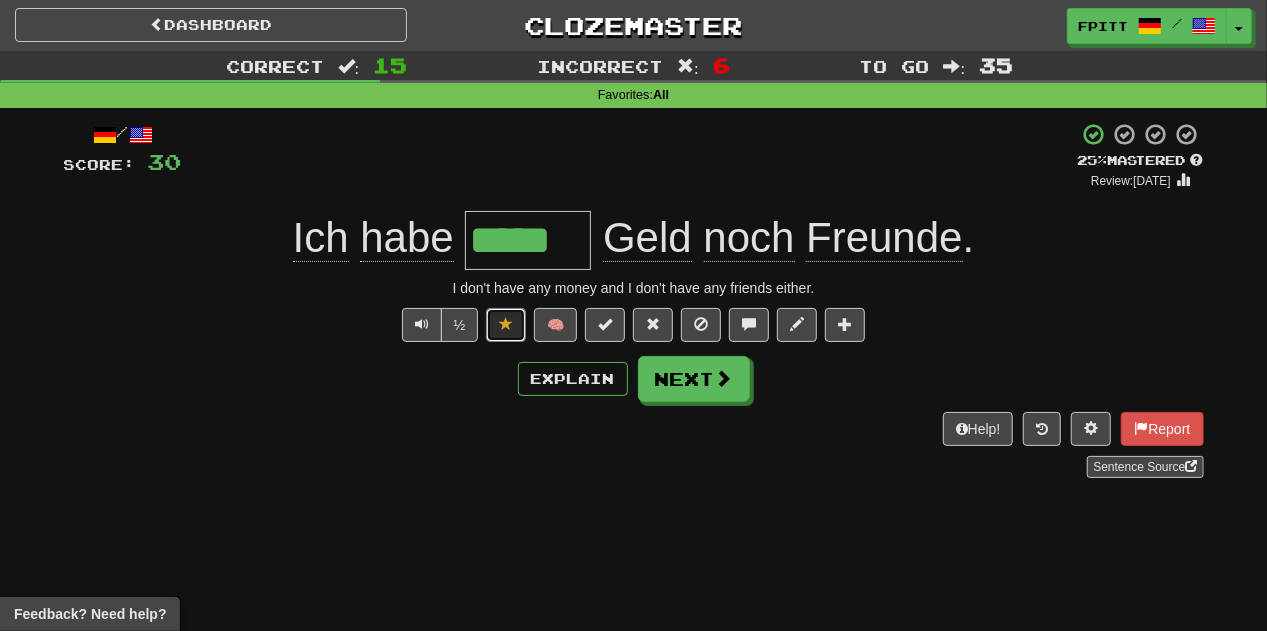 type 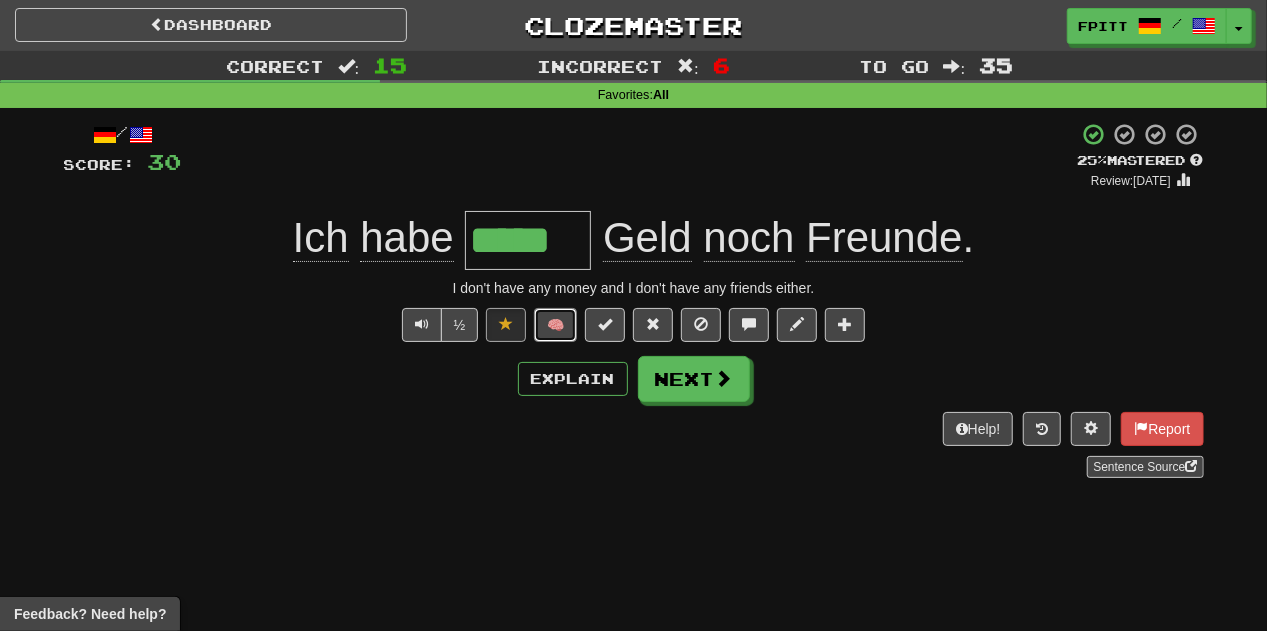 type 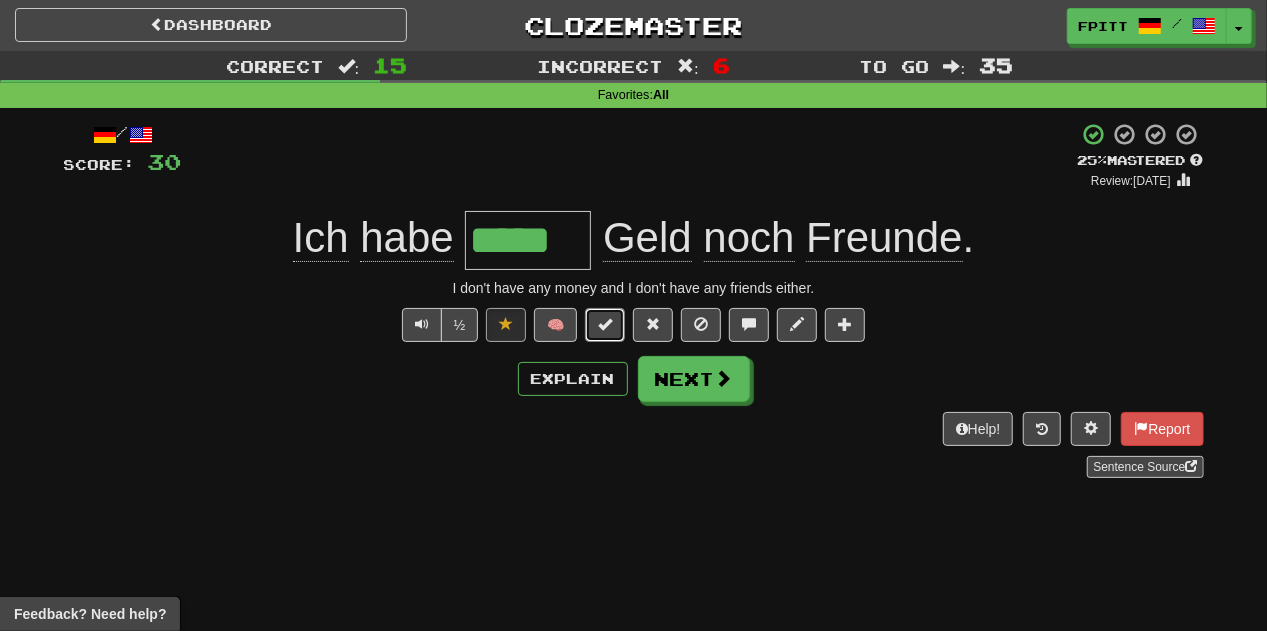type 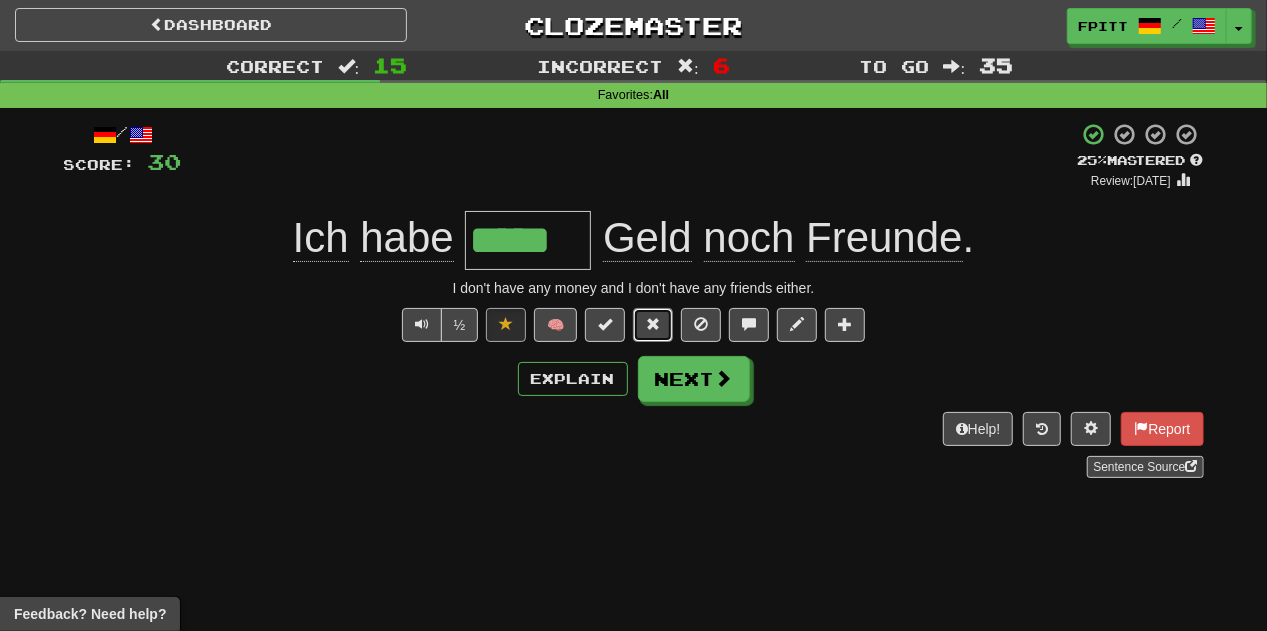 type 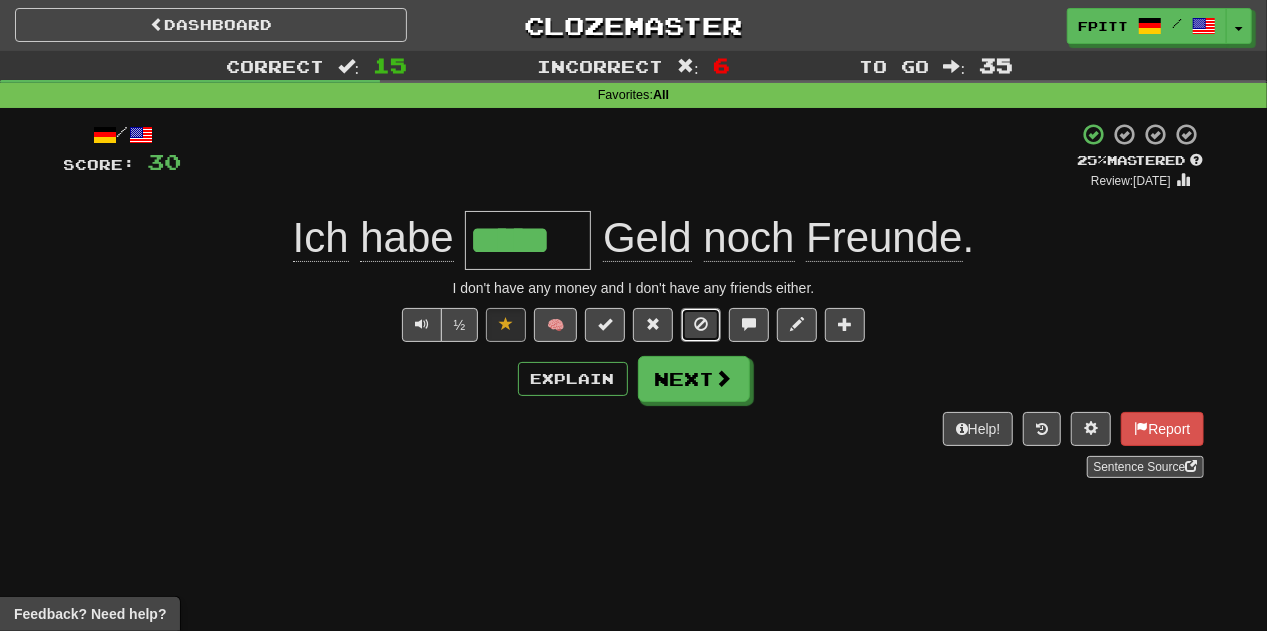 type 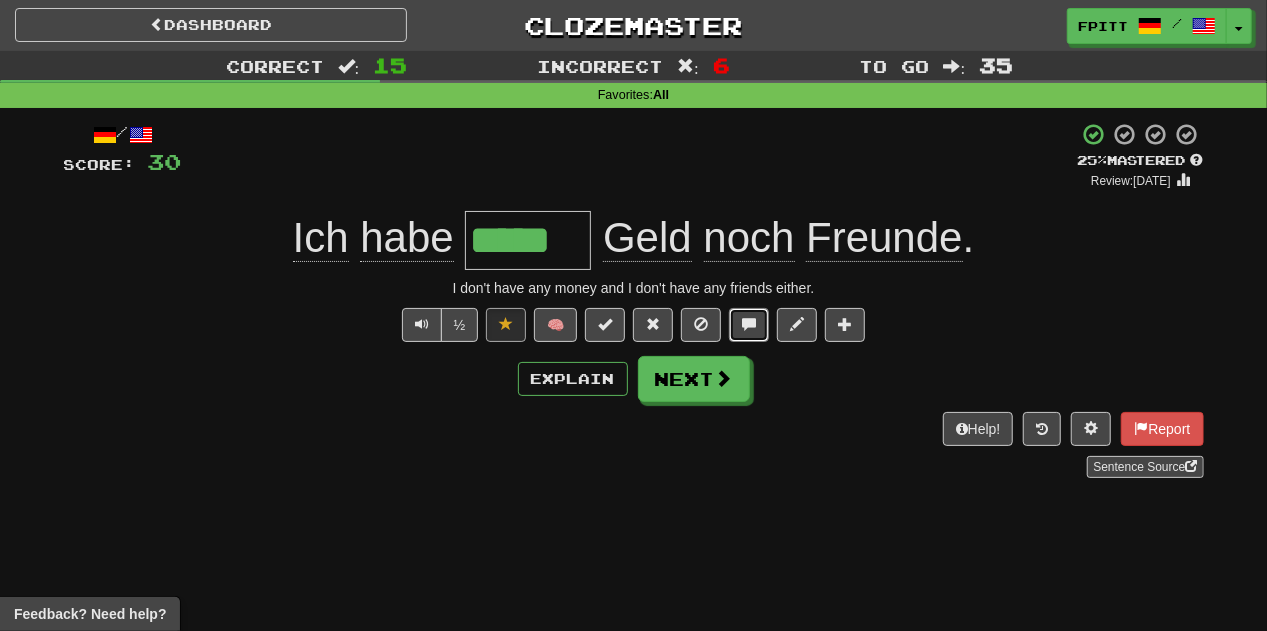 type 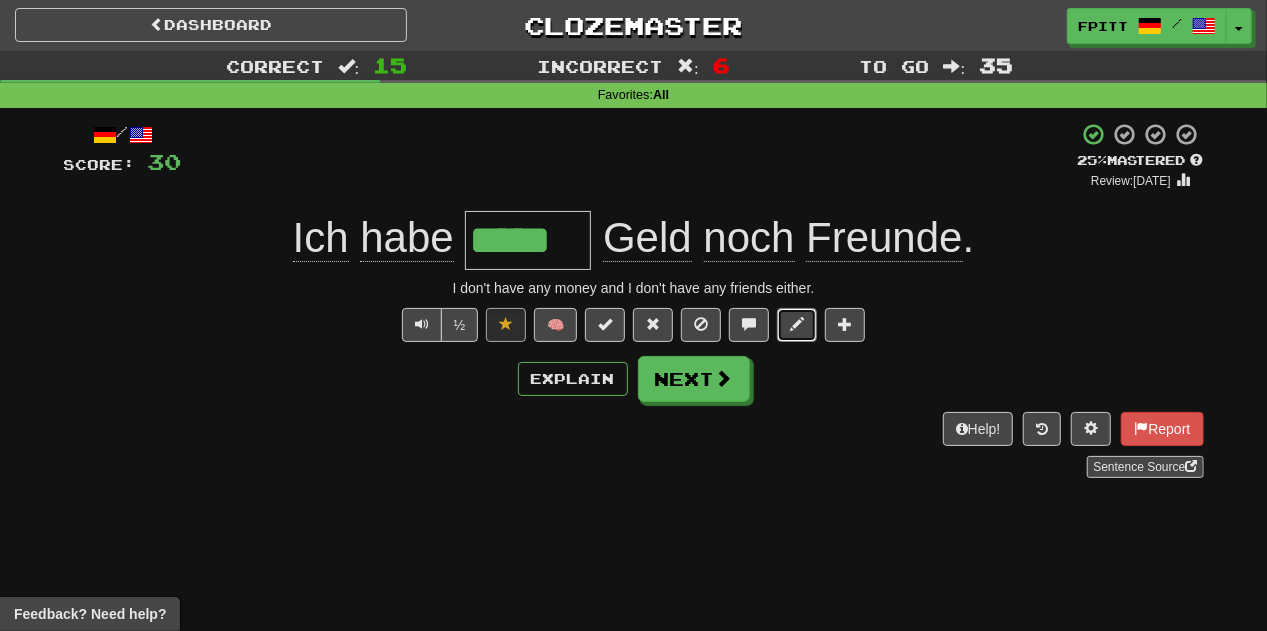 type 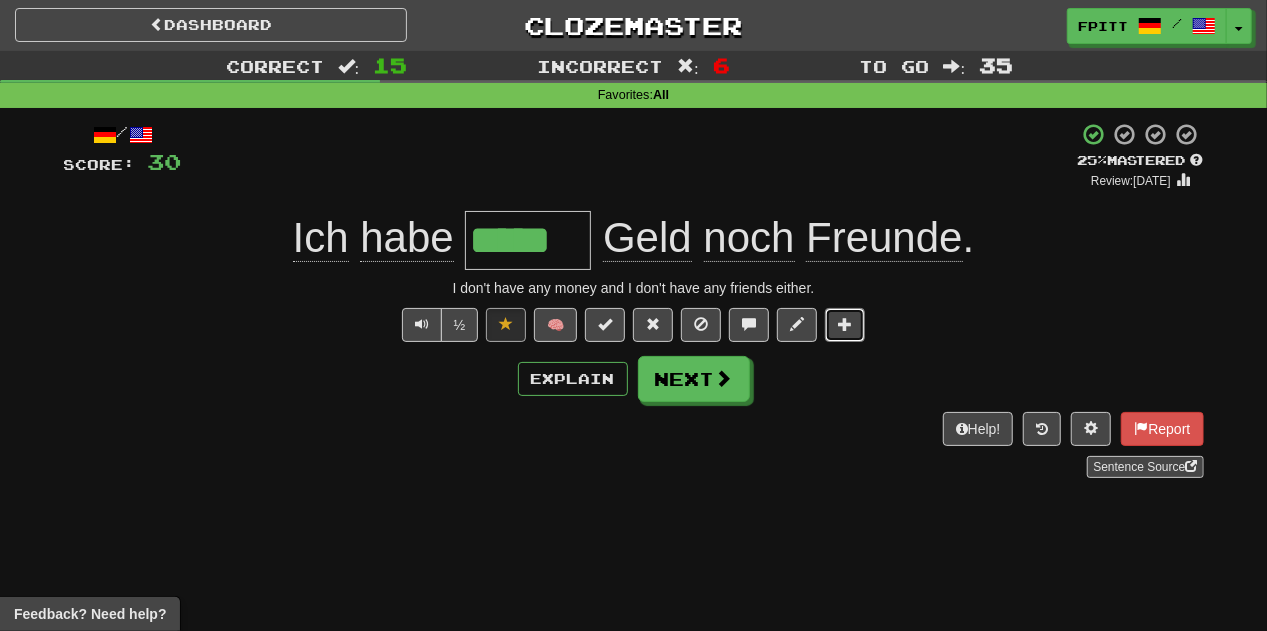 type 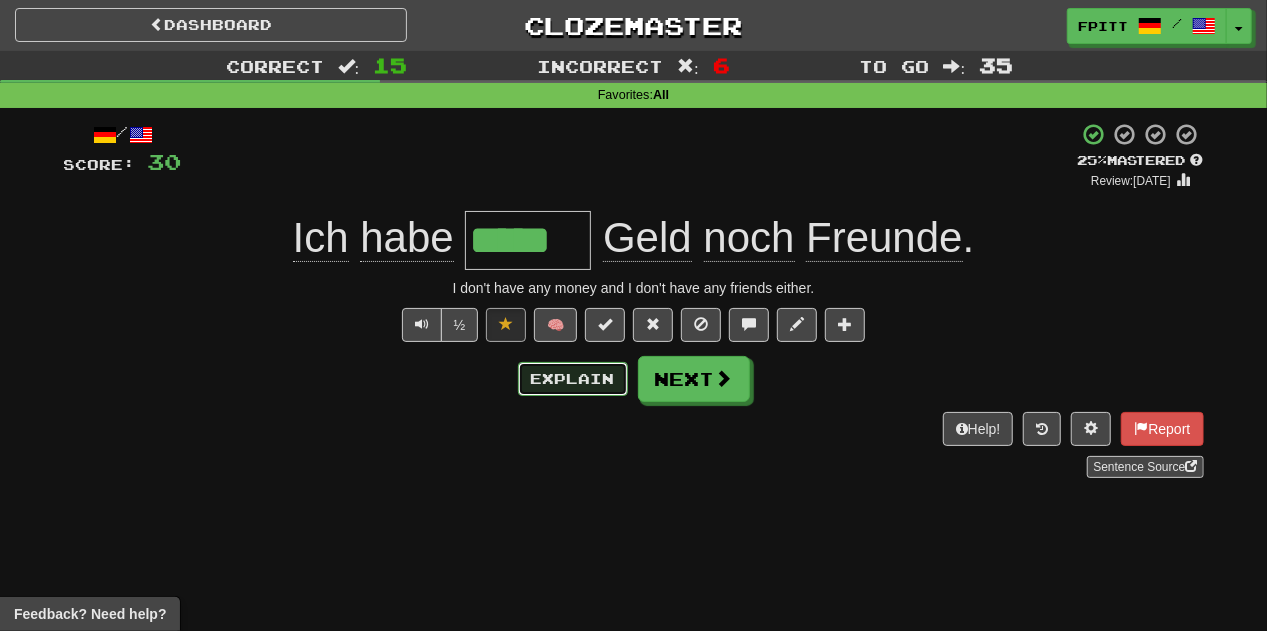 type 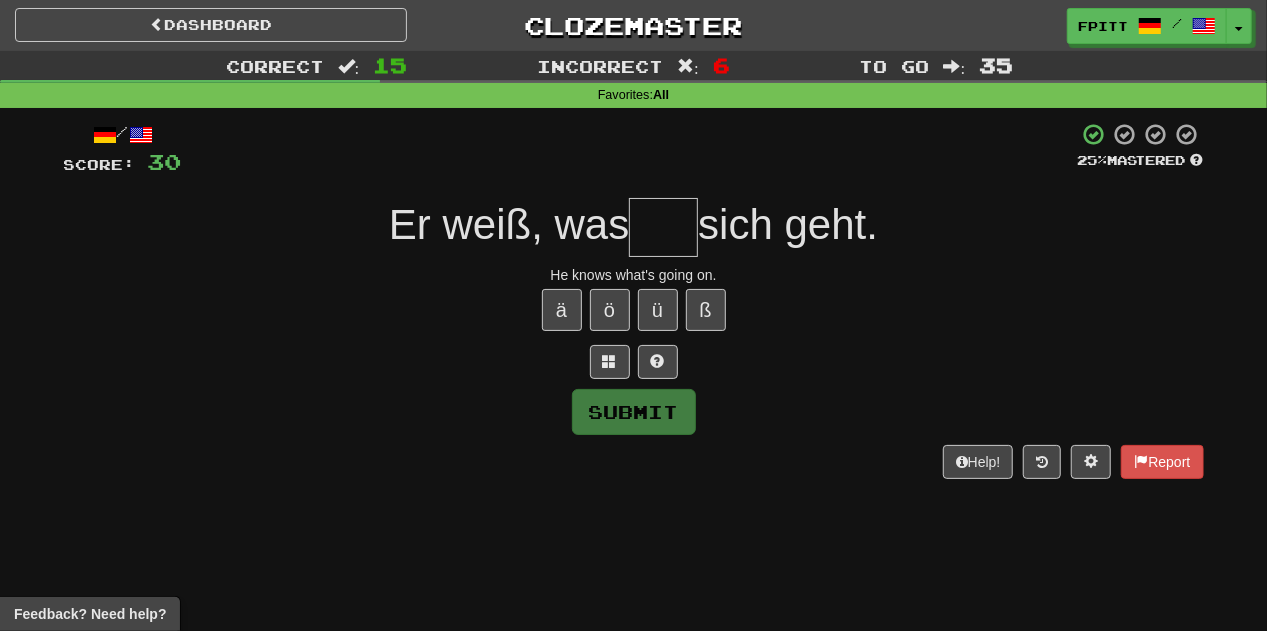 type on "*" 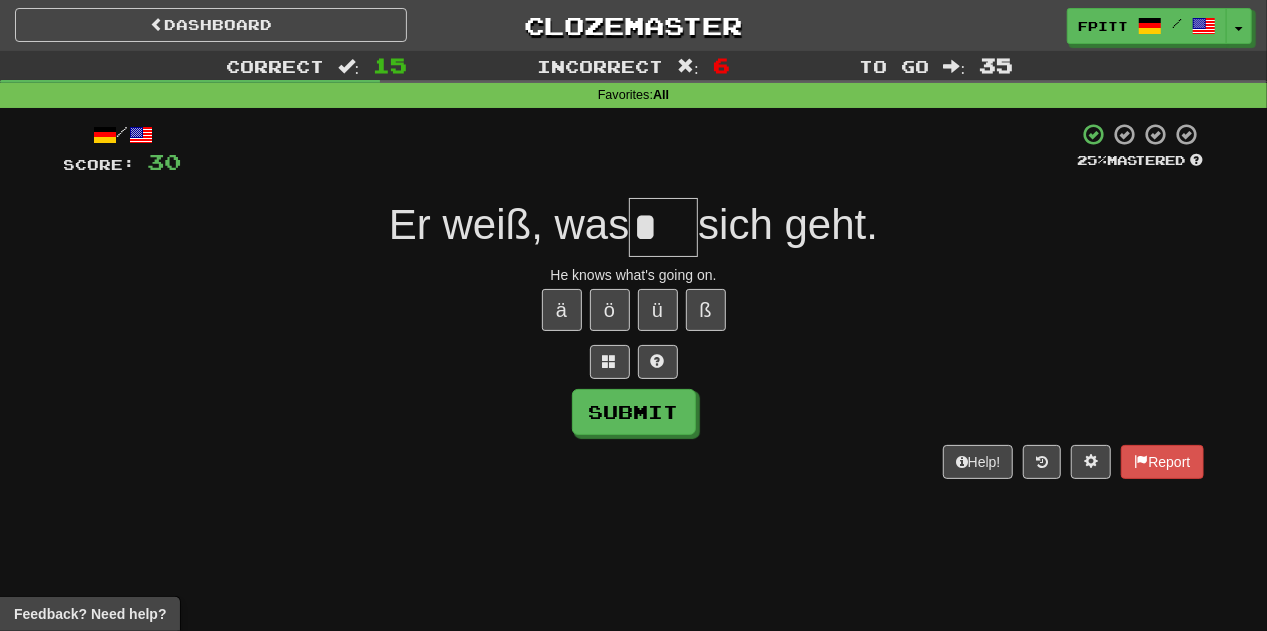 type 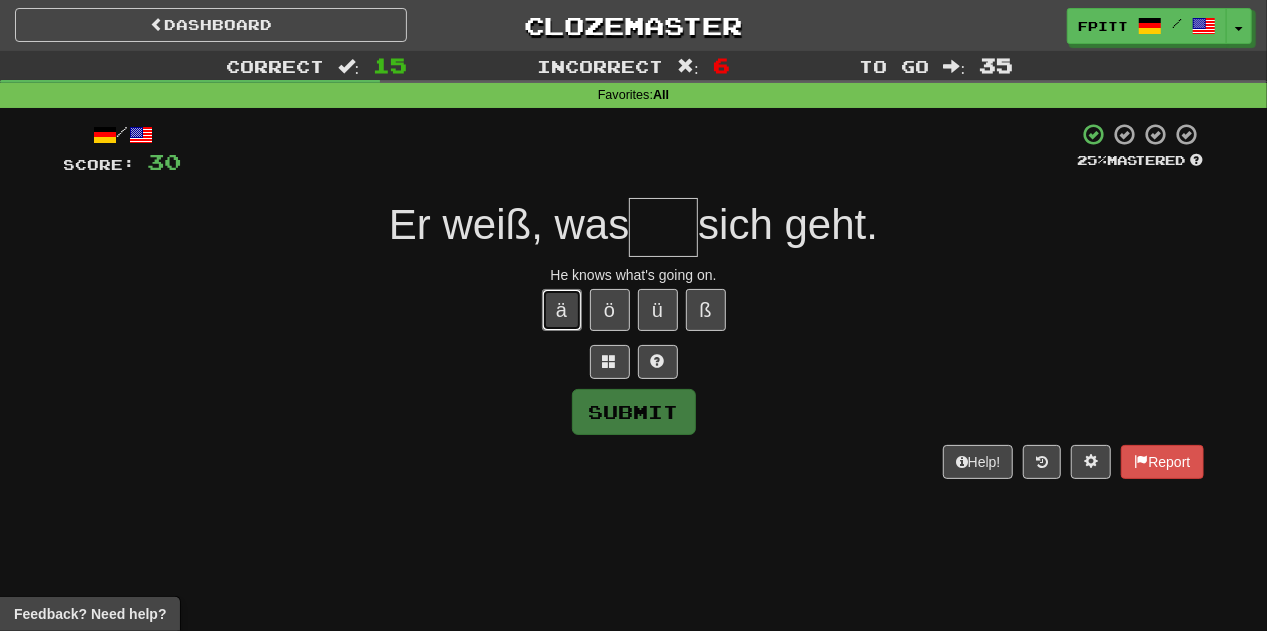 type 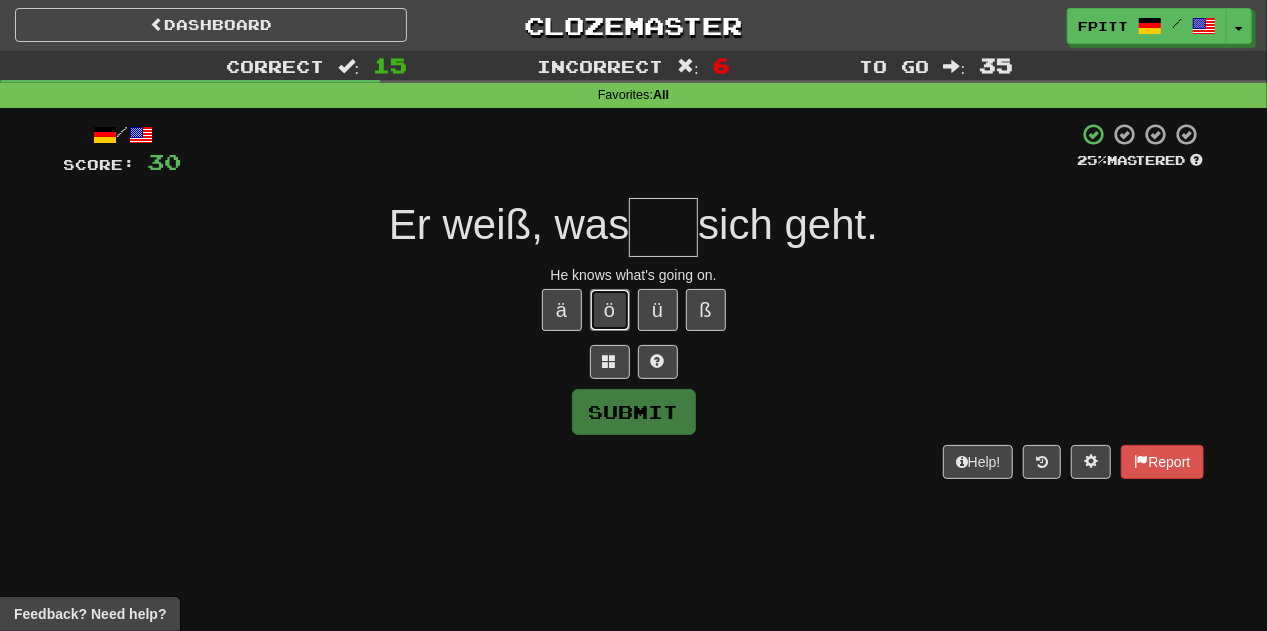 type 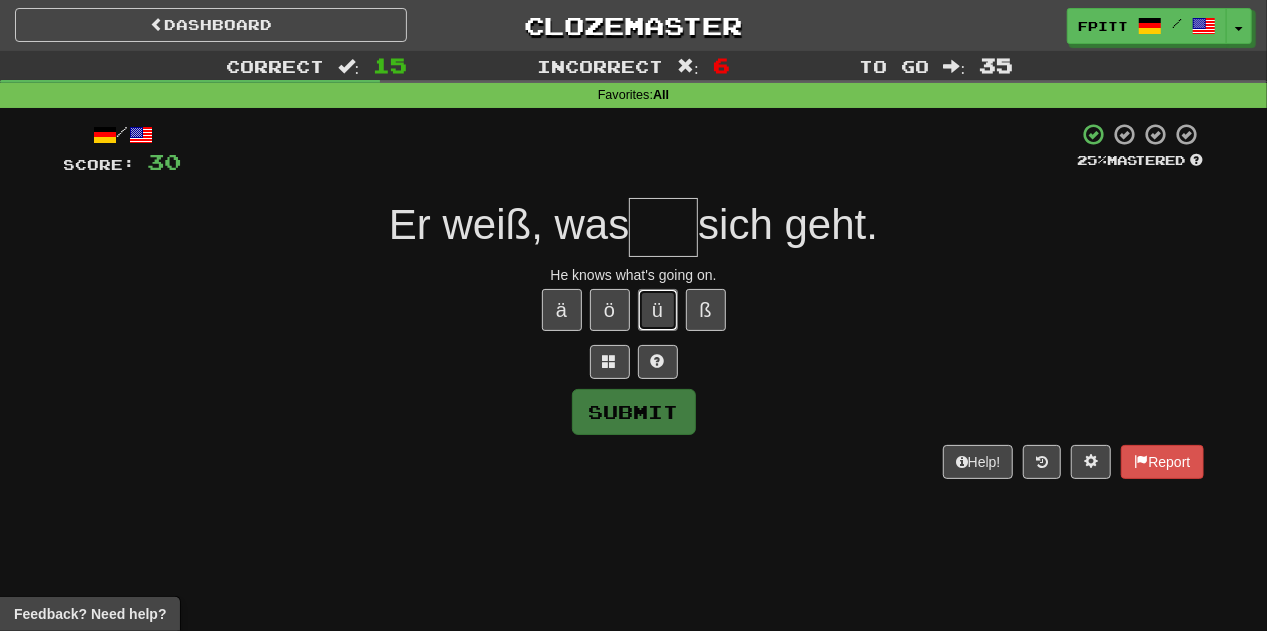 type 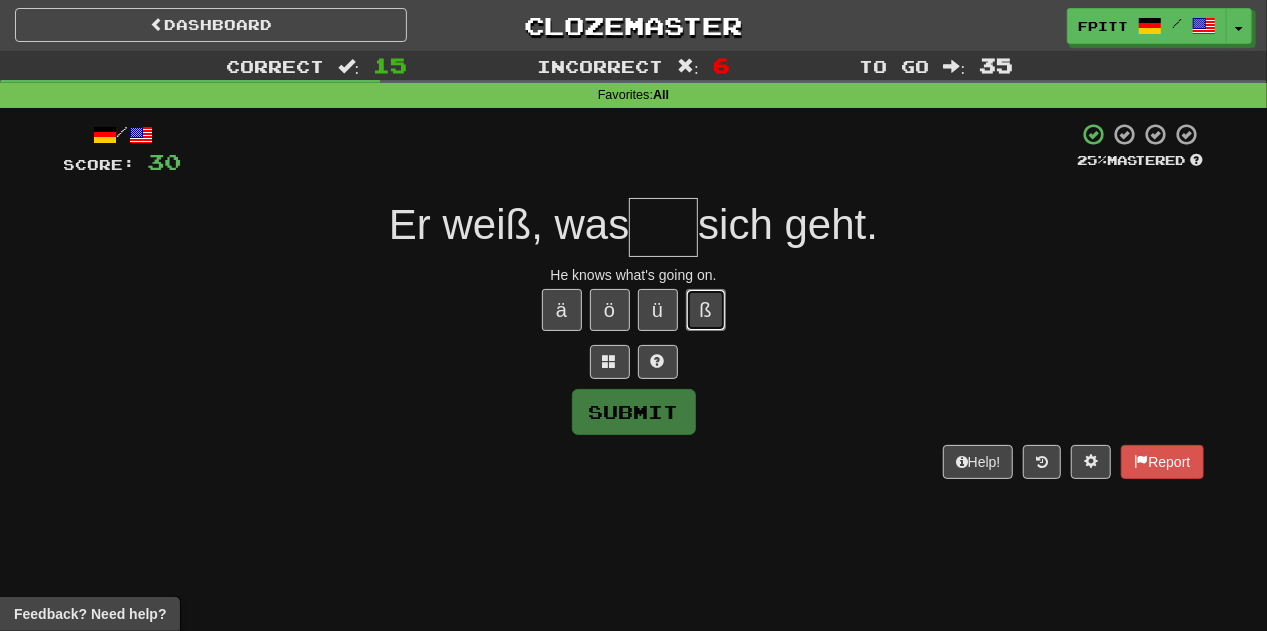 type 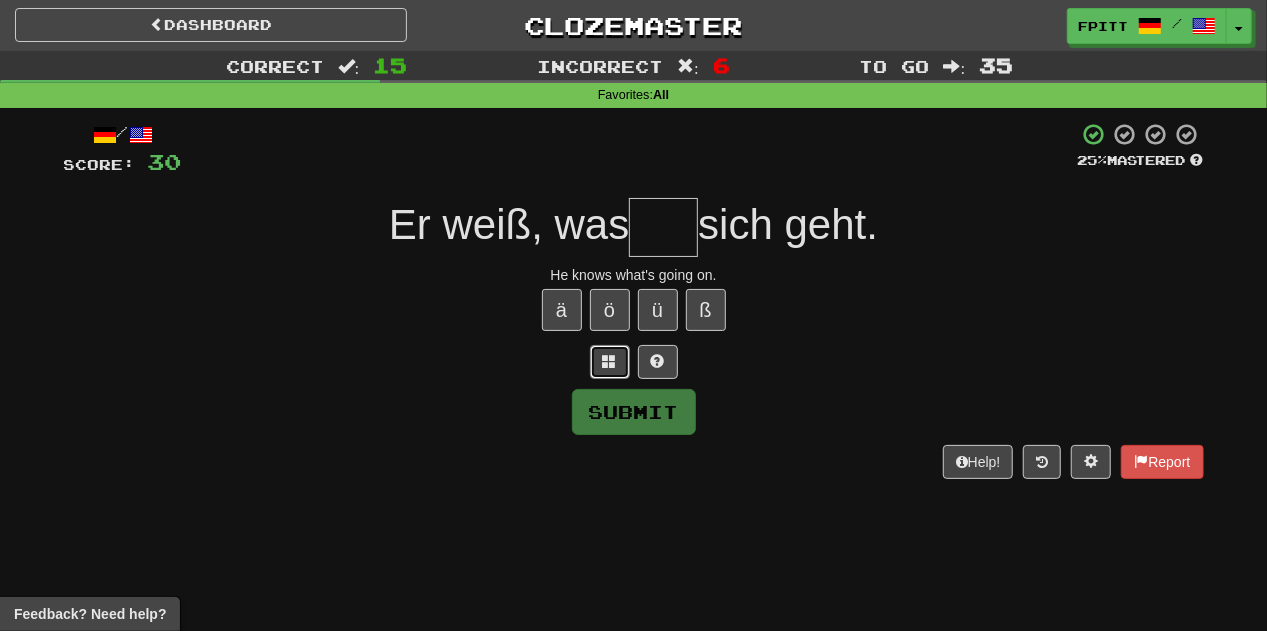 type 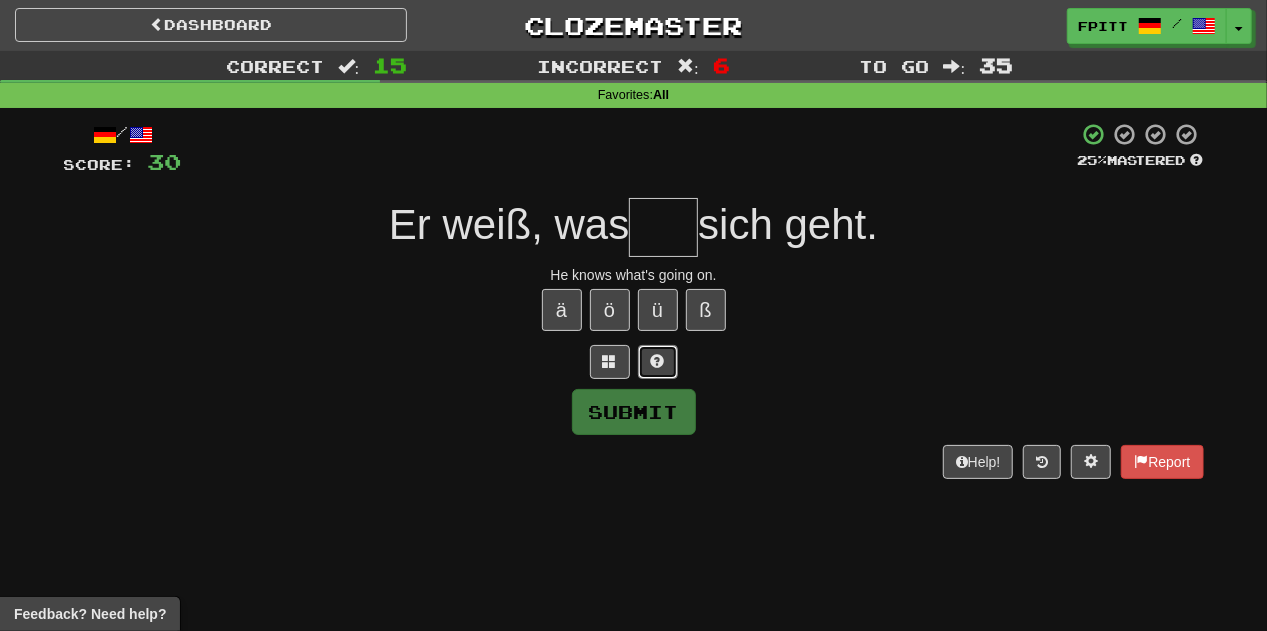 type 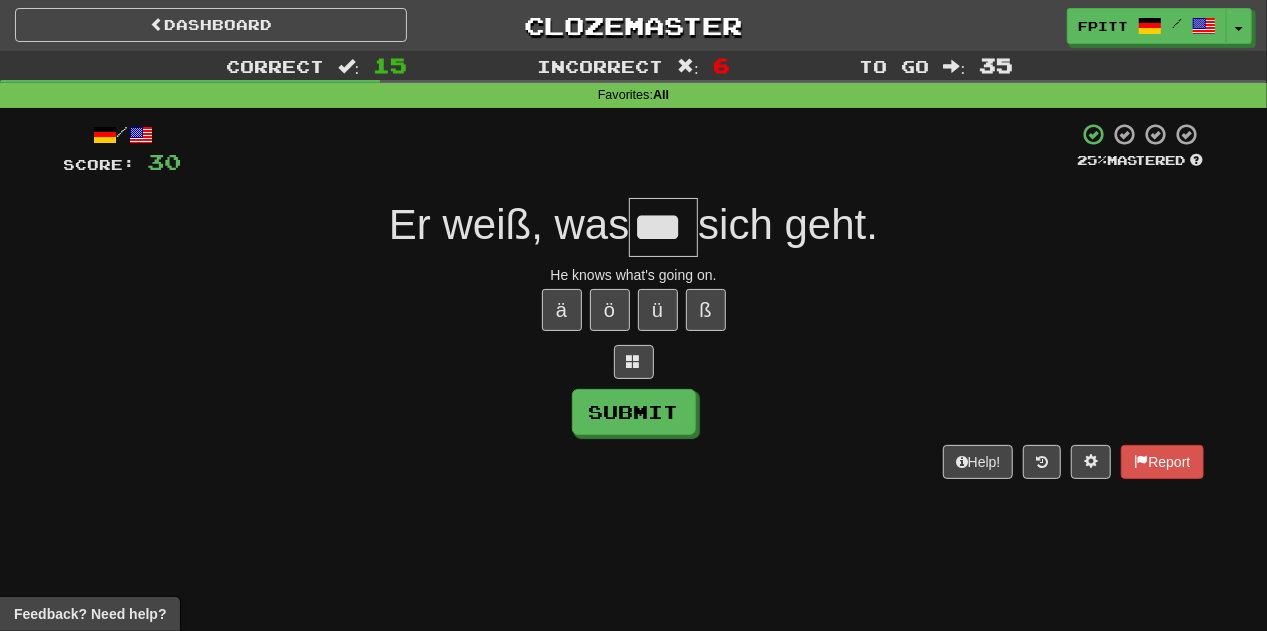 type on "***" 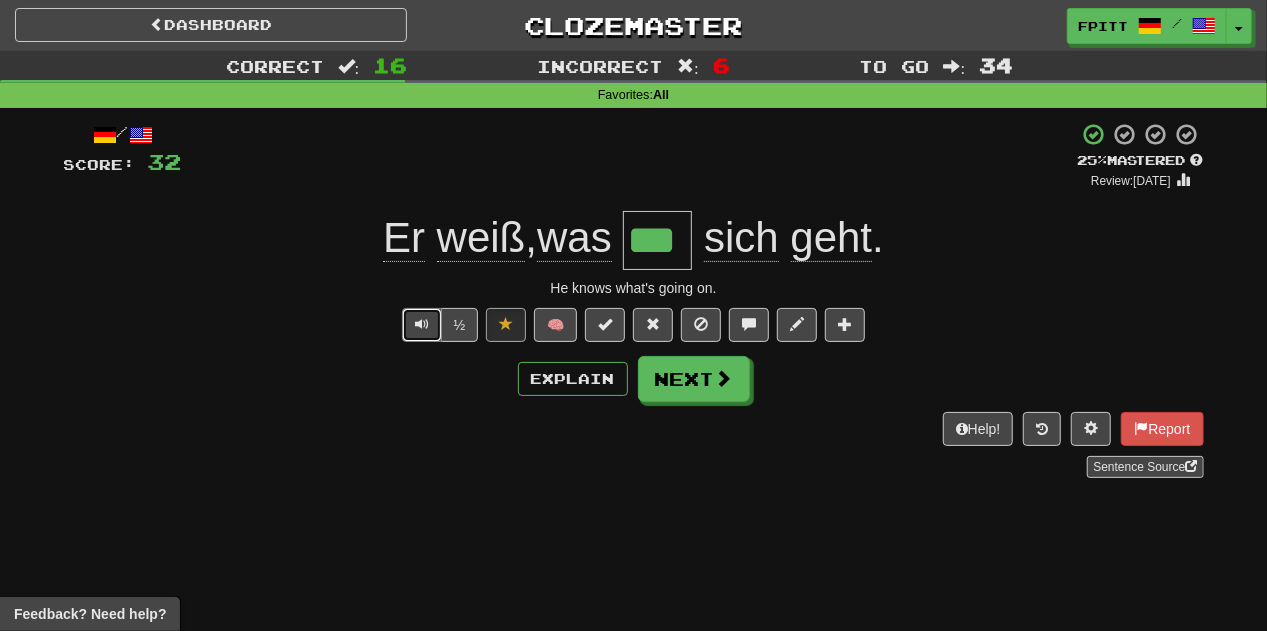 type 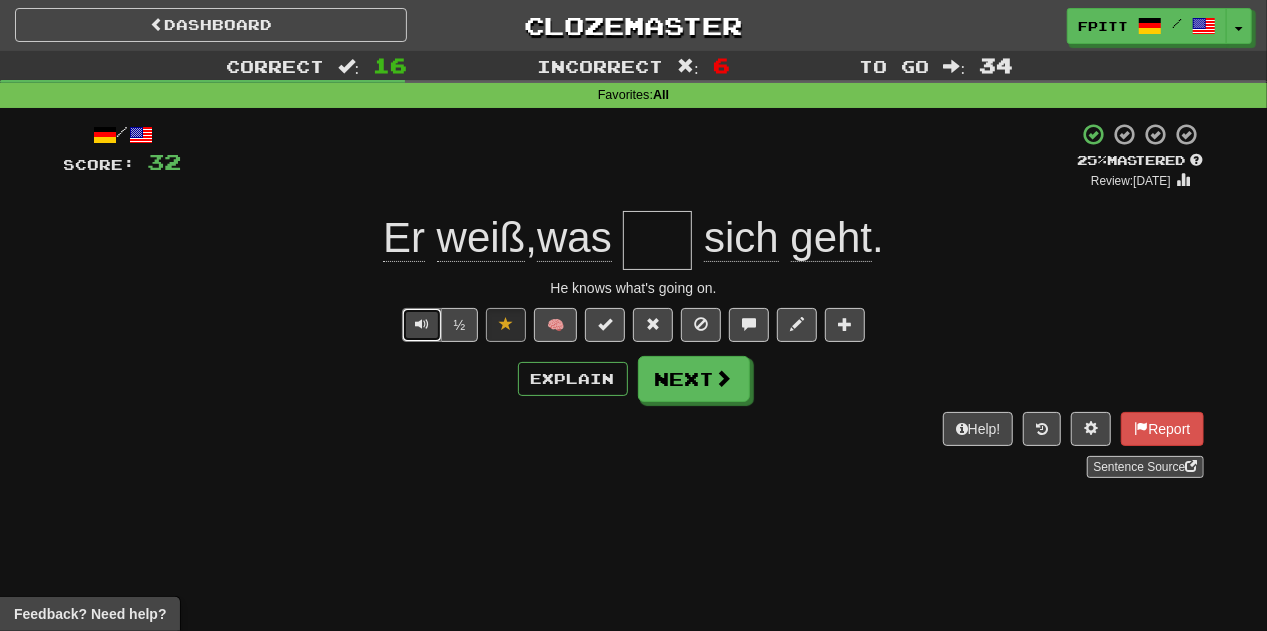 type 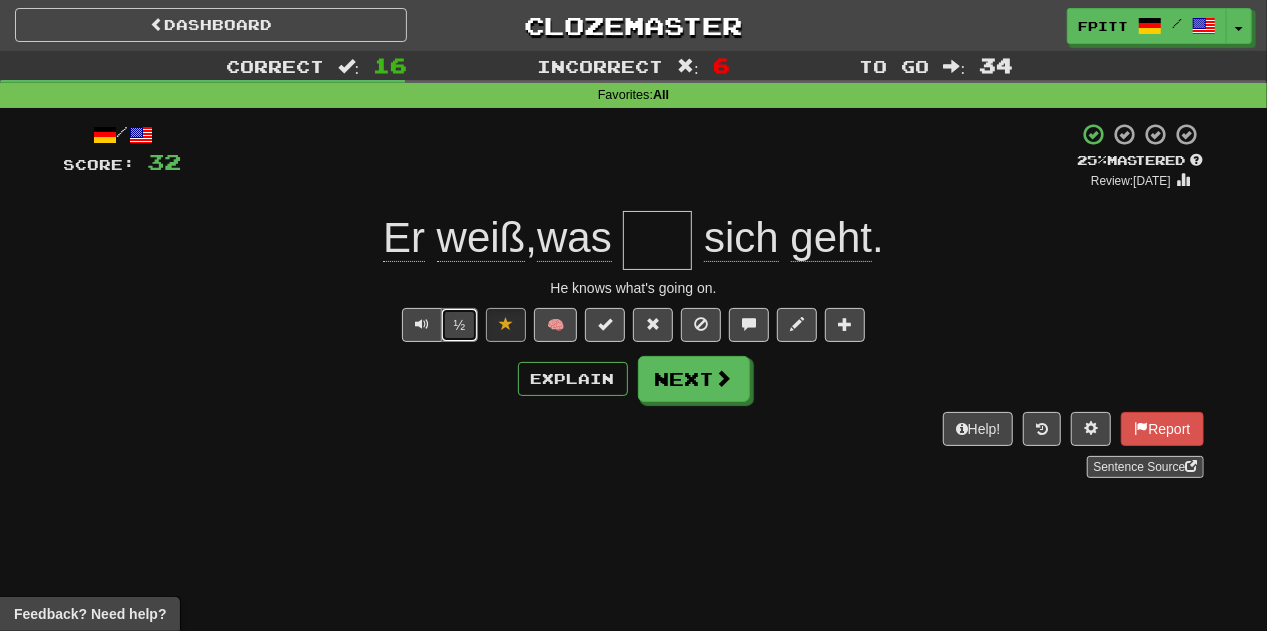 type 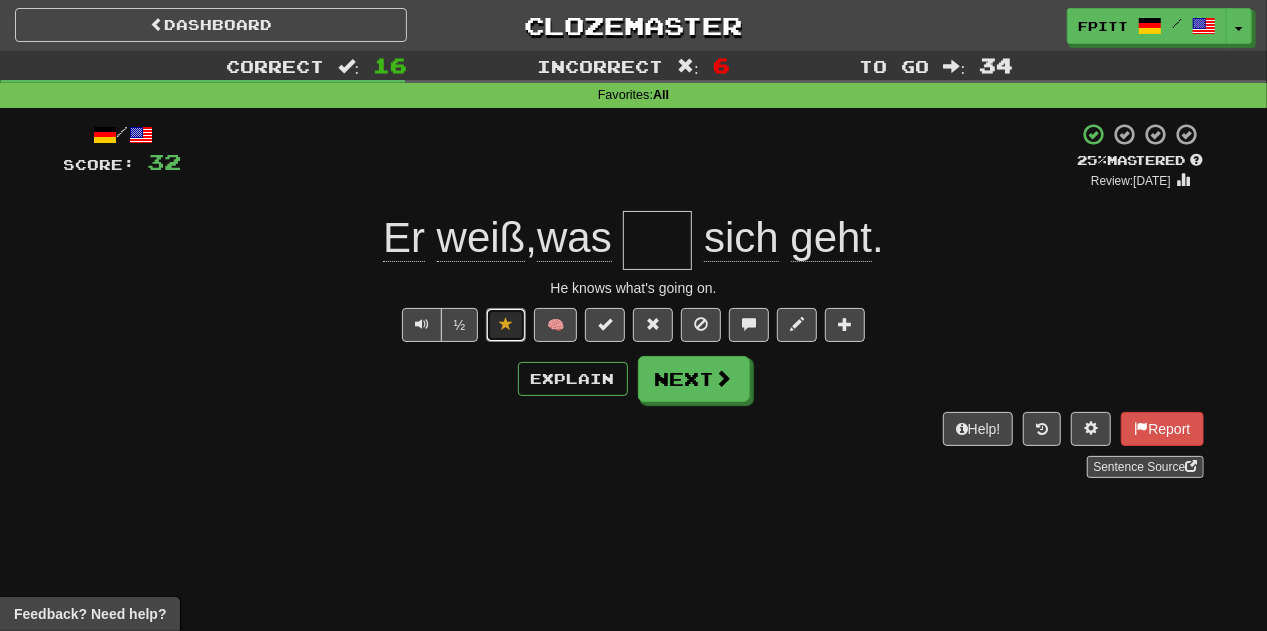 type 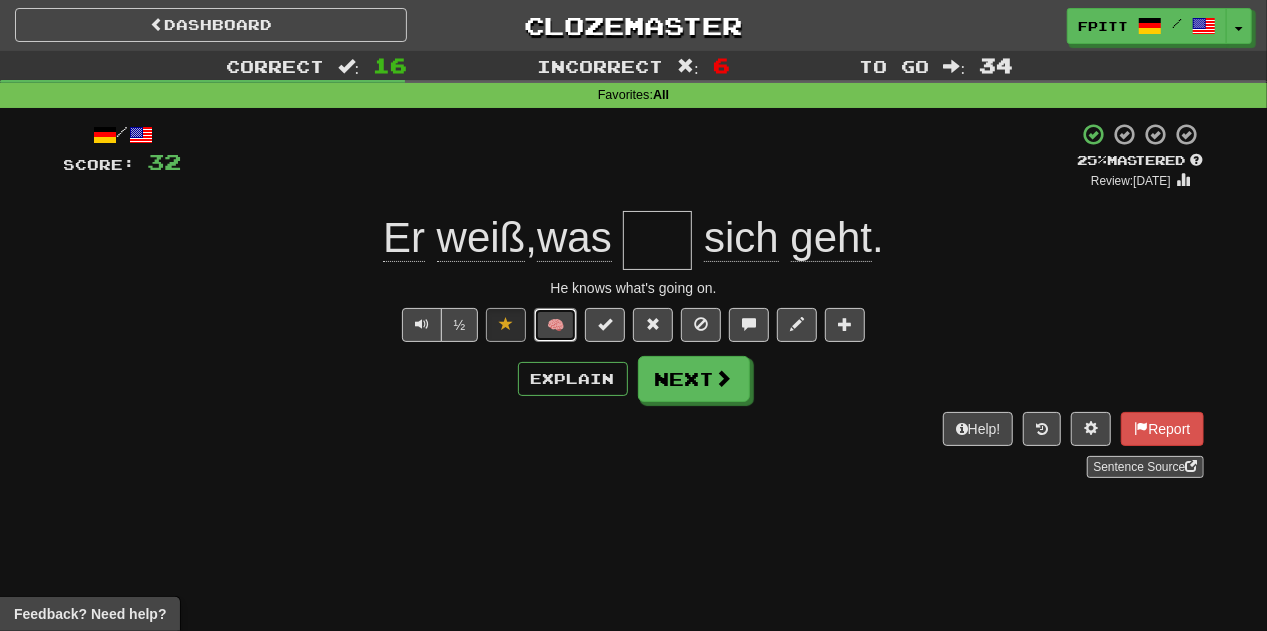 type 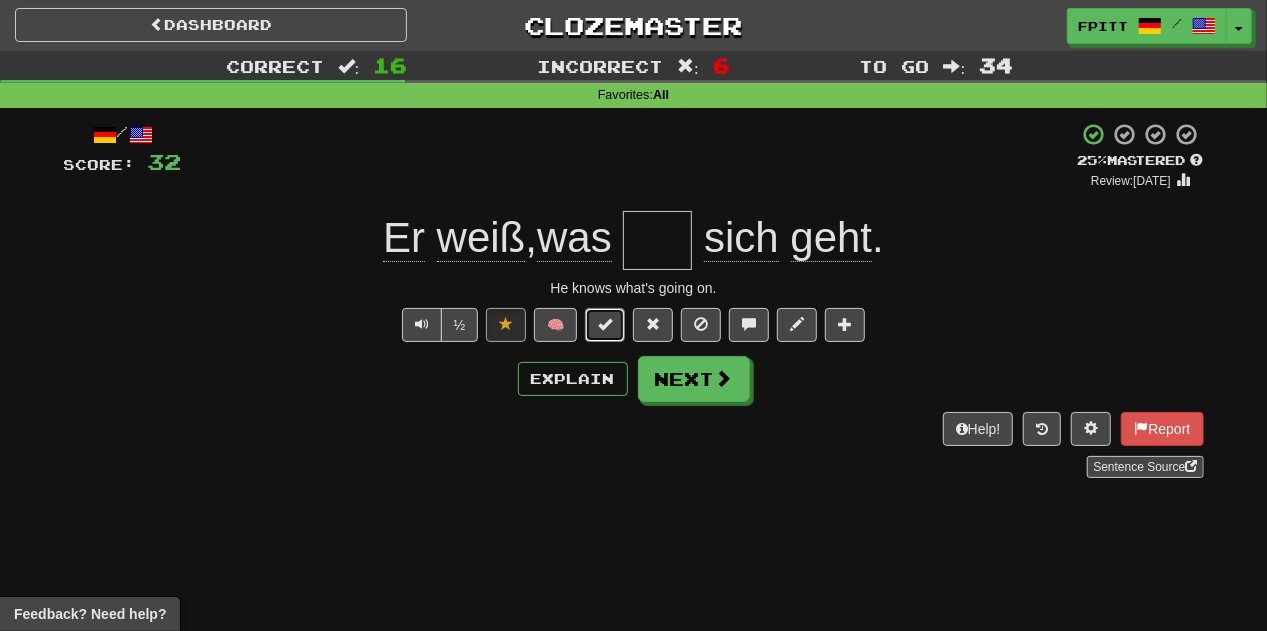 type 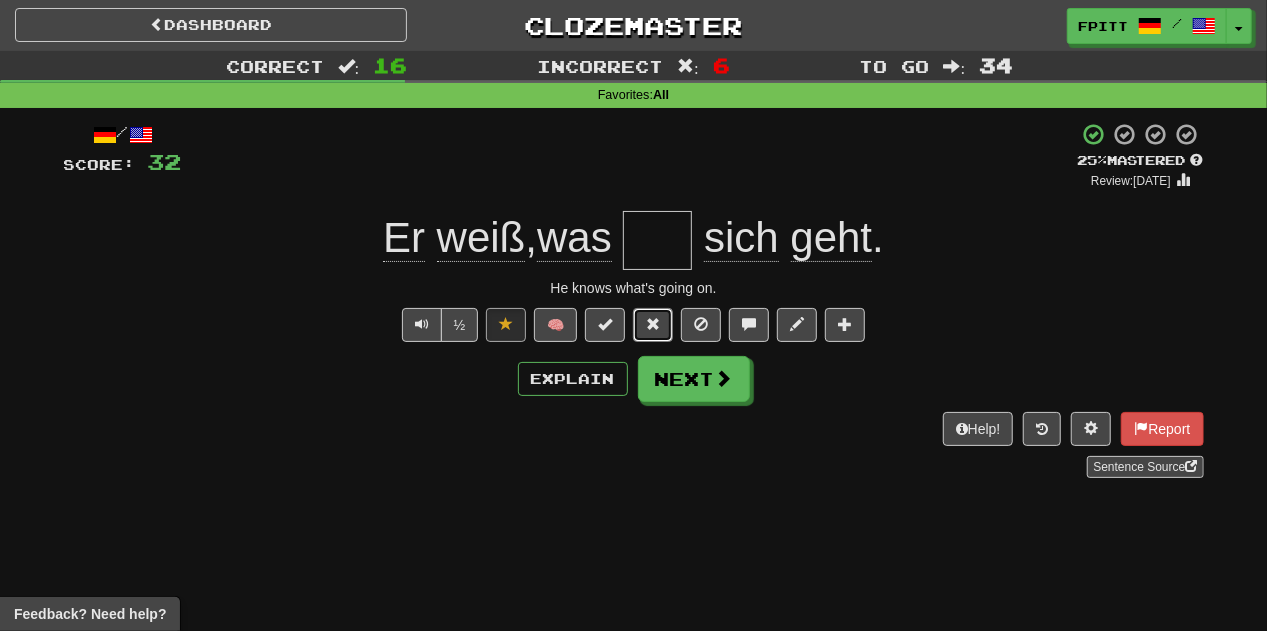 type 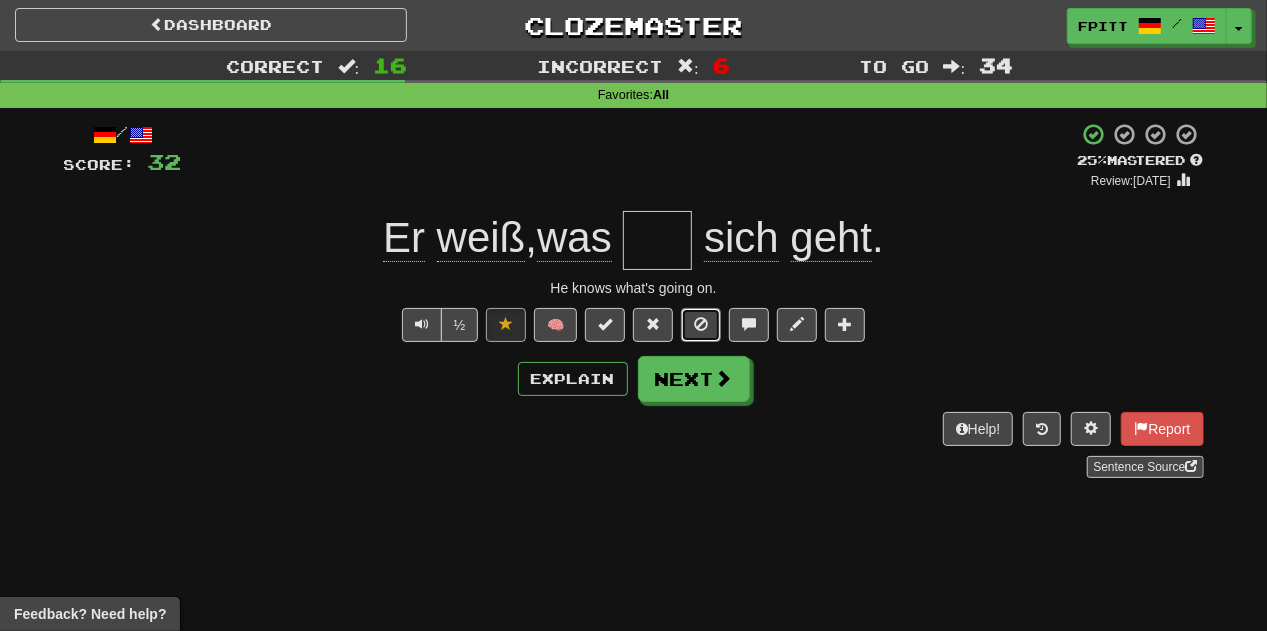 type 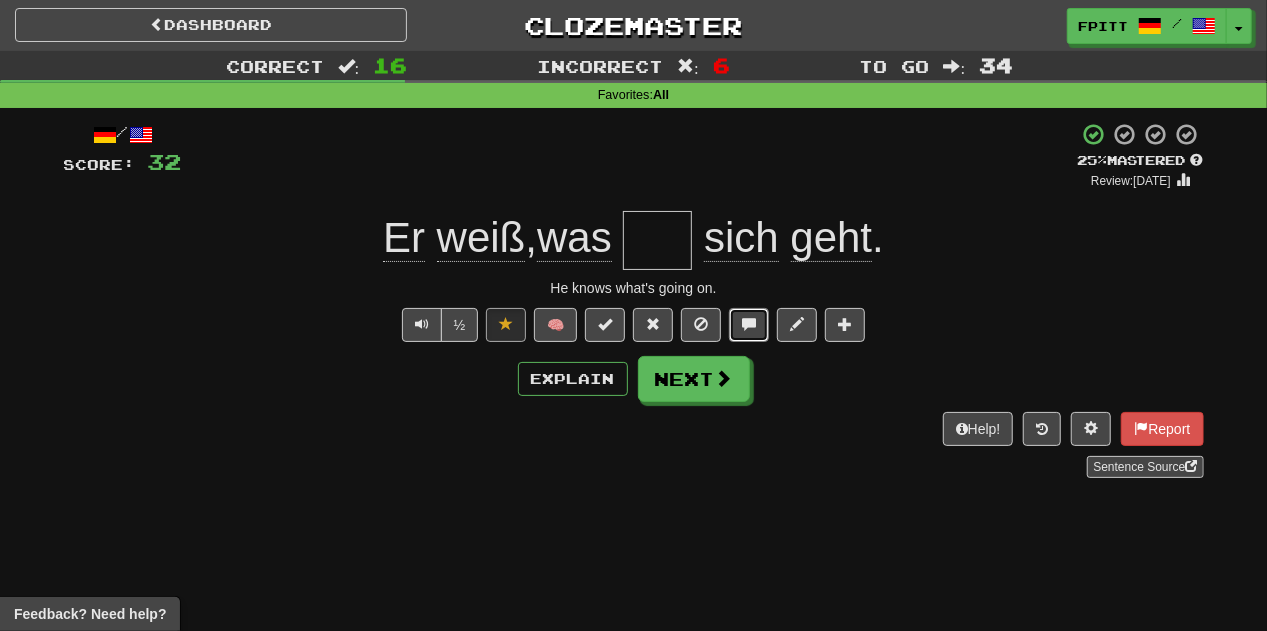 type 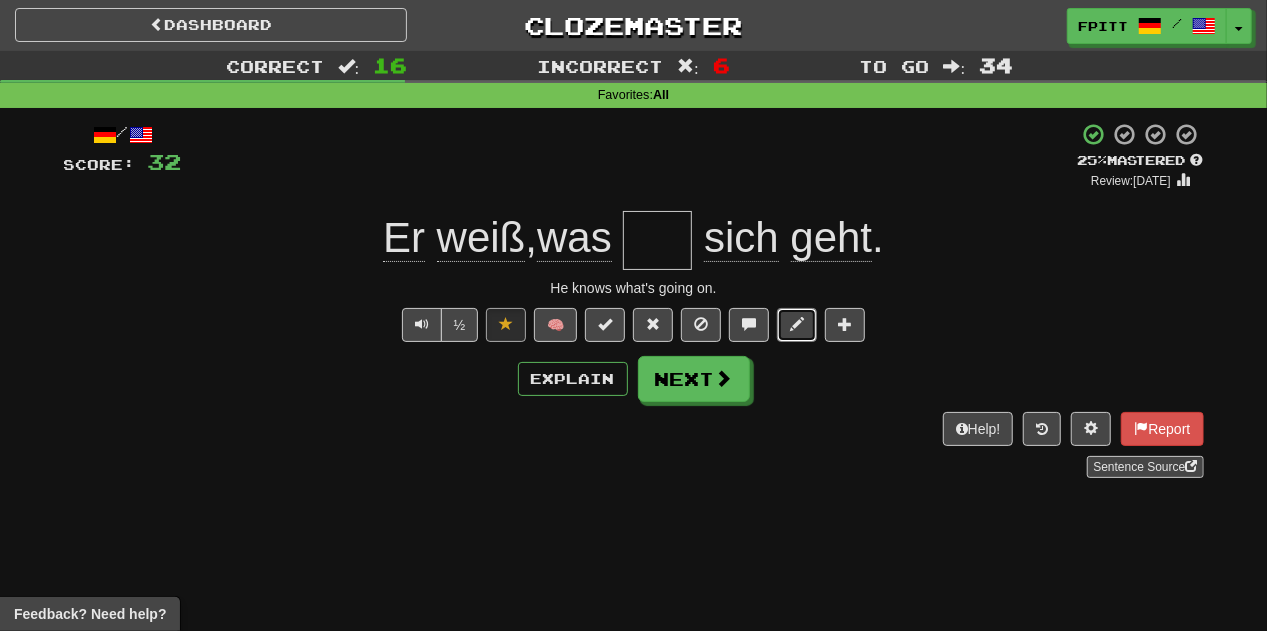 type 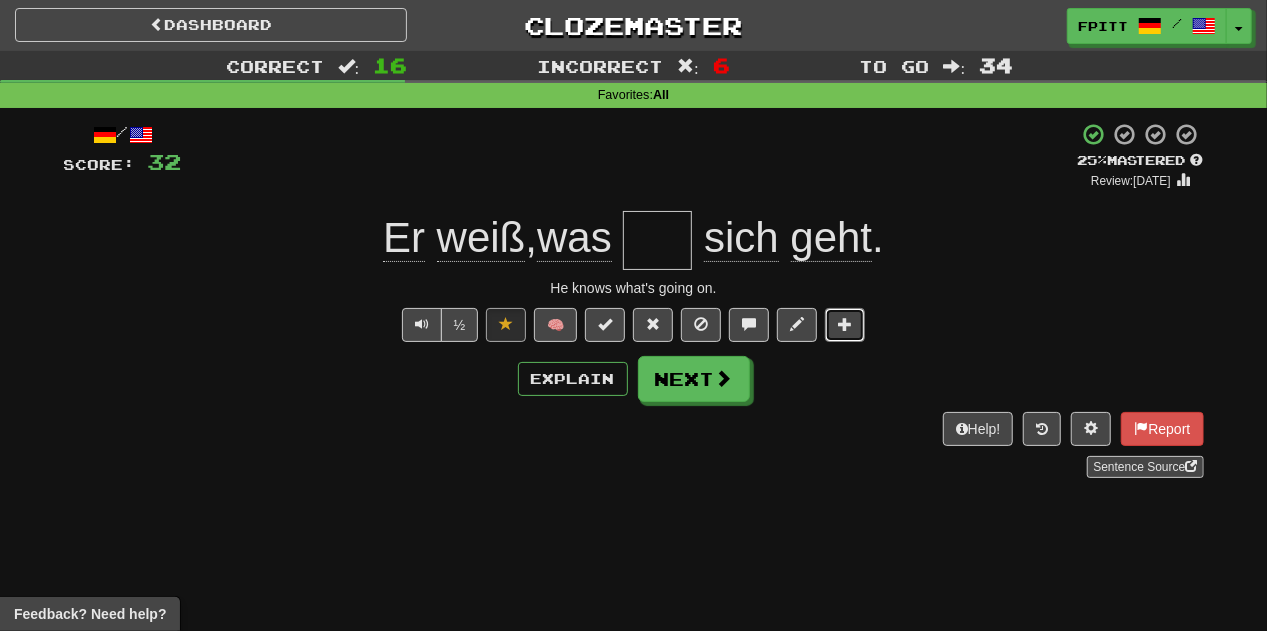type 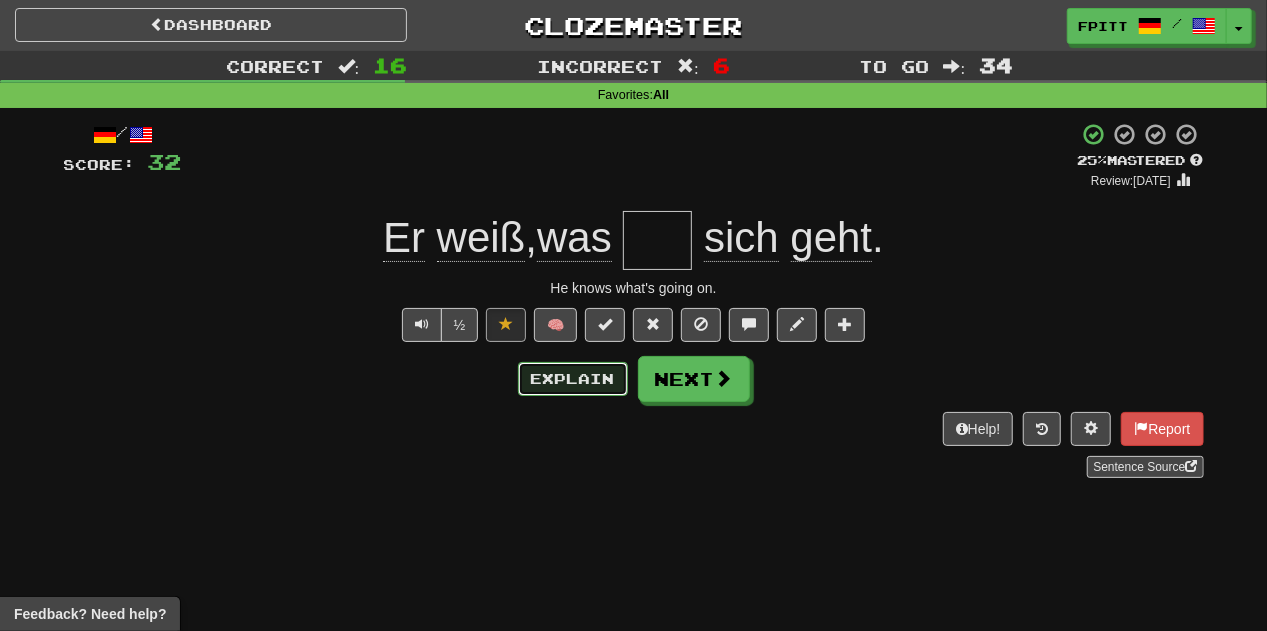 type 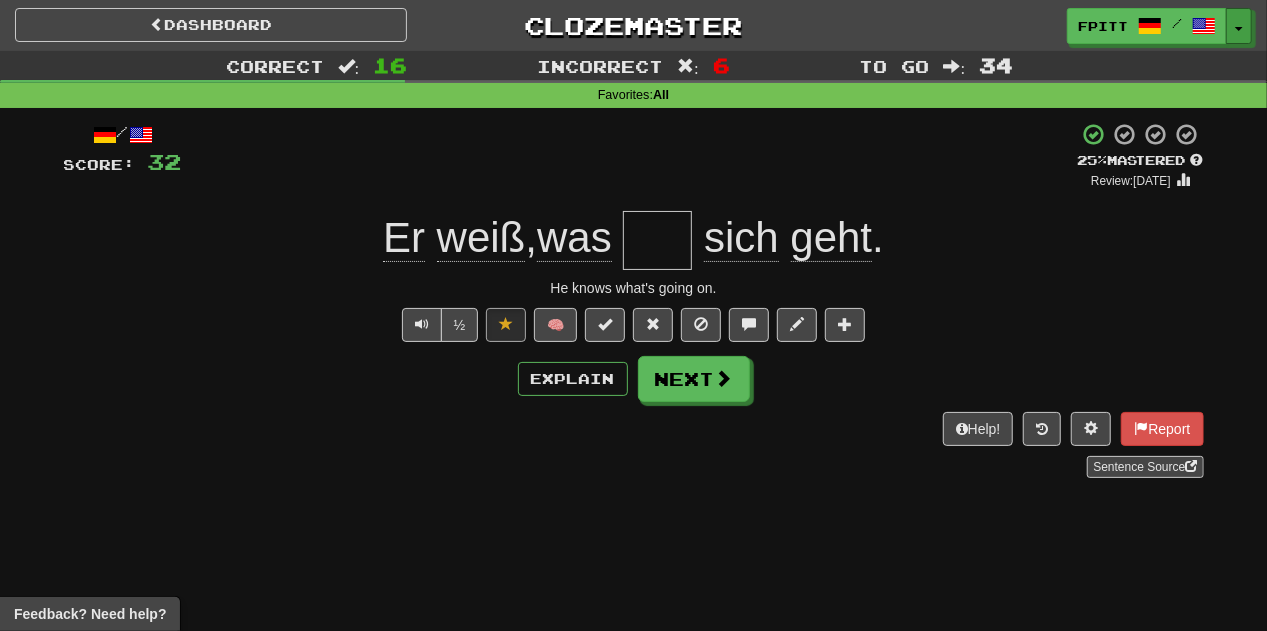 type 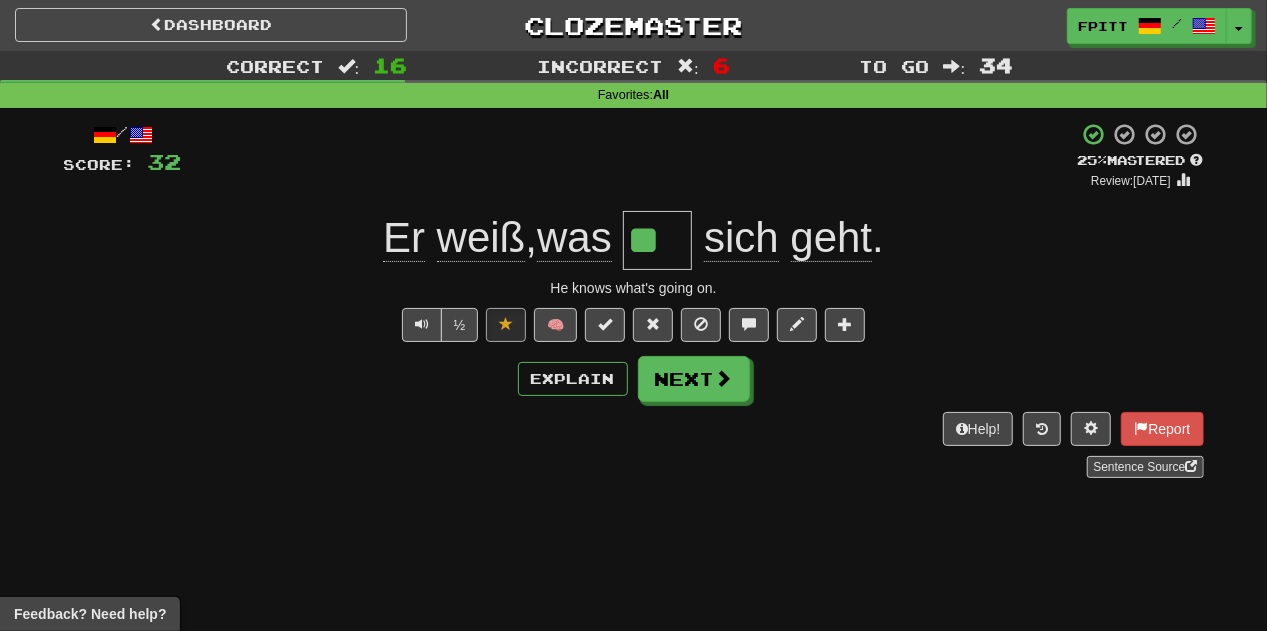 type on "***" 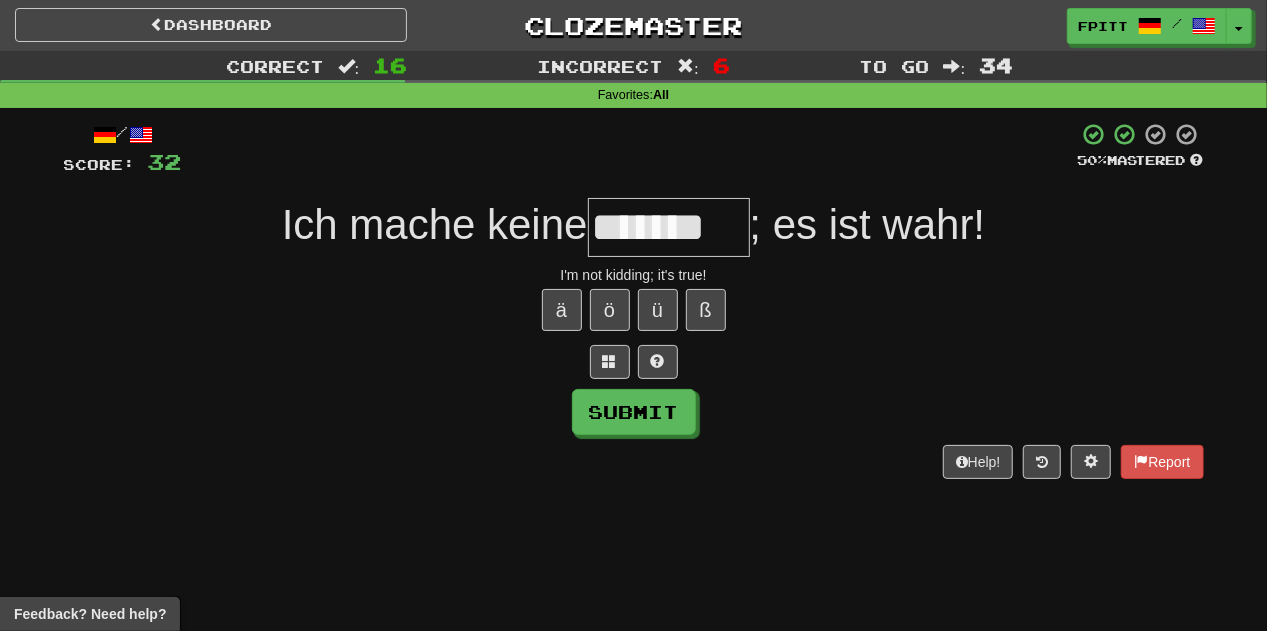 type on "*******" 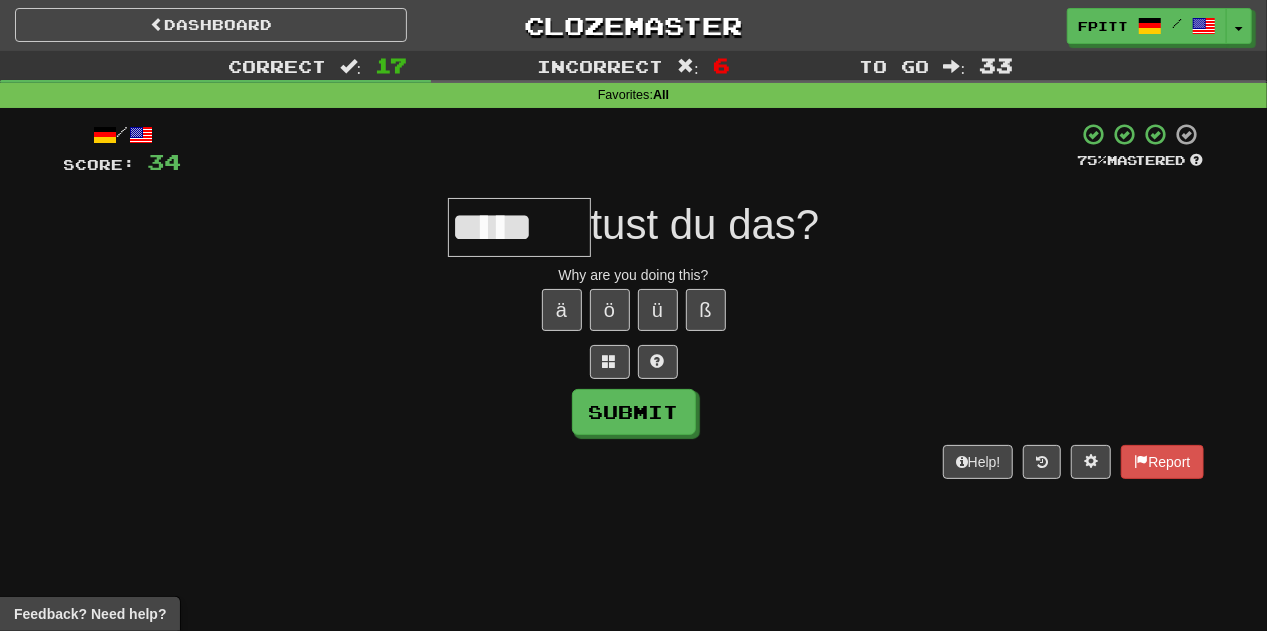 type on "*****" 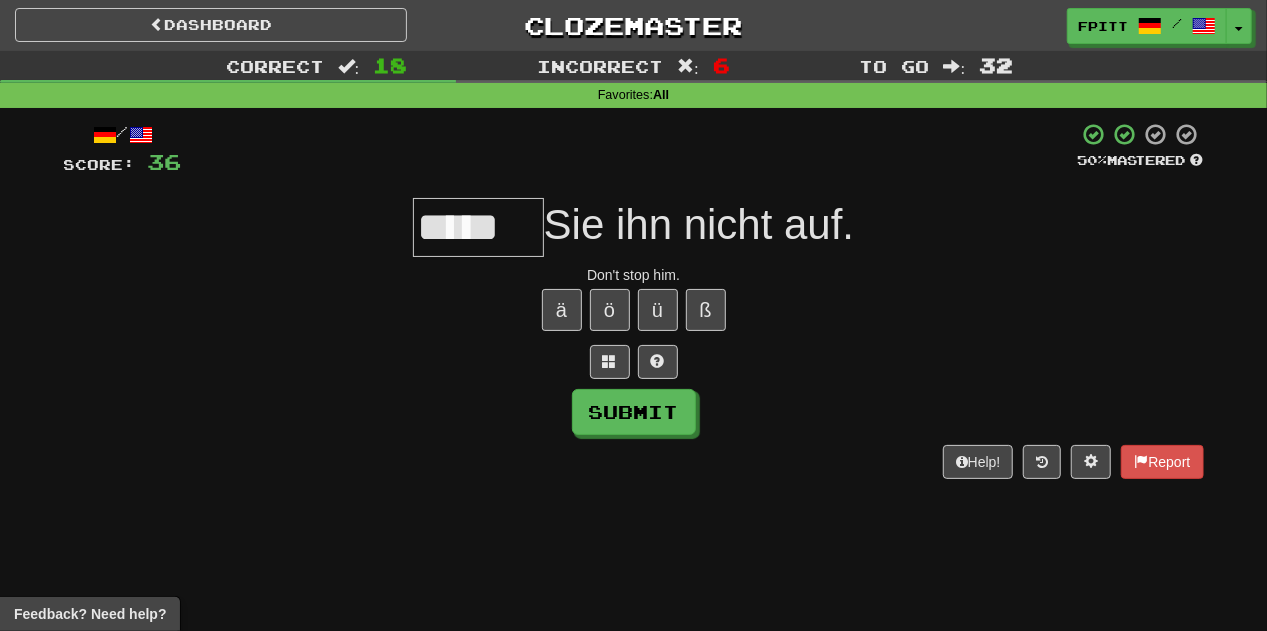 type on "******" 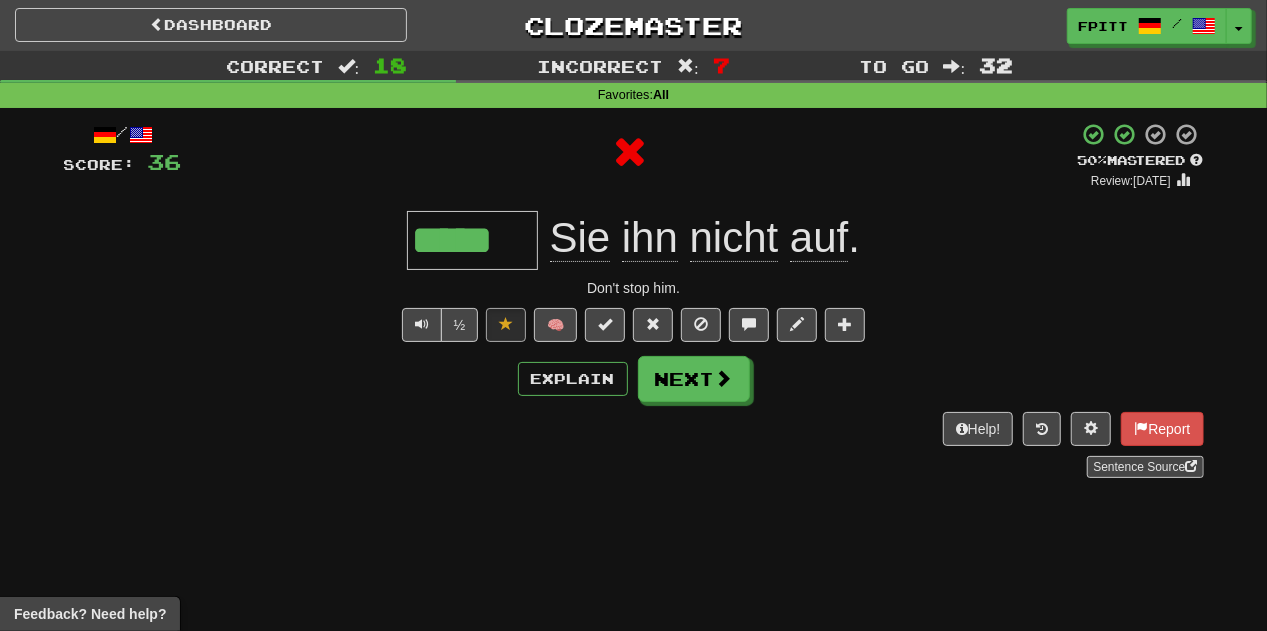 type on "******" 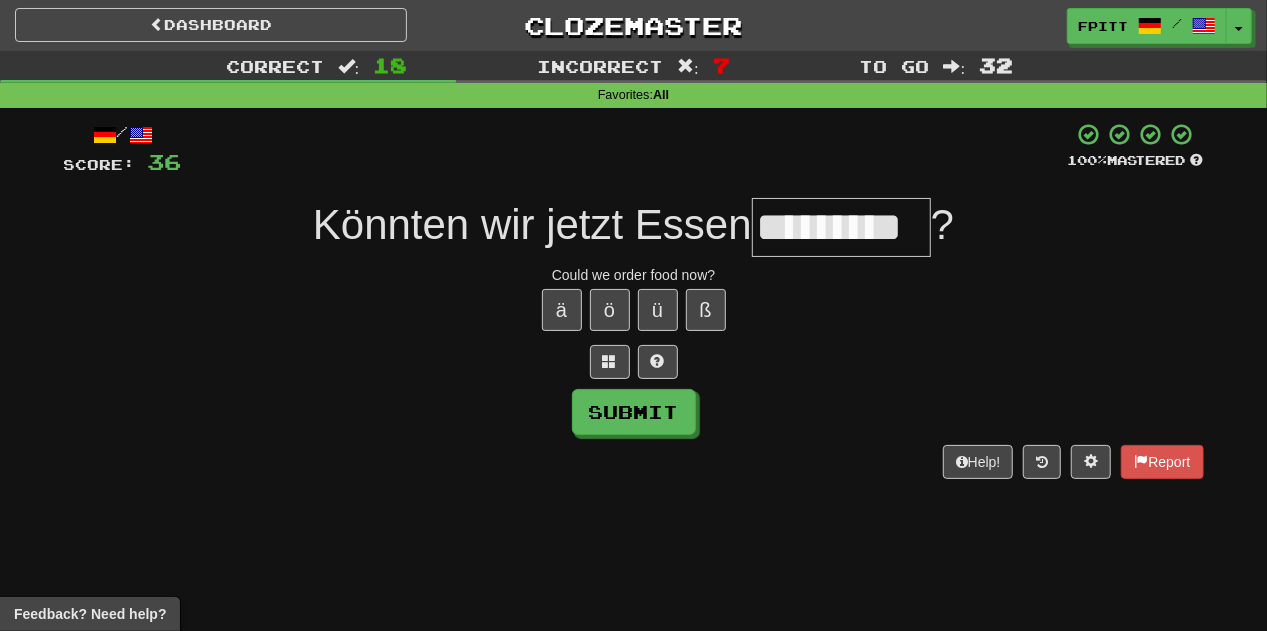 type on "*********" 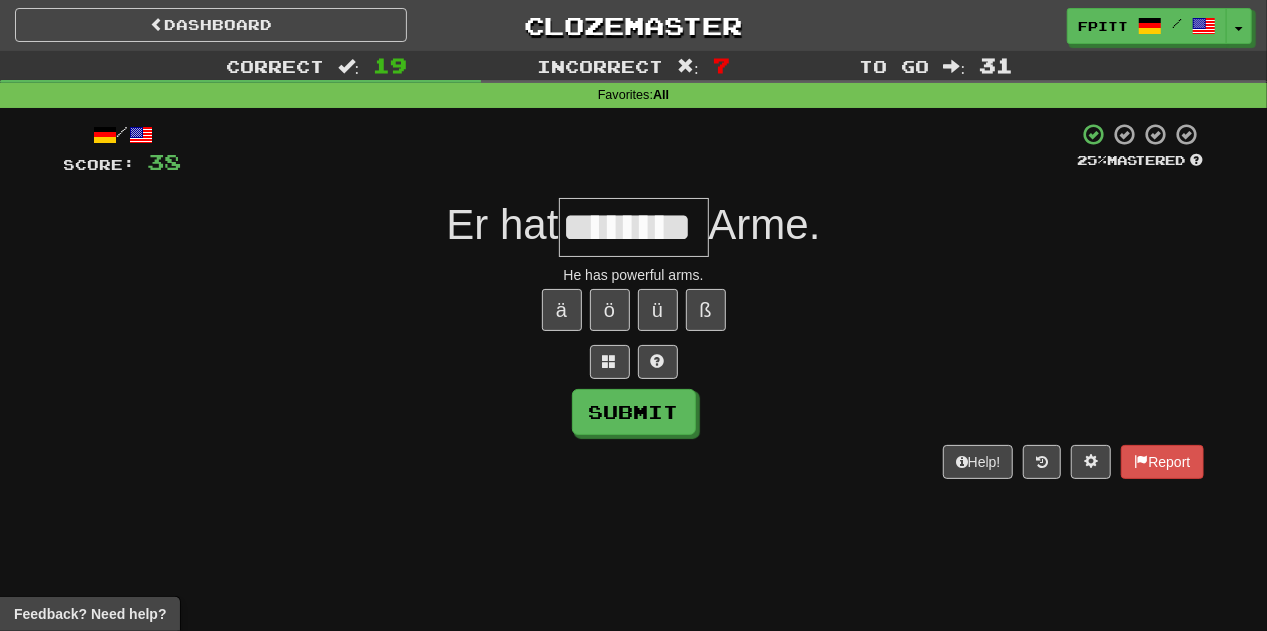 type on "********" 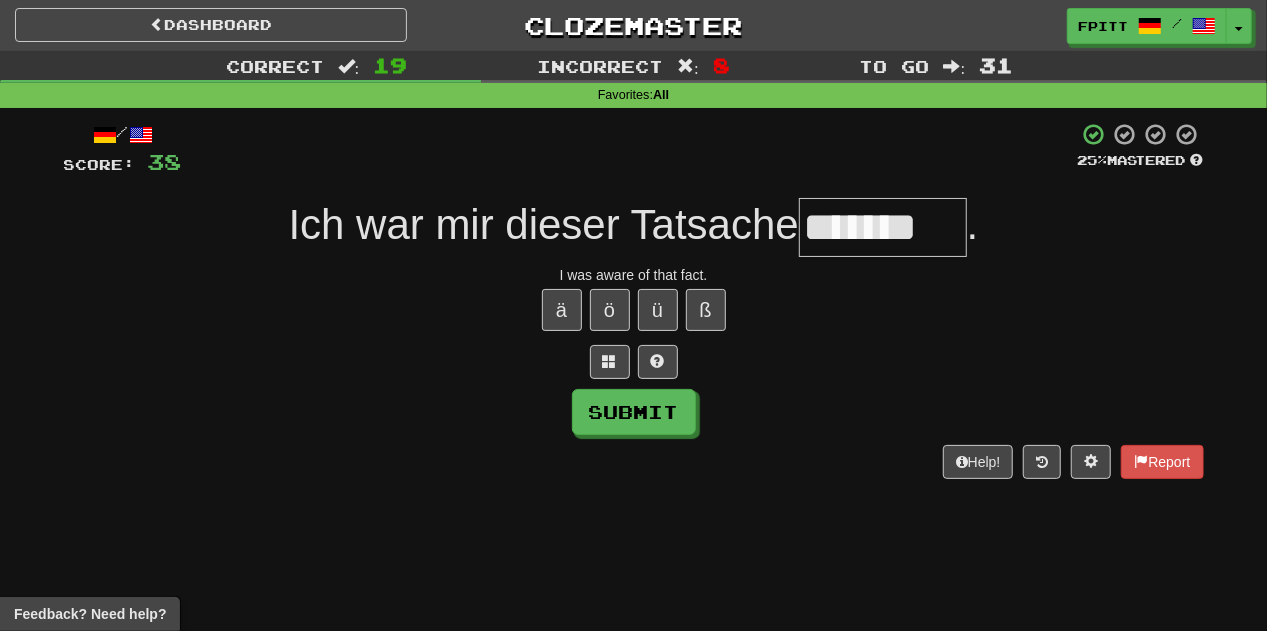 scroll, scrollTop: 0, scrollLeft: 1, axis: horizontal 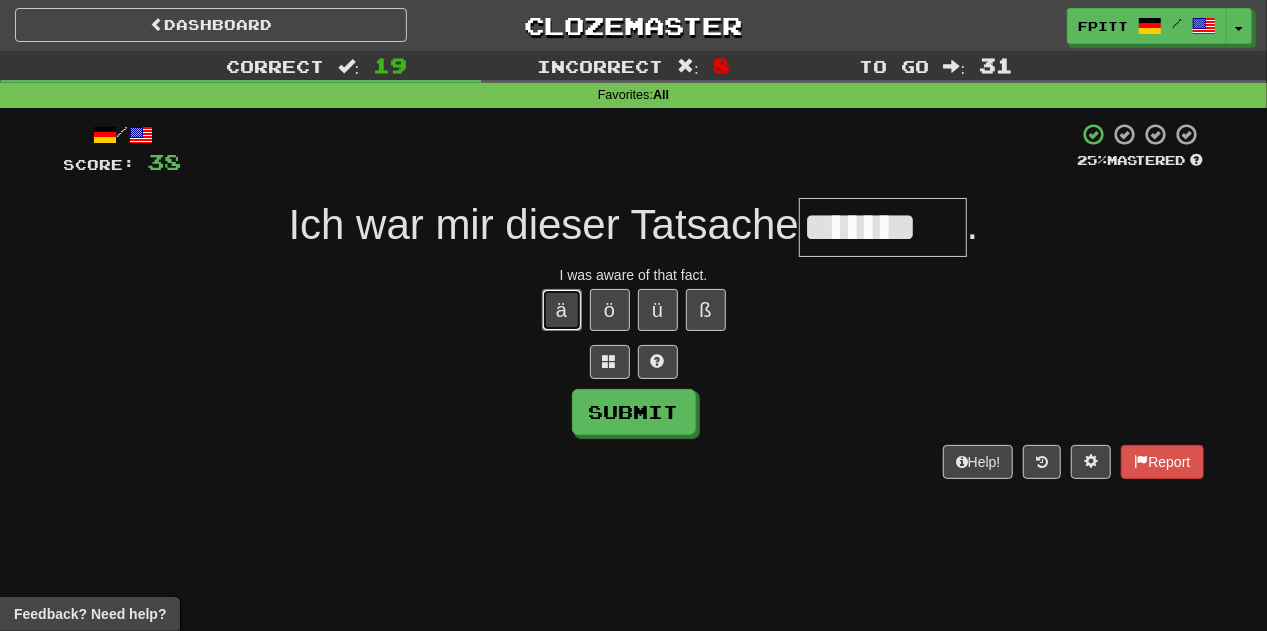 type 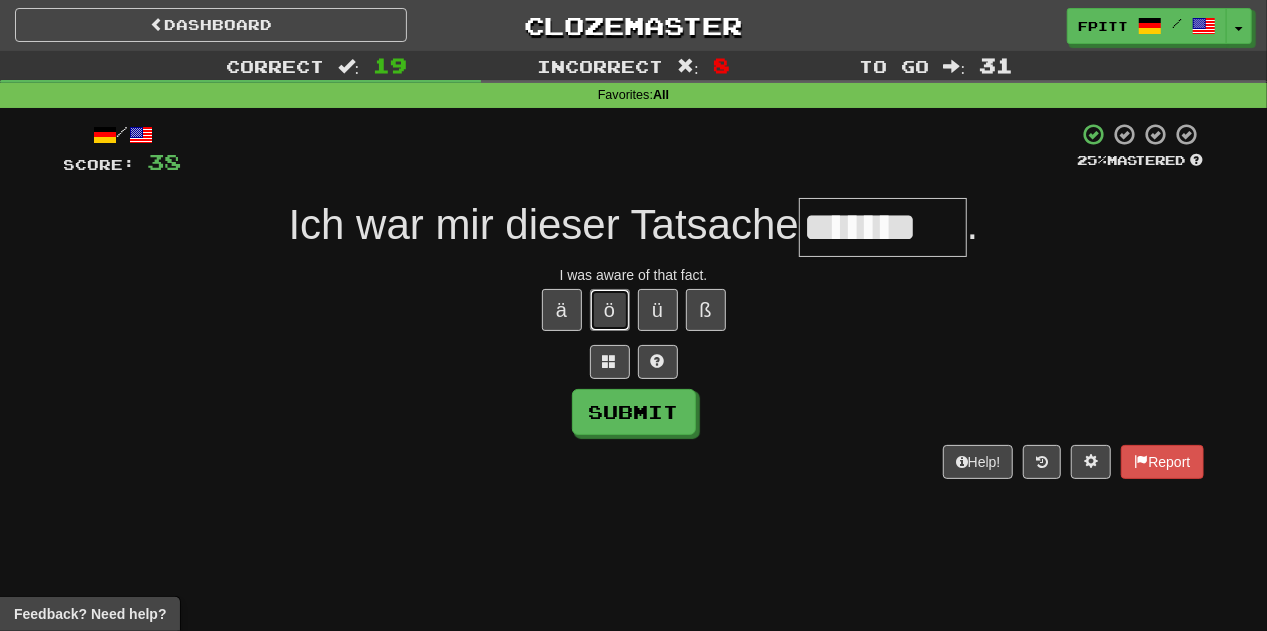 type 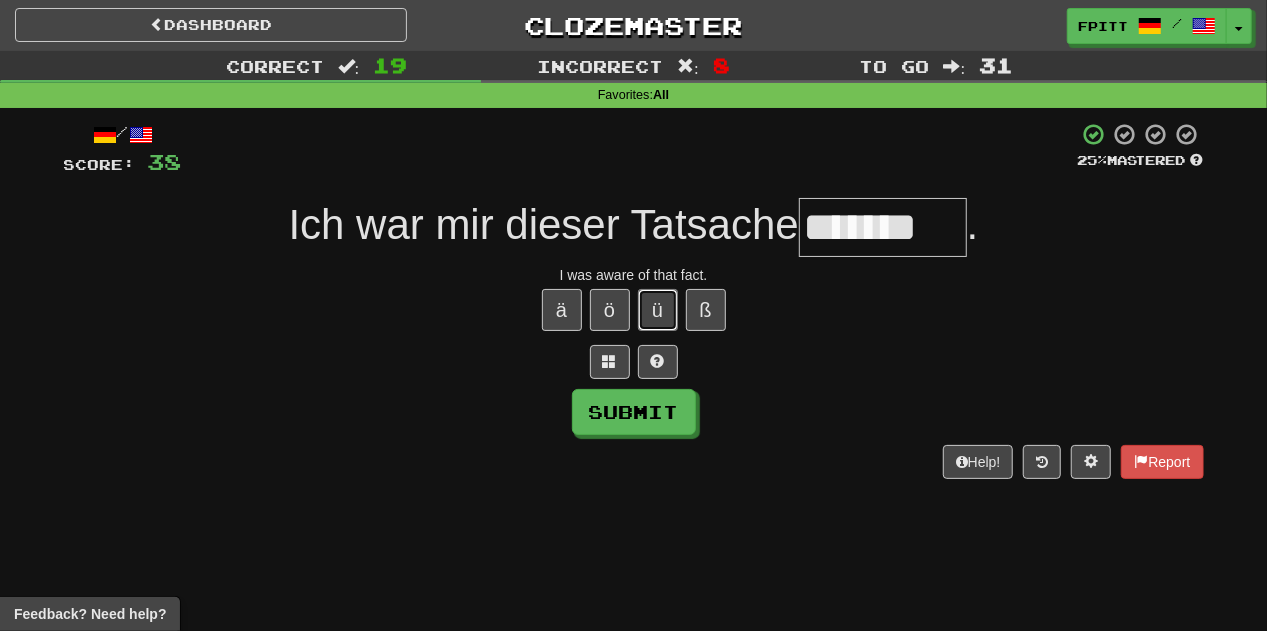 type 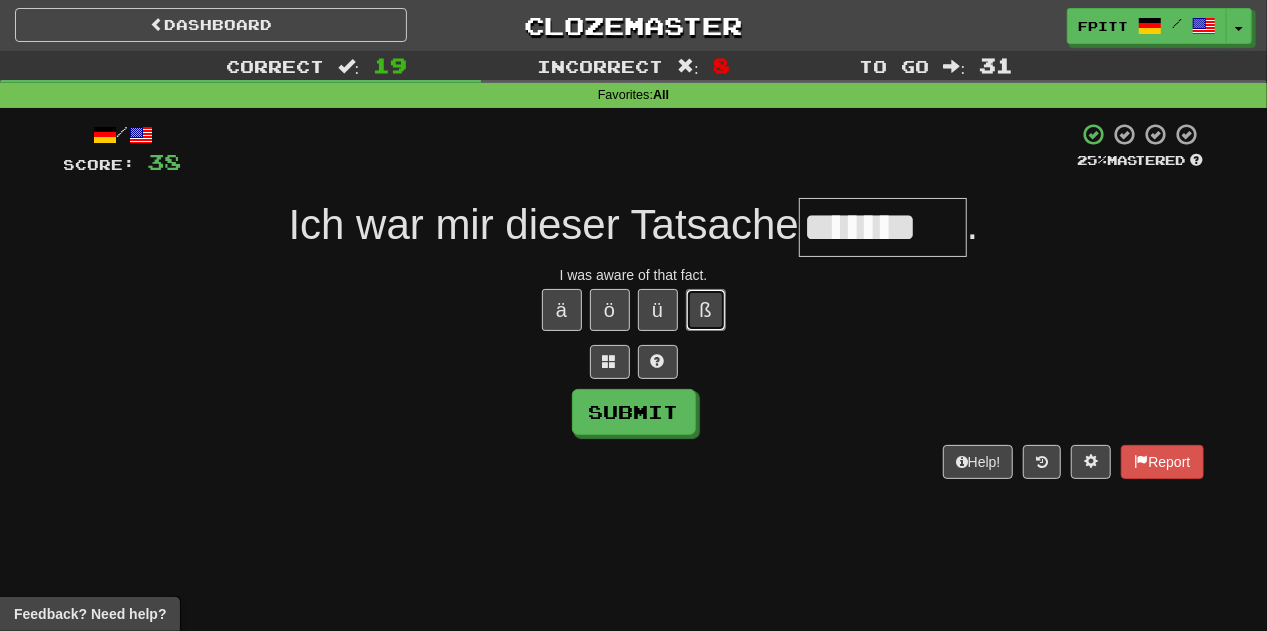 type 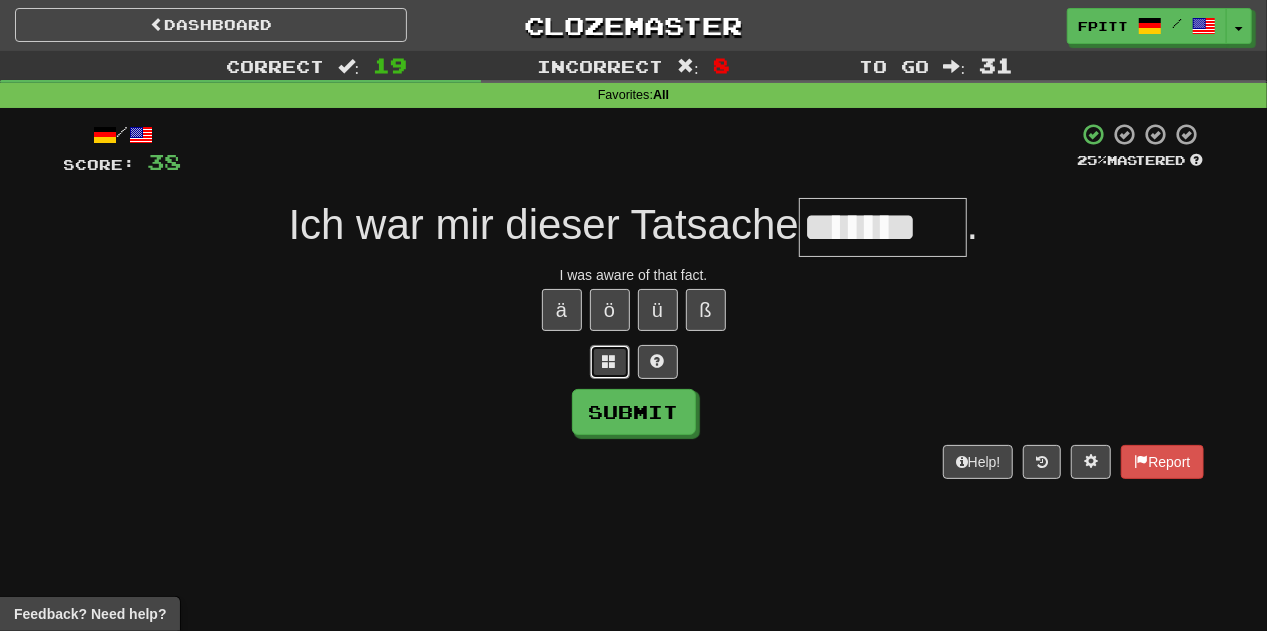 type 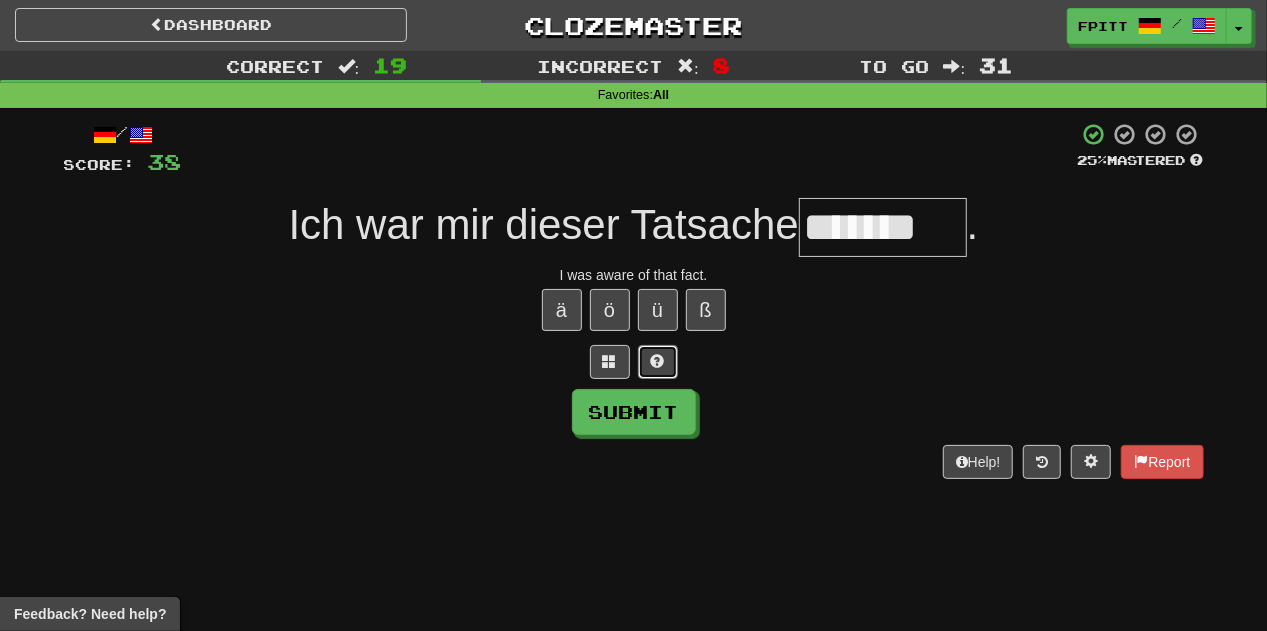 type 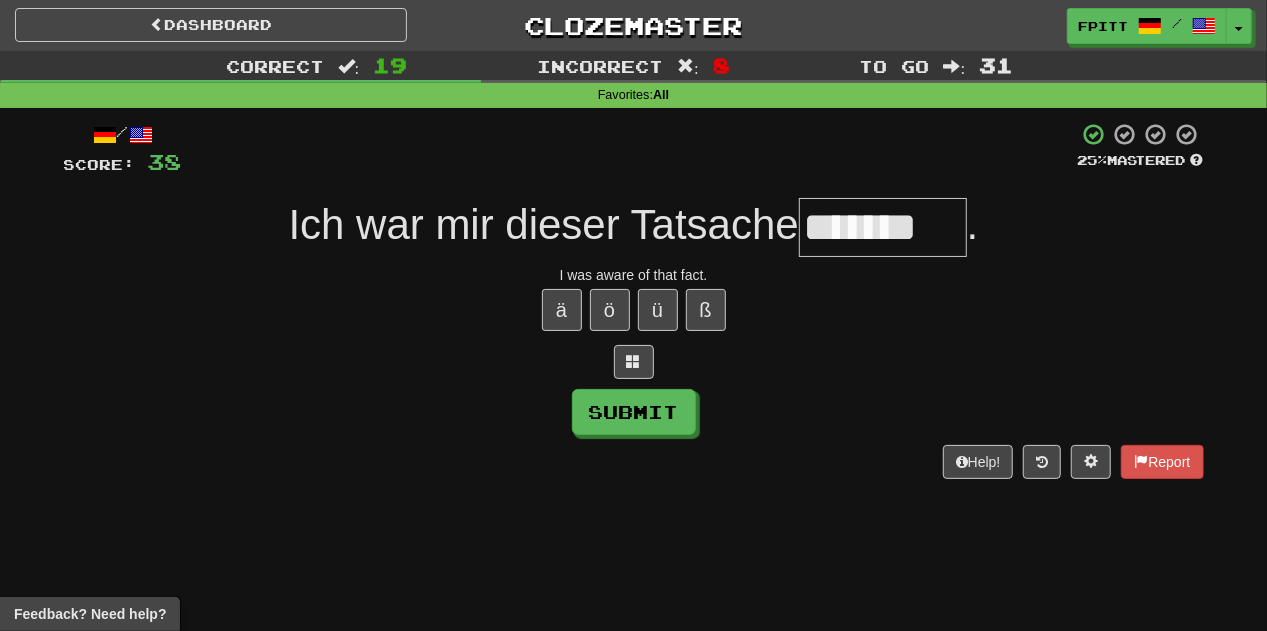 type on "*******" 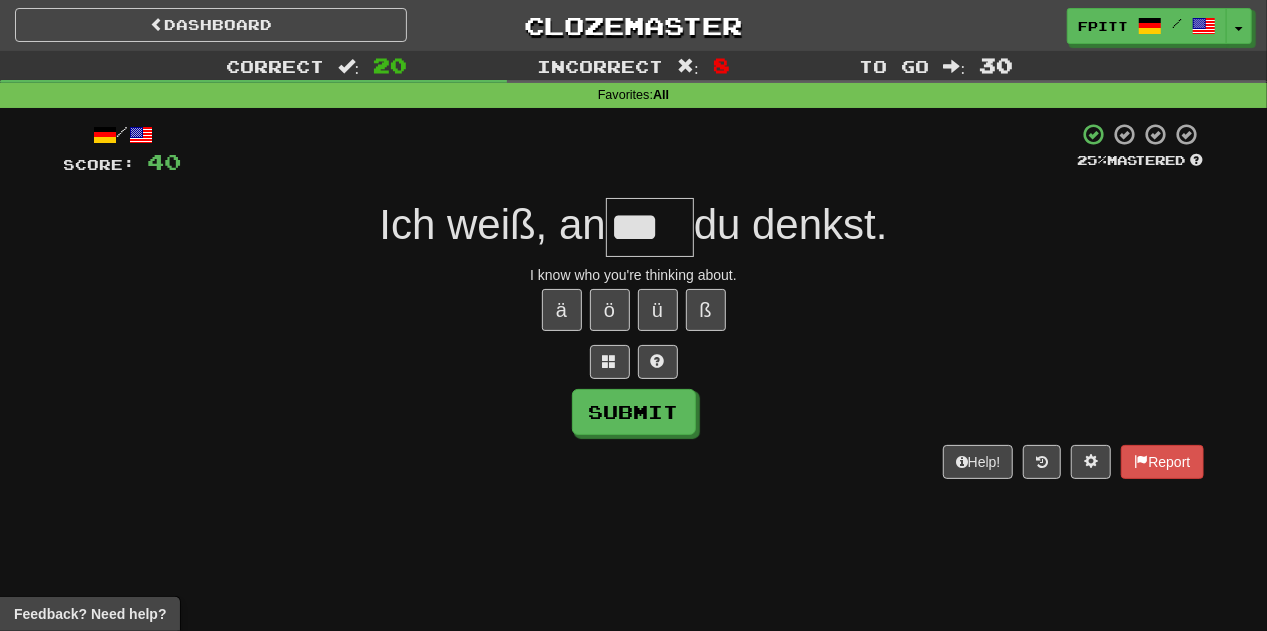 scroll, scrollTop: 0, scrollLeft: 10, axis: horizontal 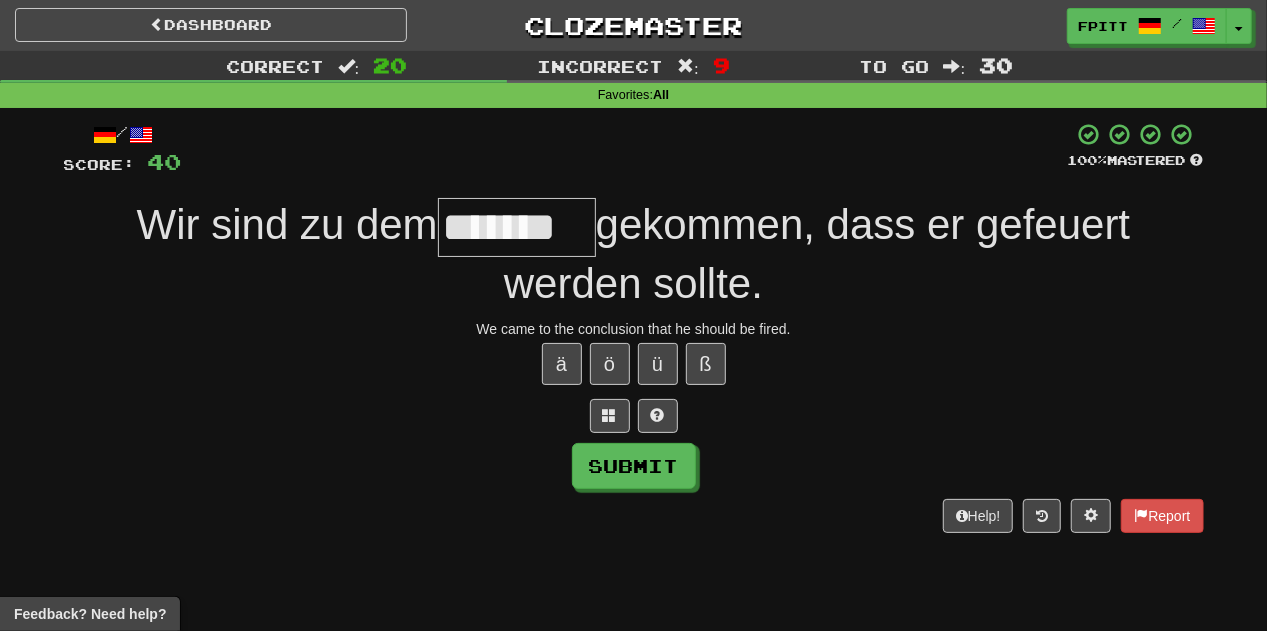 type on "*******" 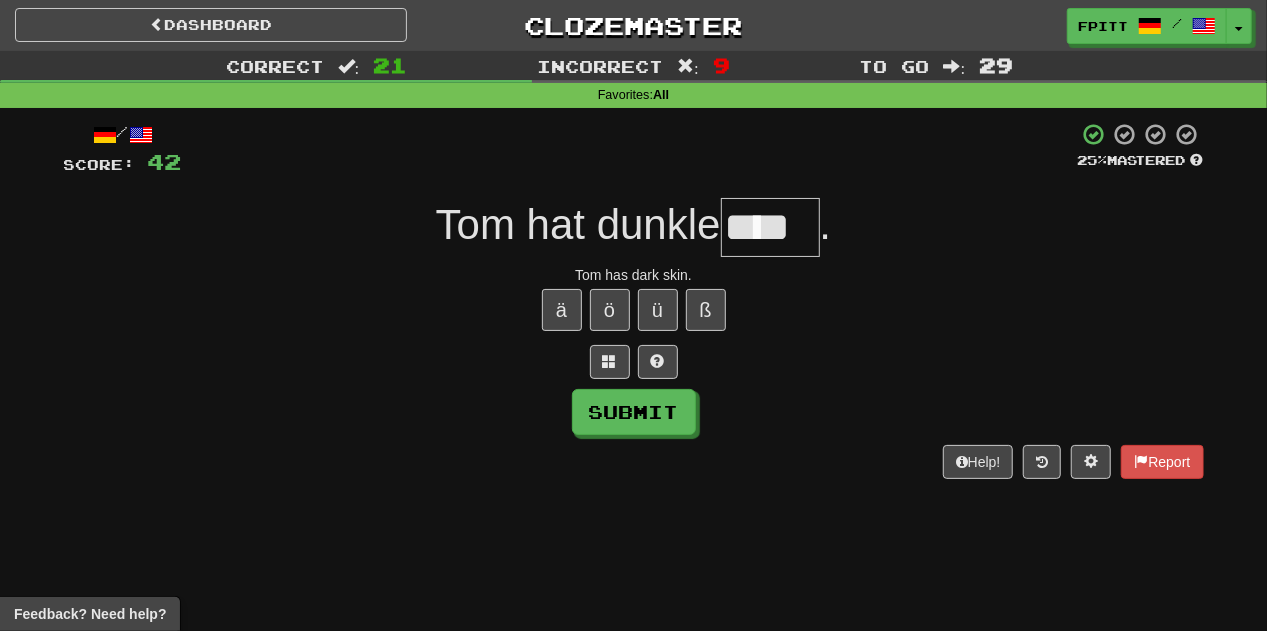type on "****" 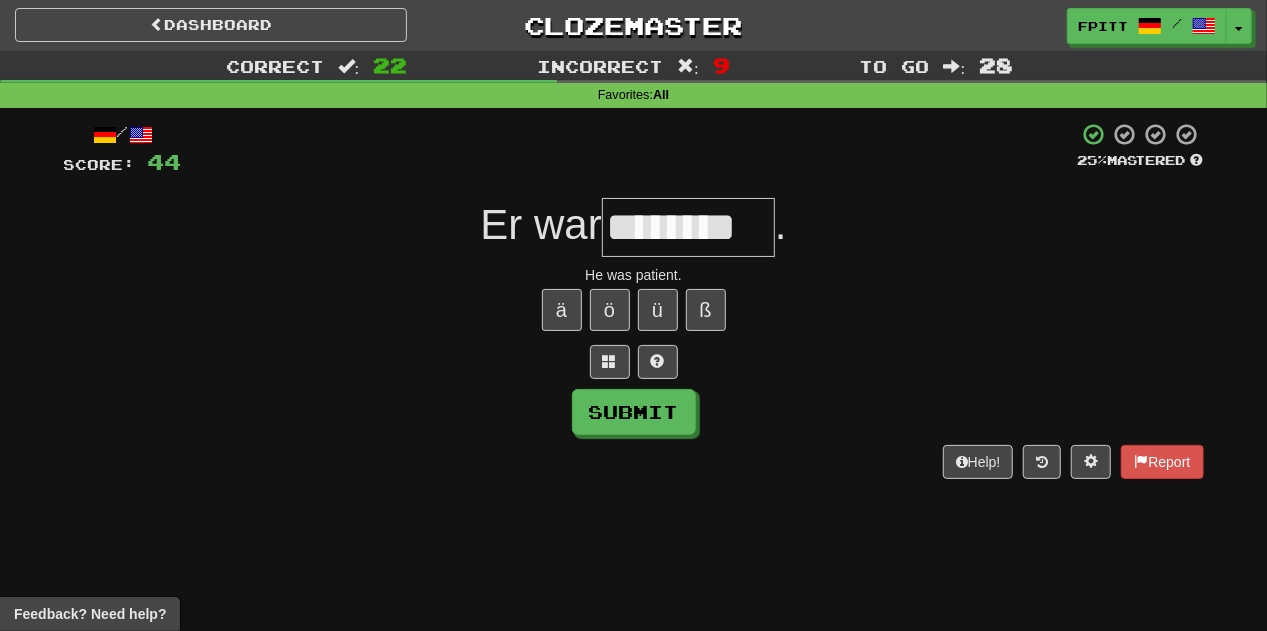 type on "********" 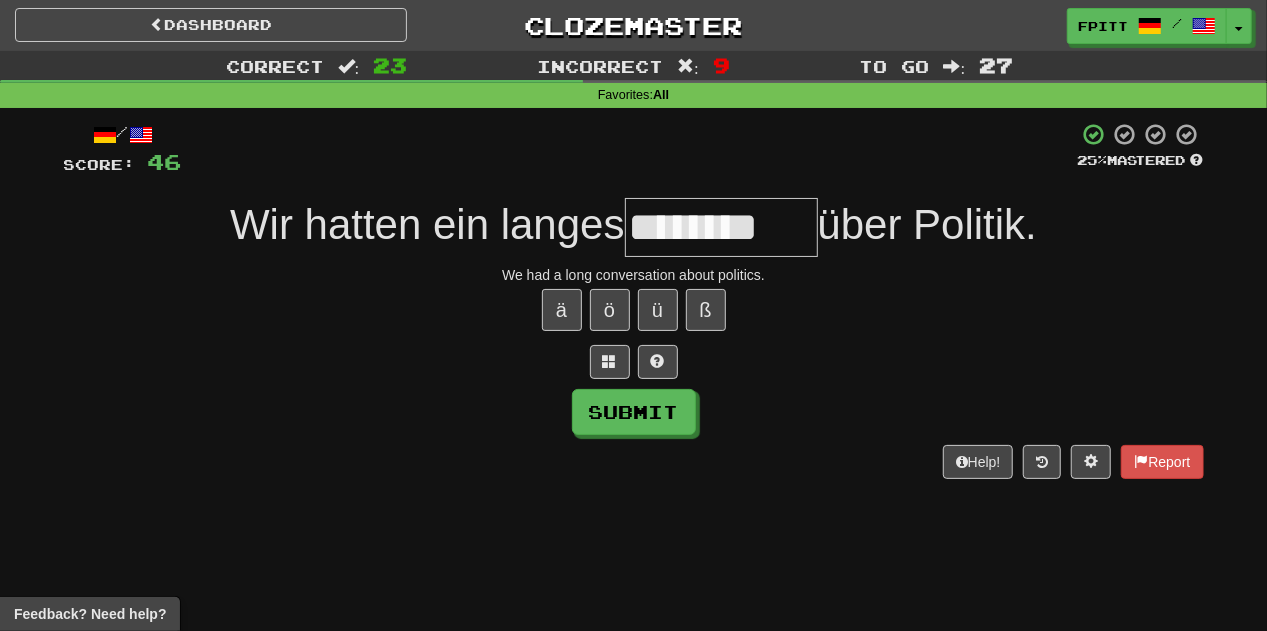 type on "********" 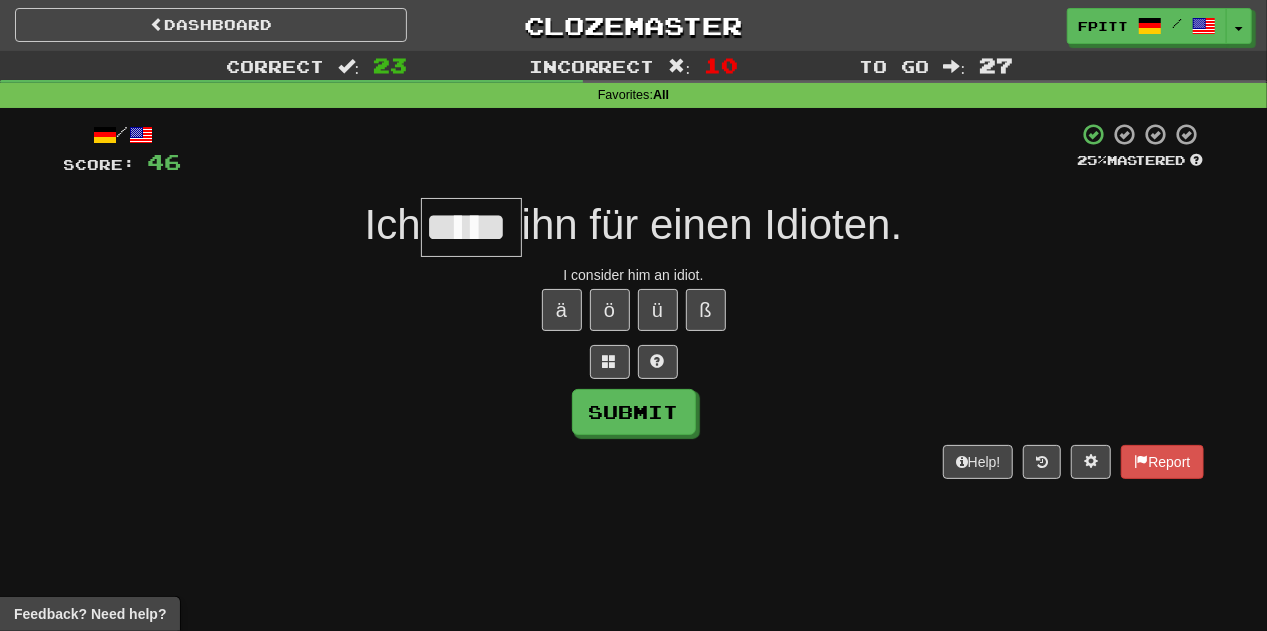 type on "*****" 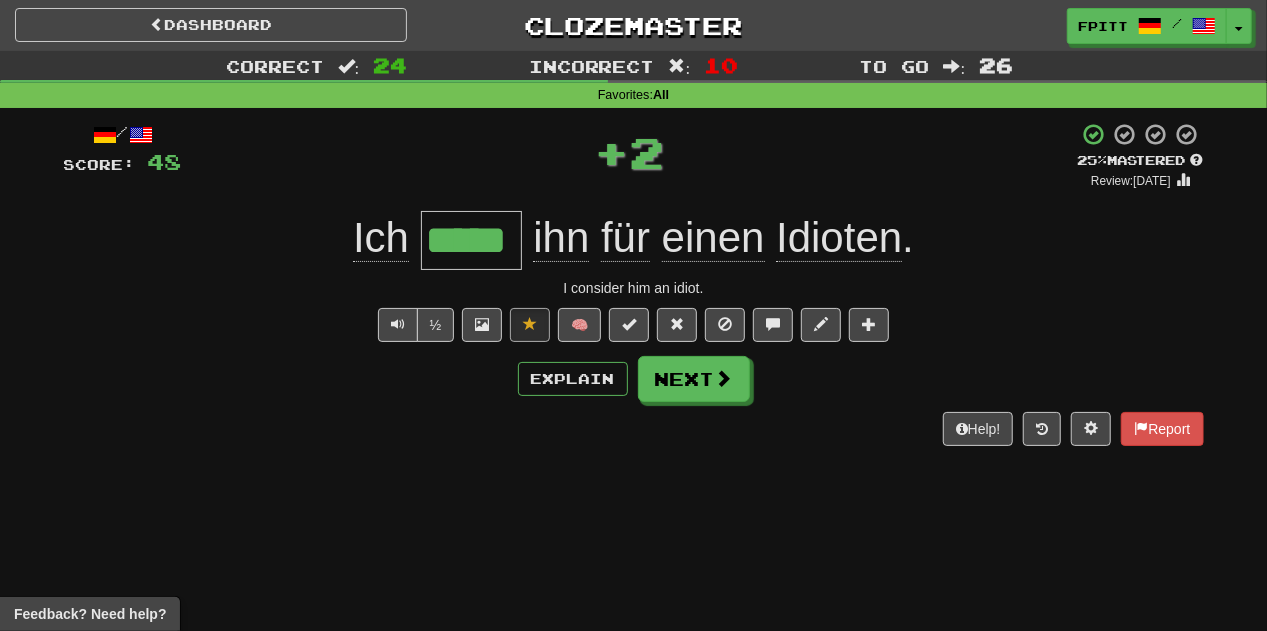 type 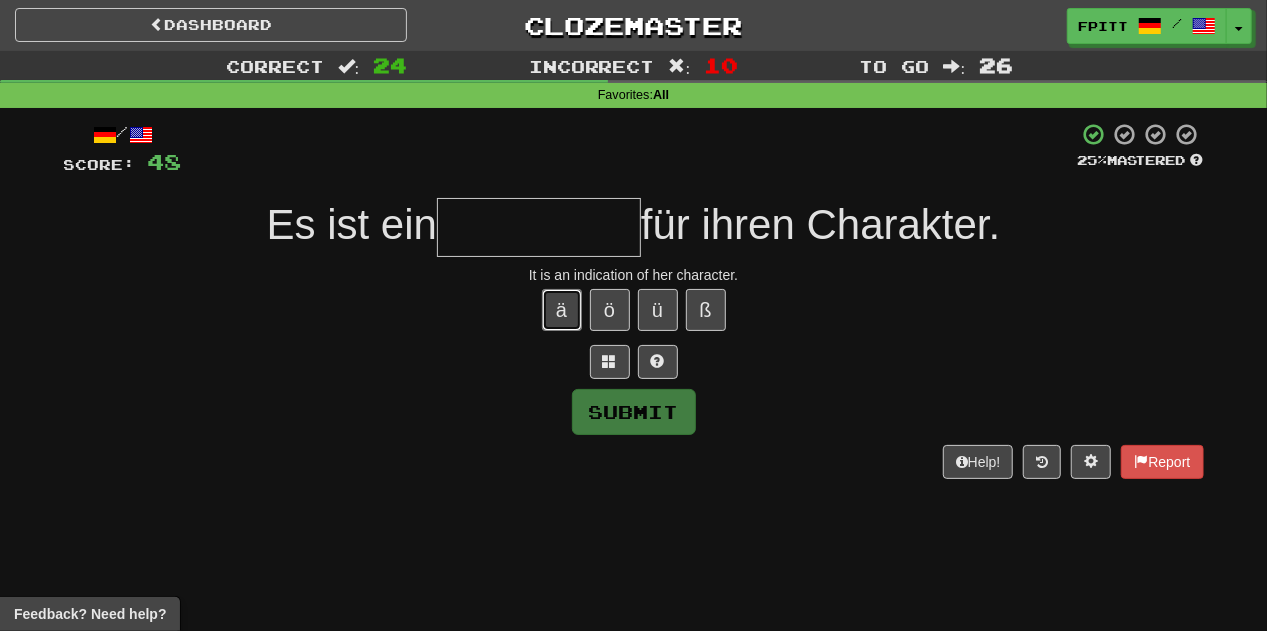 type 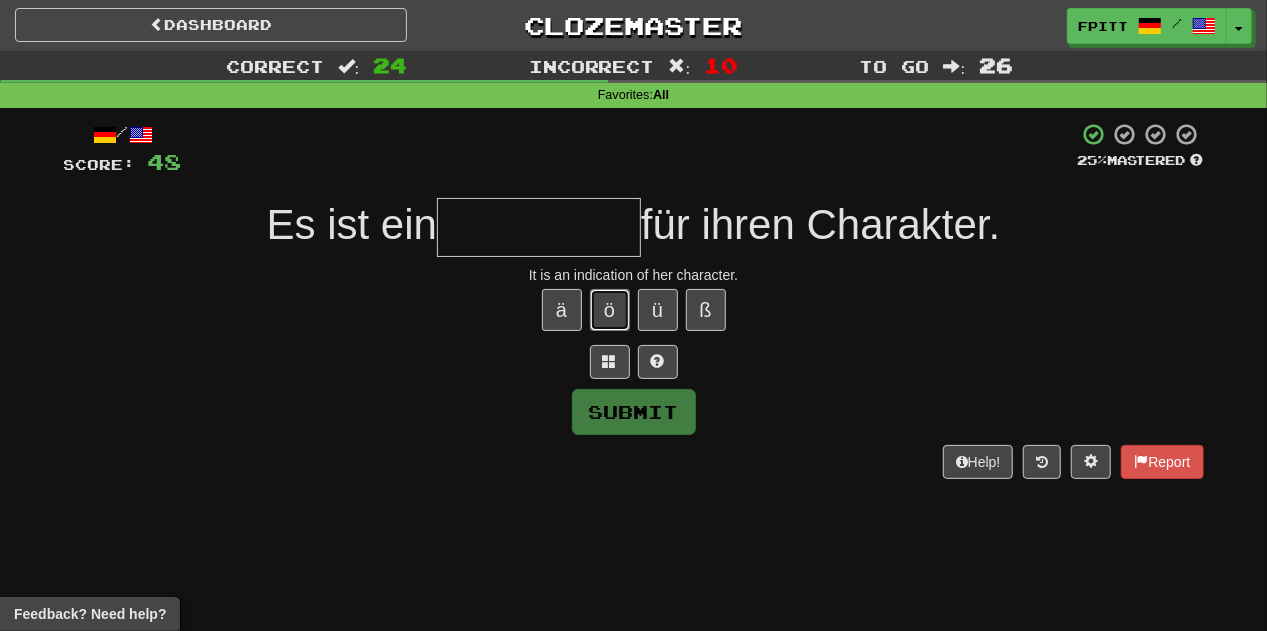 type 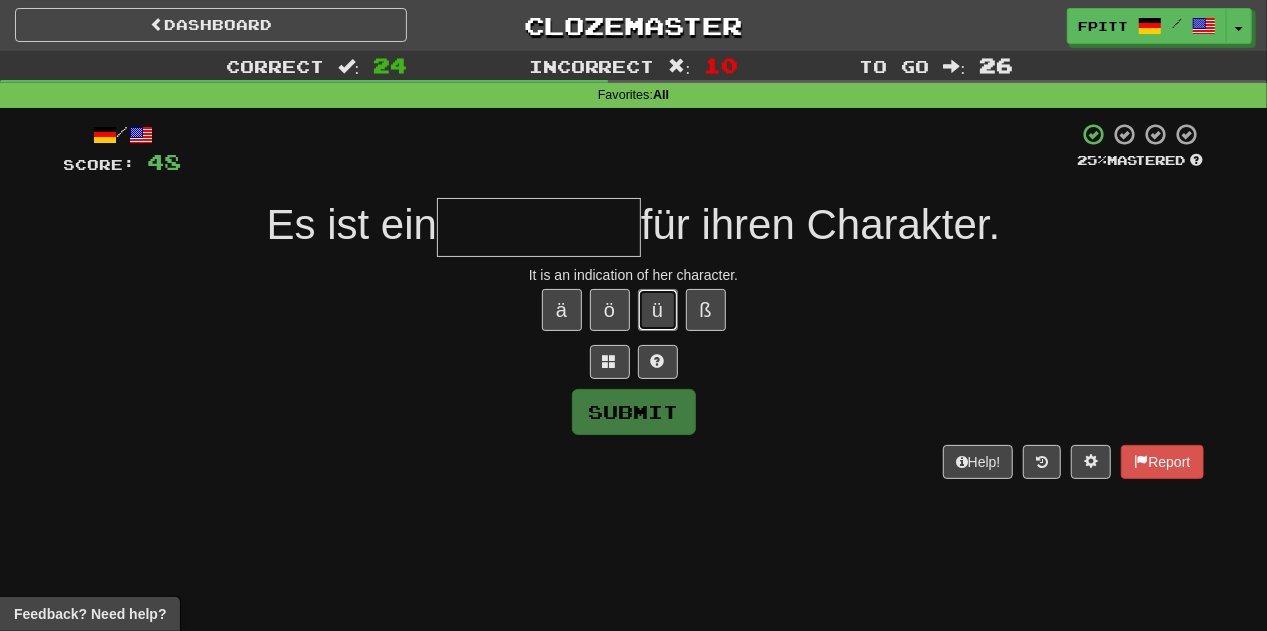 type 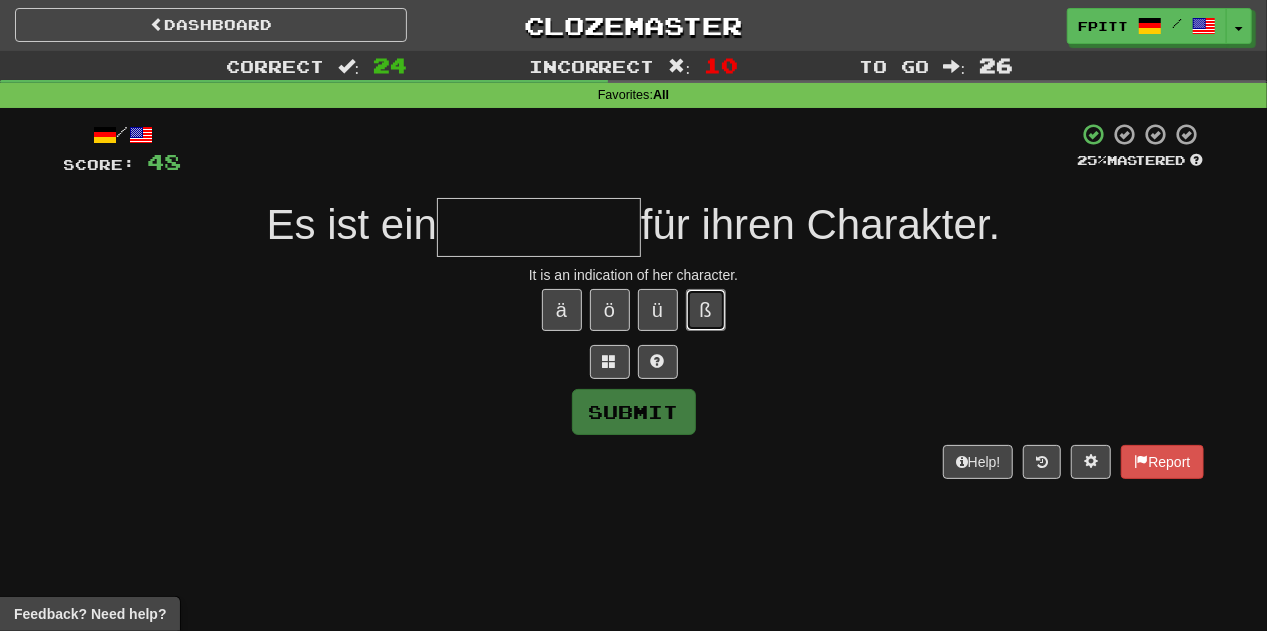 type 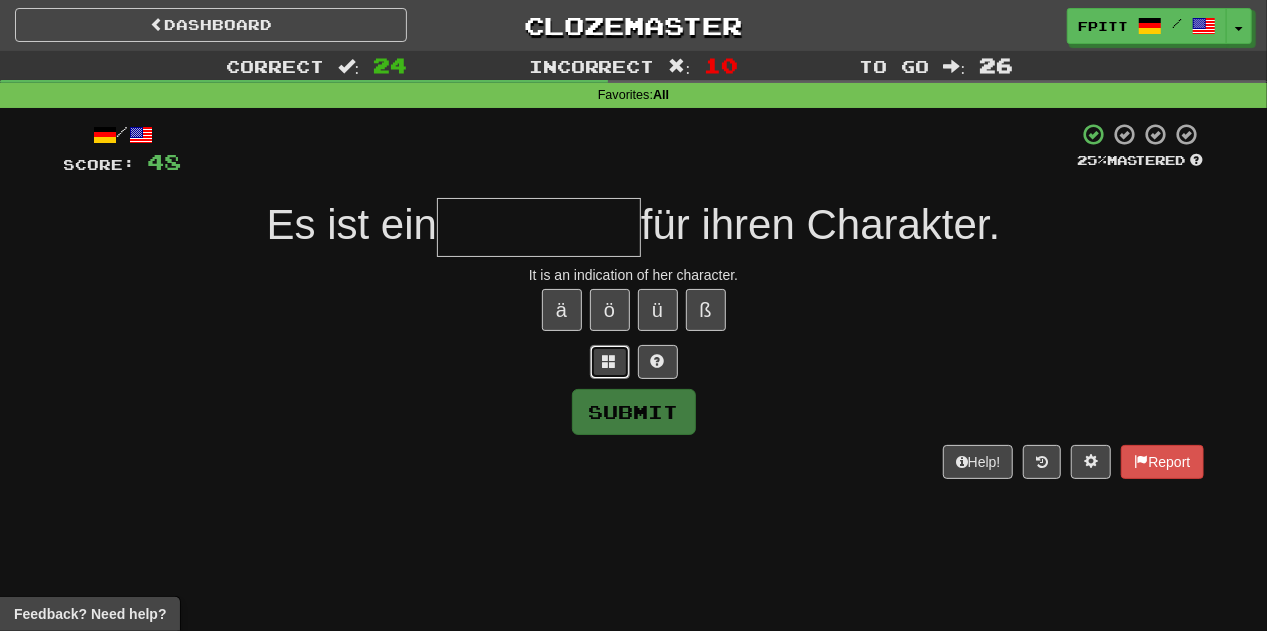 type 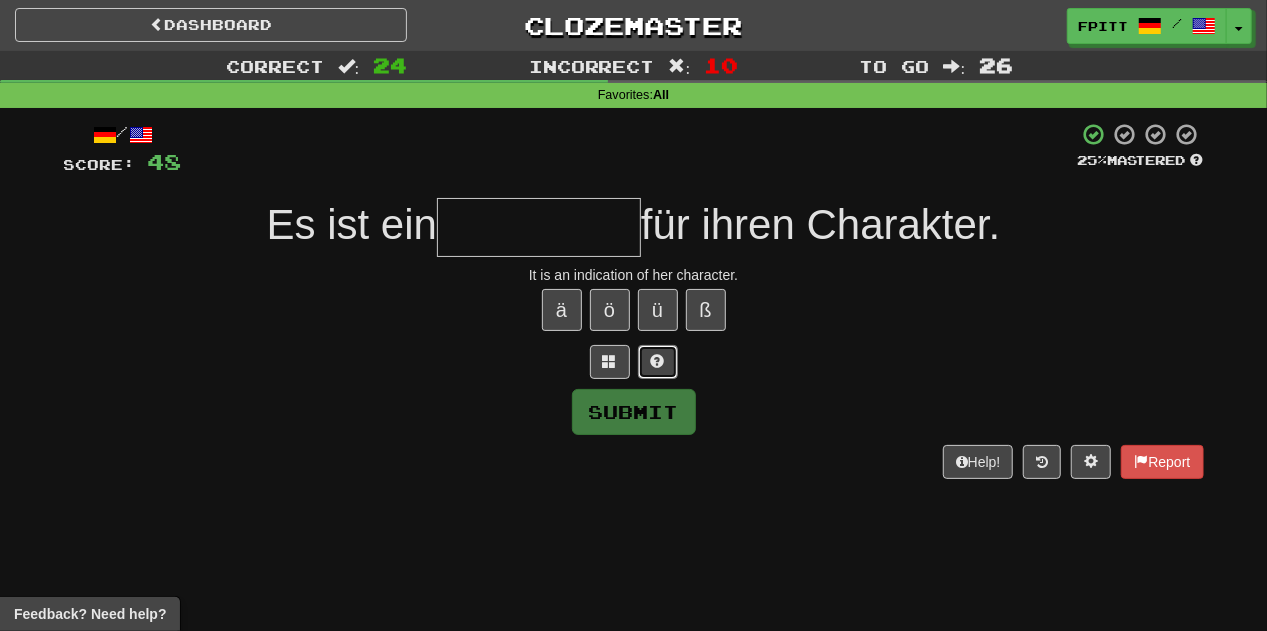 type 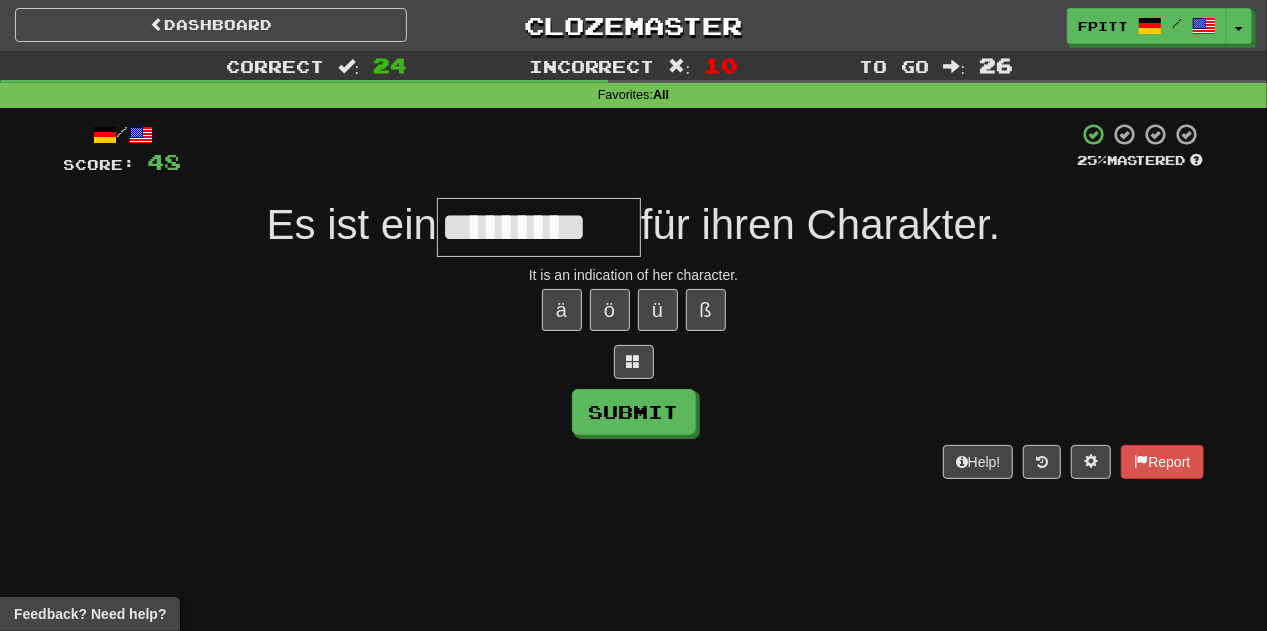 type on "*********" 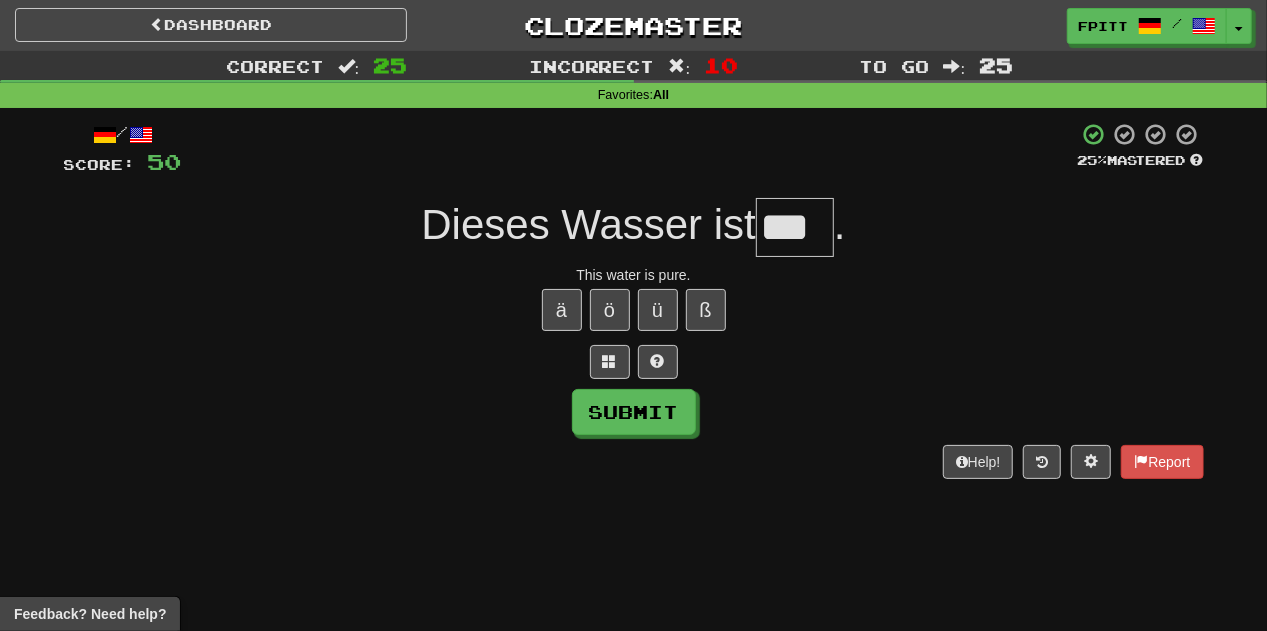 type on "***" 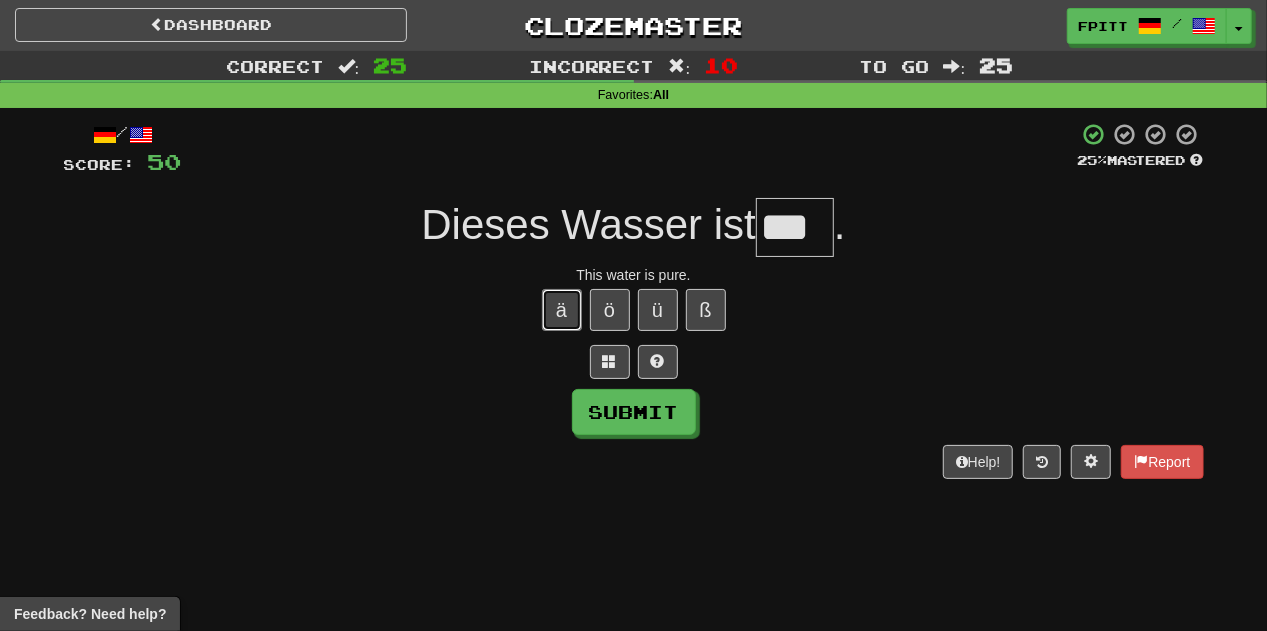 type 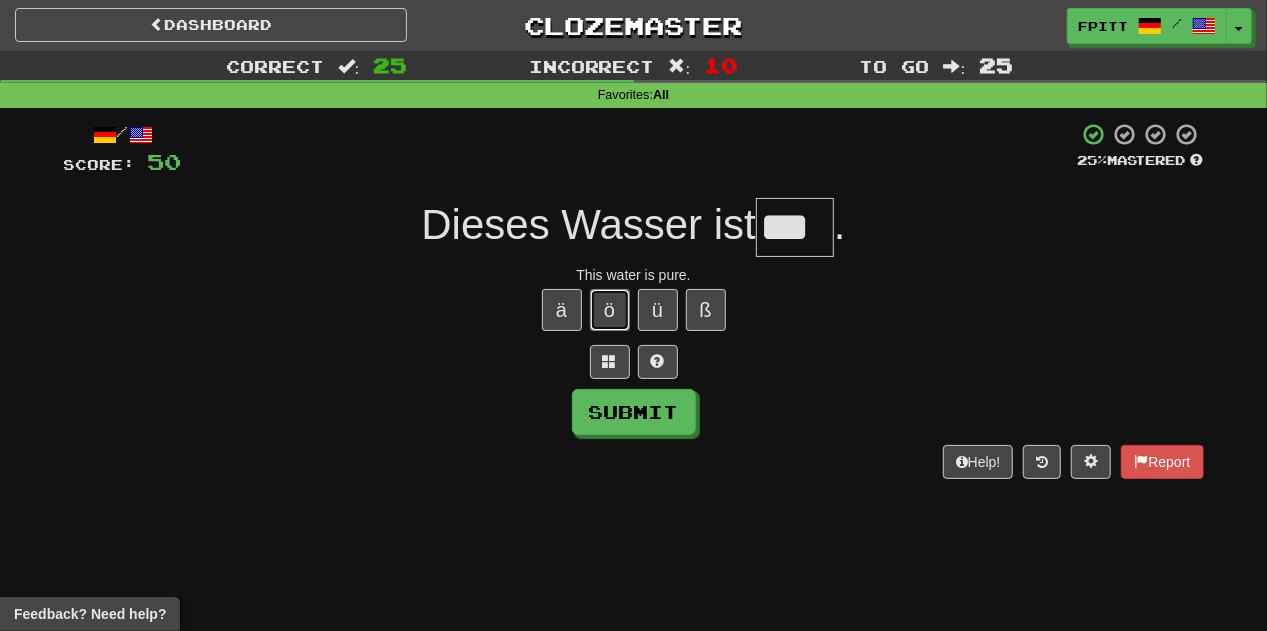 type 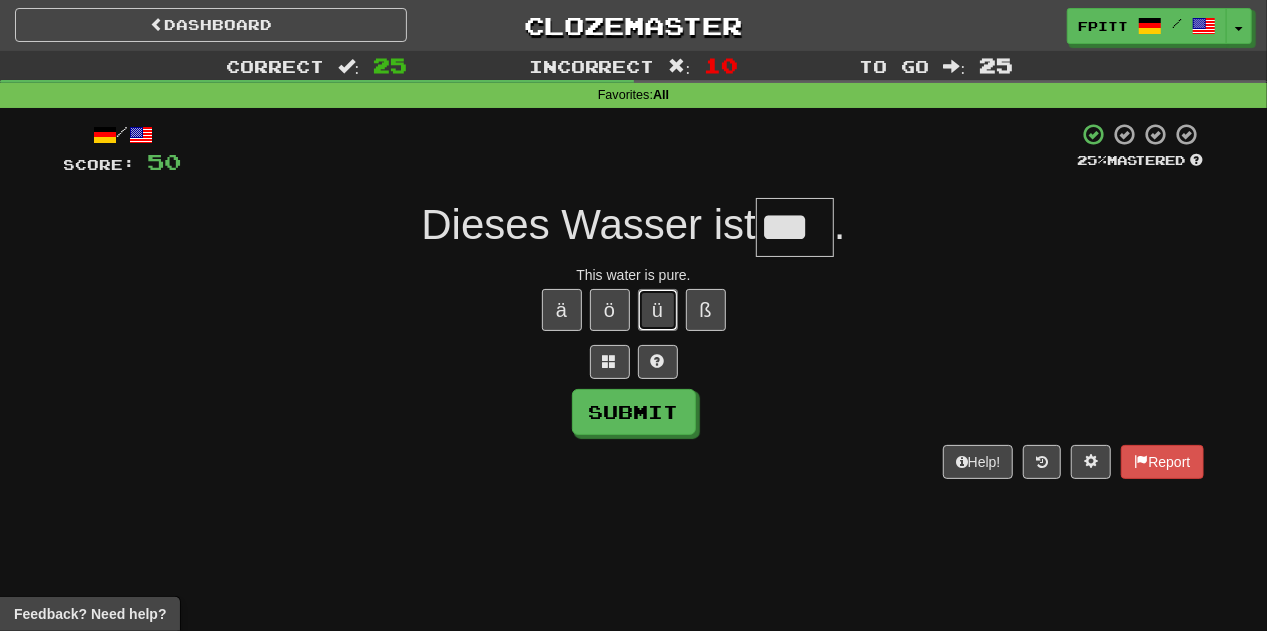 type 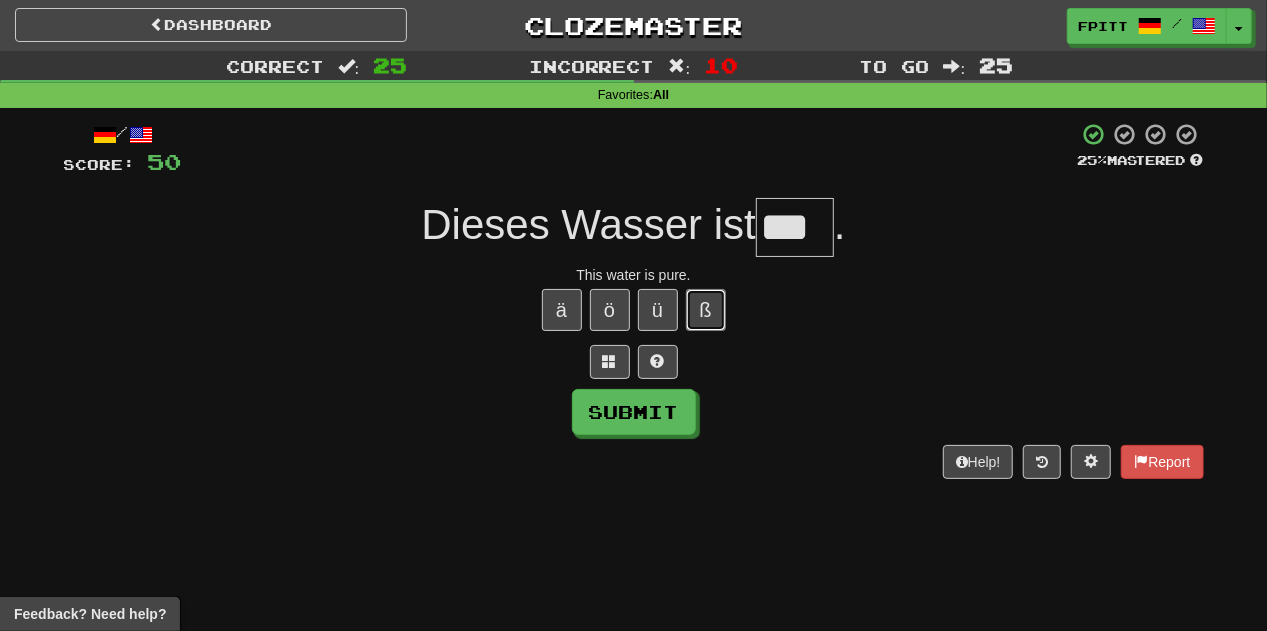 type 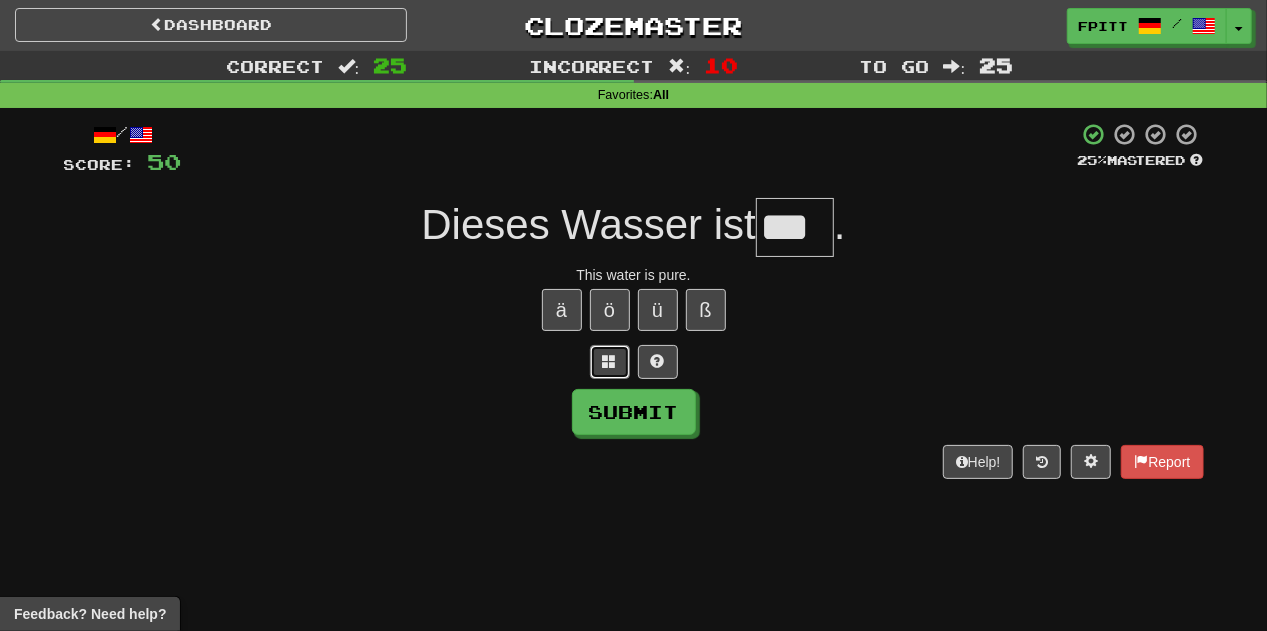 type 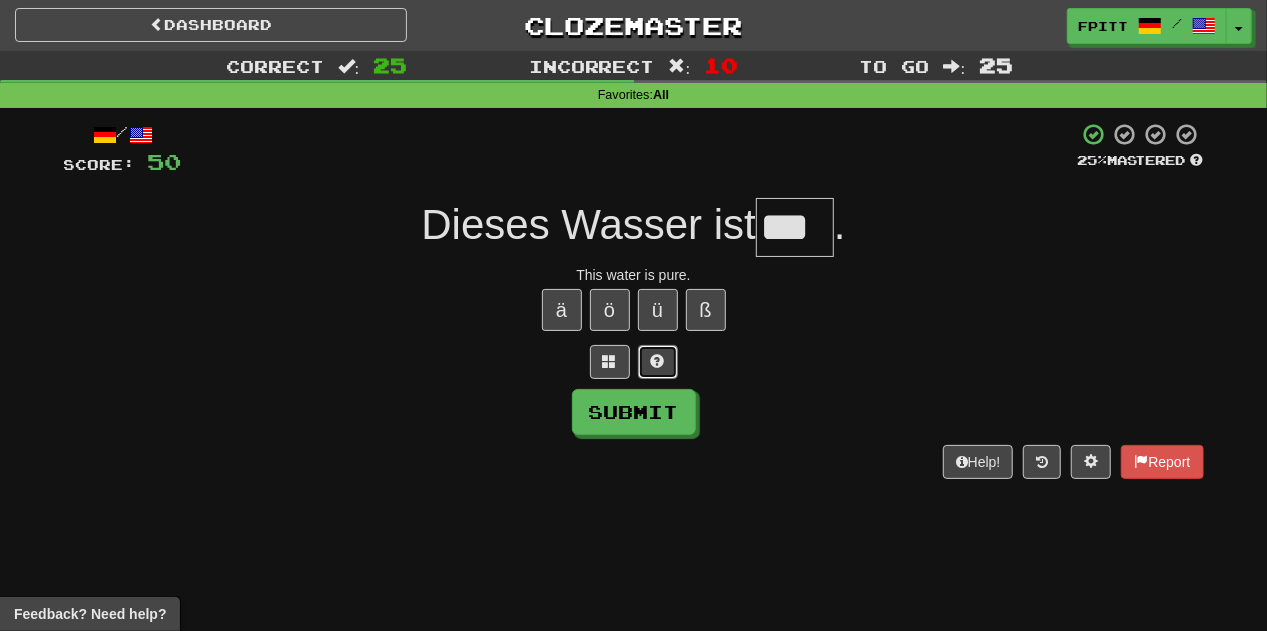type 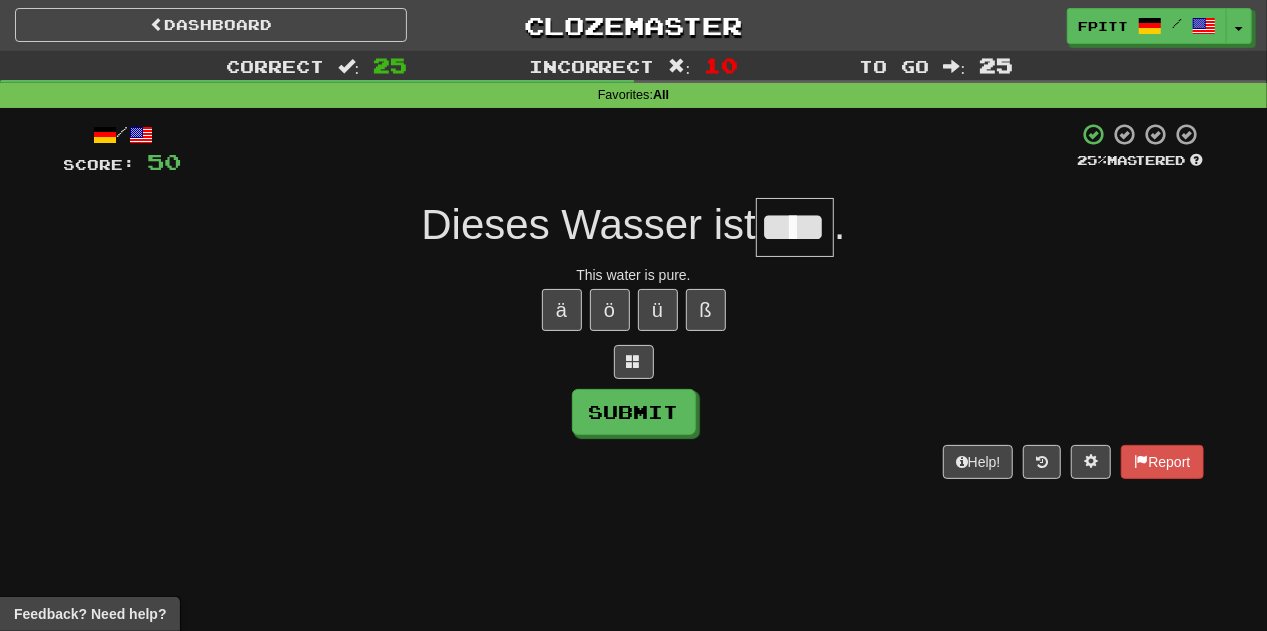 type on "****" 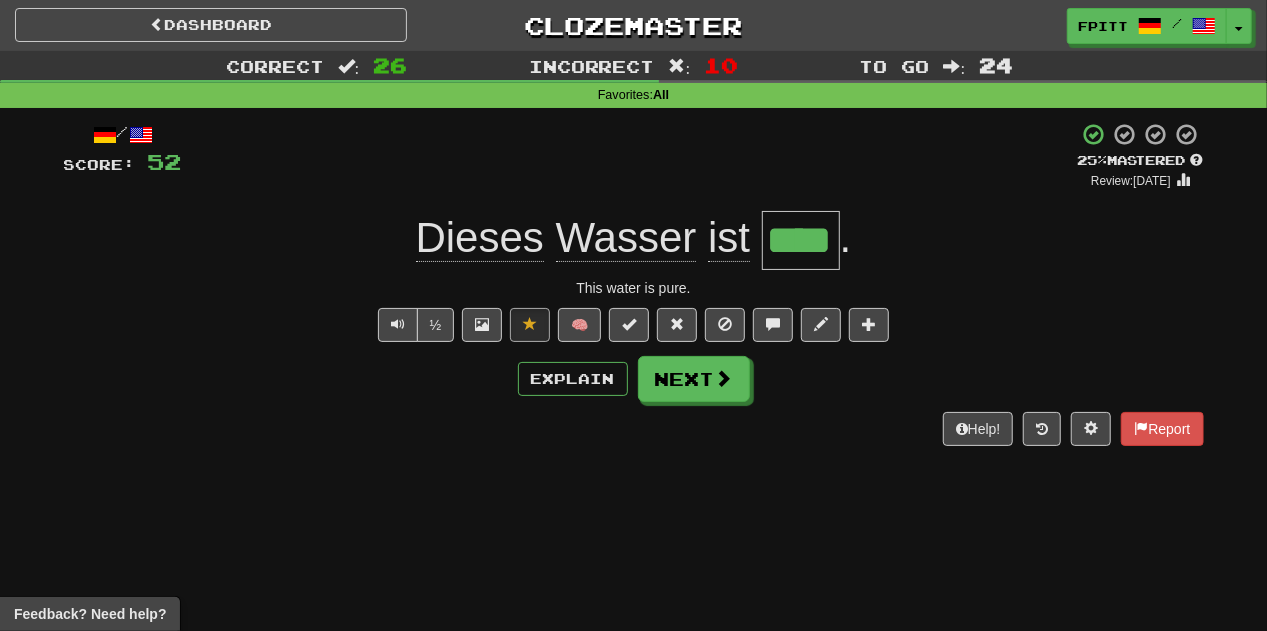 type on "****" 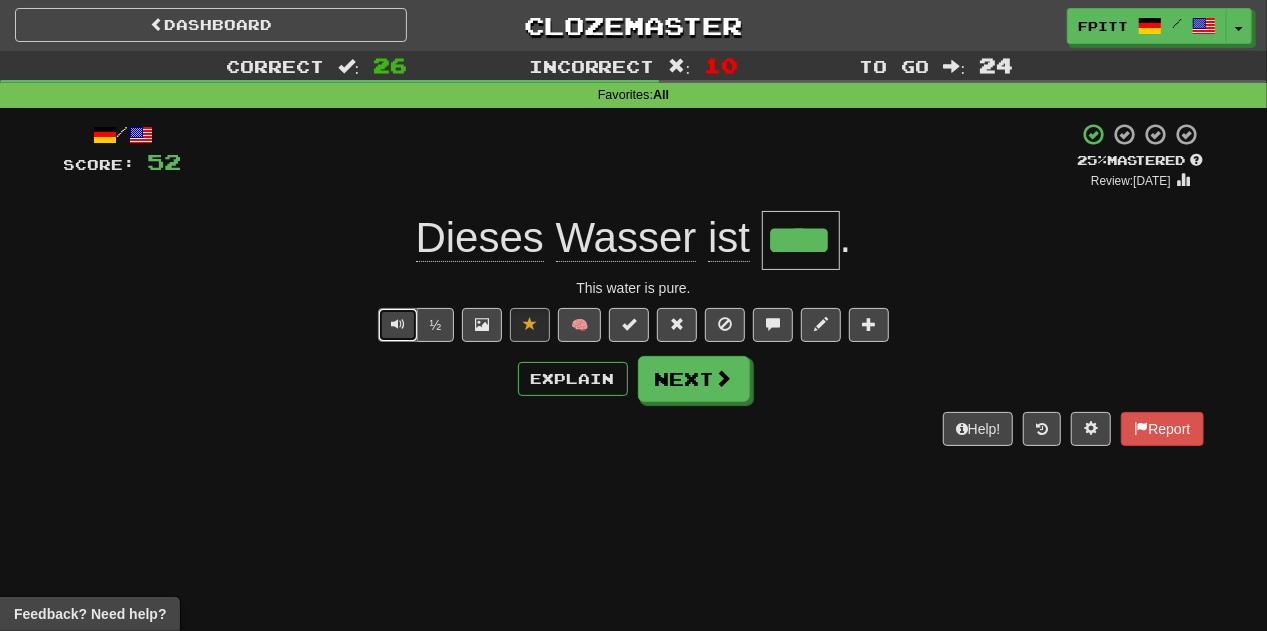 type 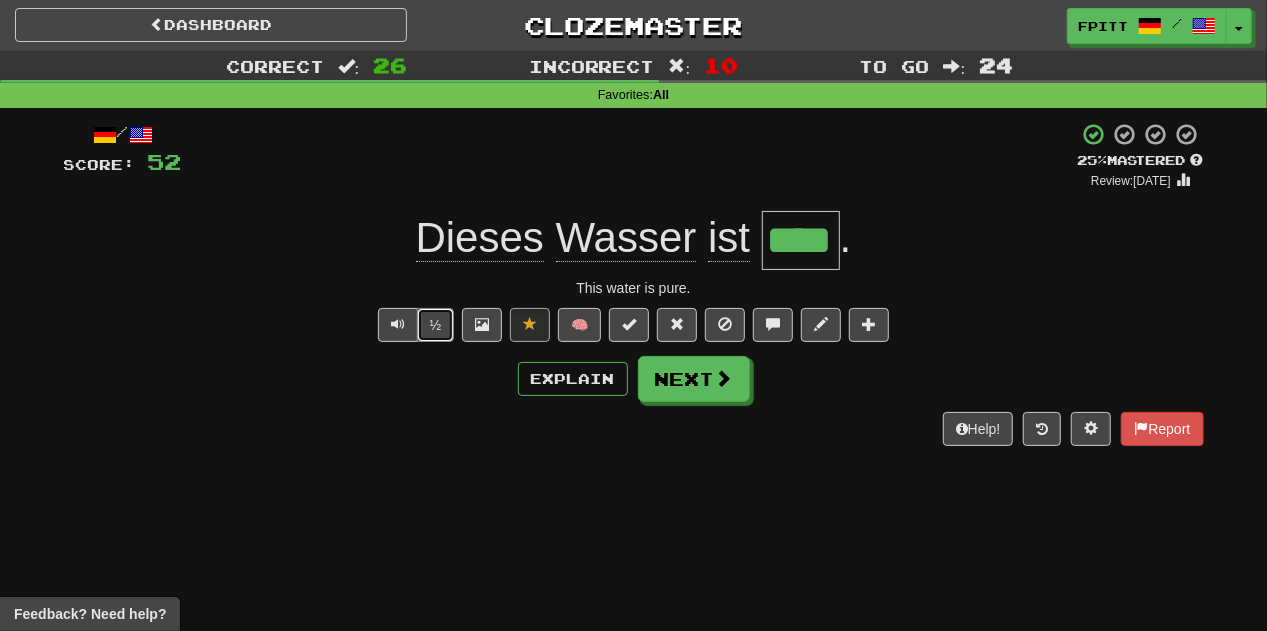 type 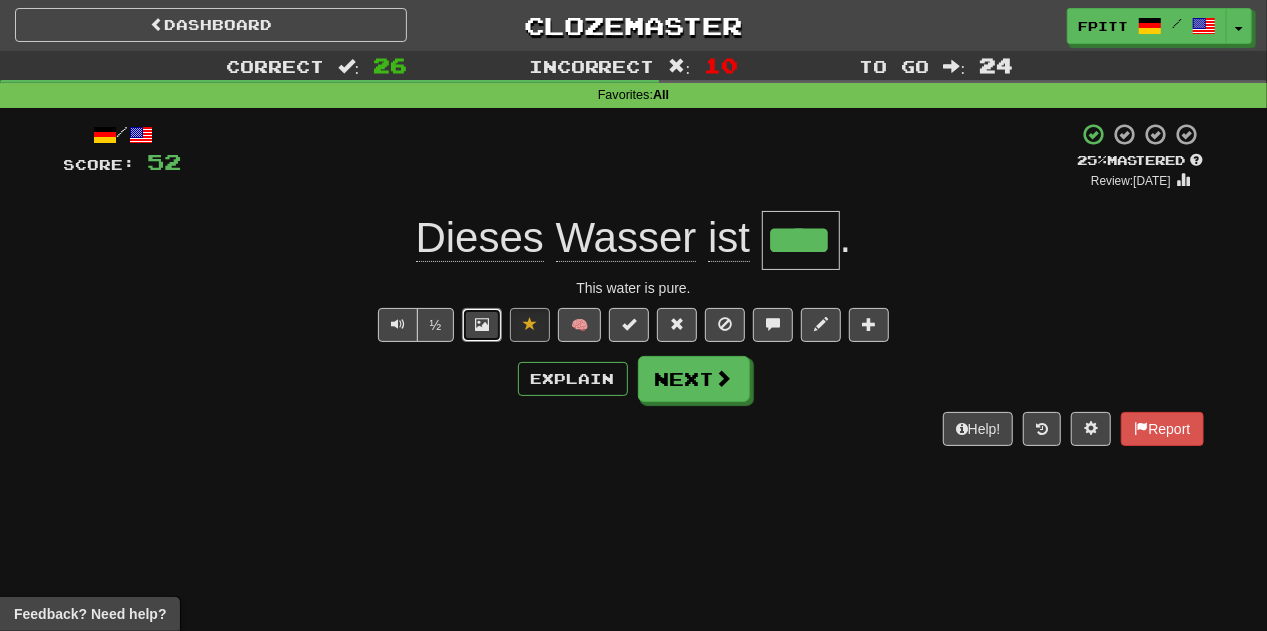 type 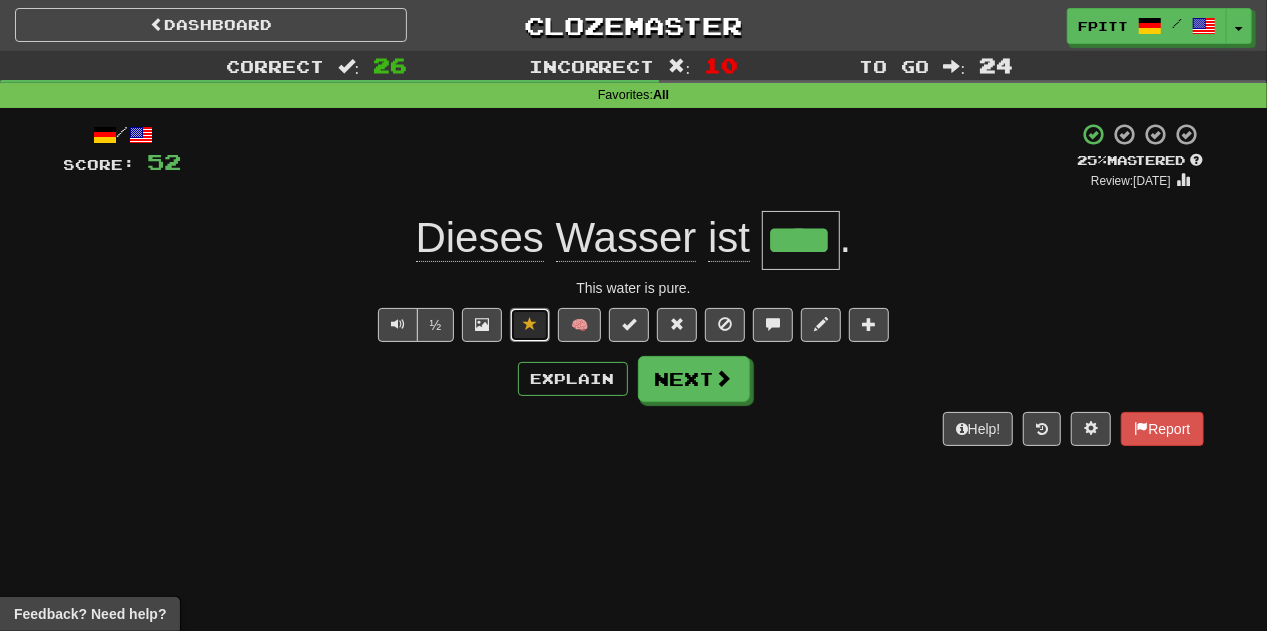 type 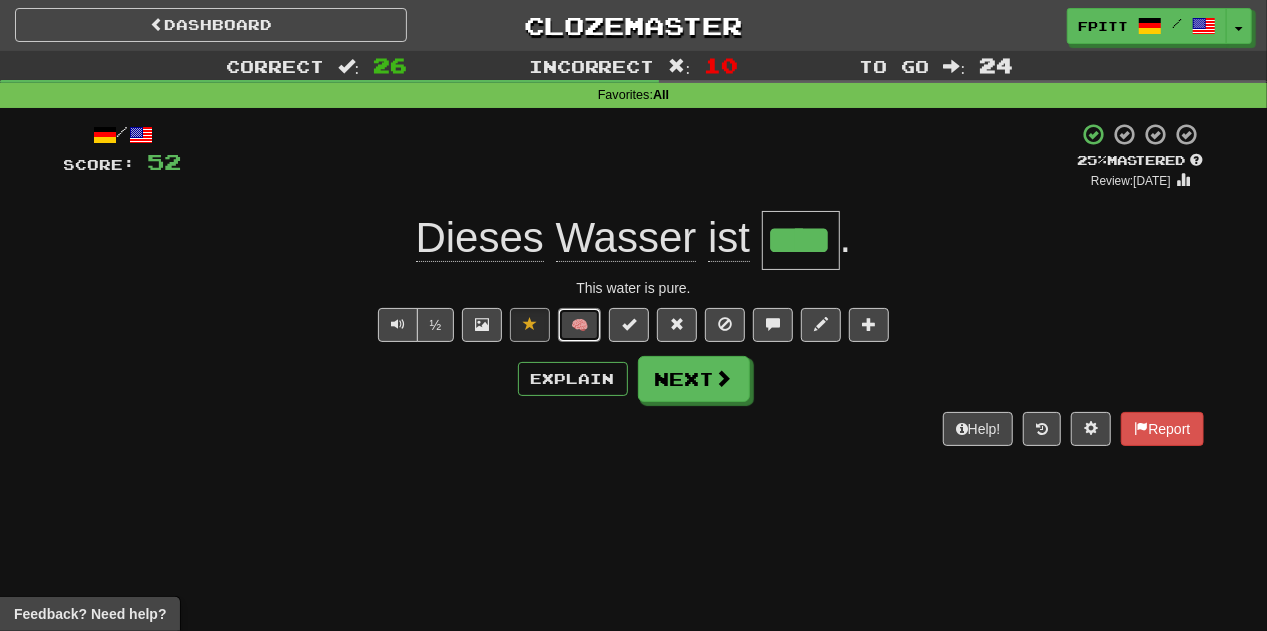 type 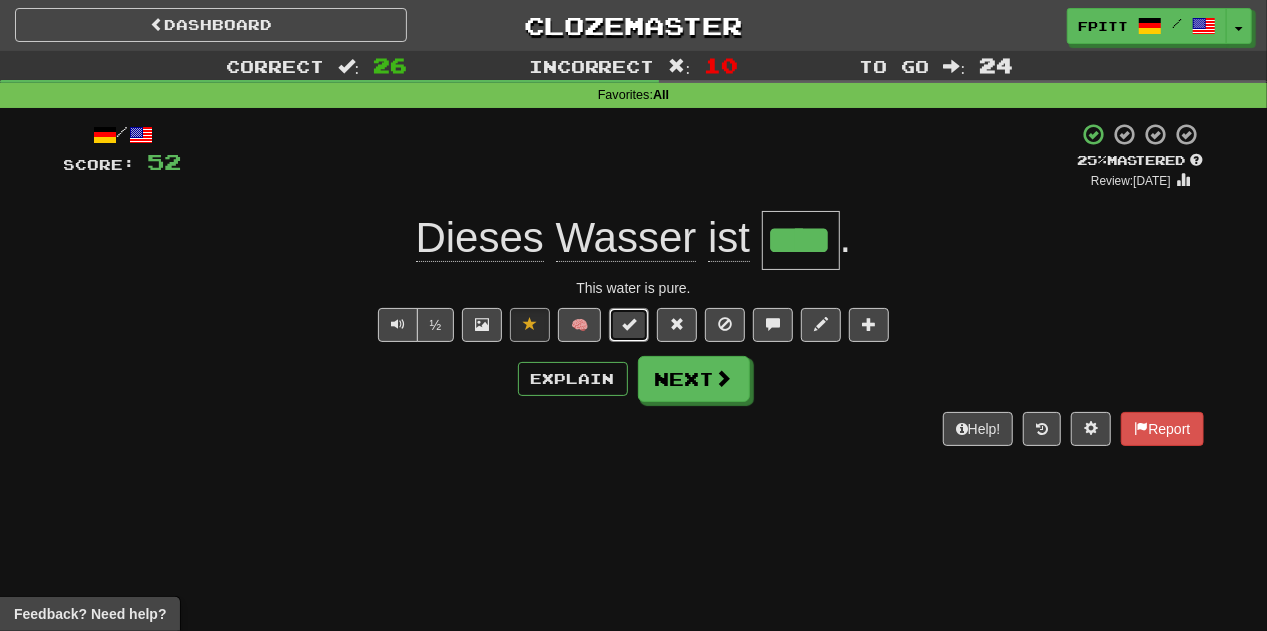 type 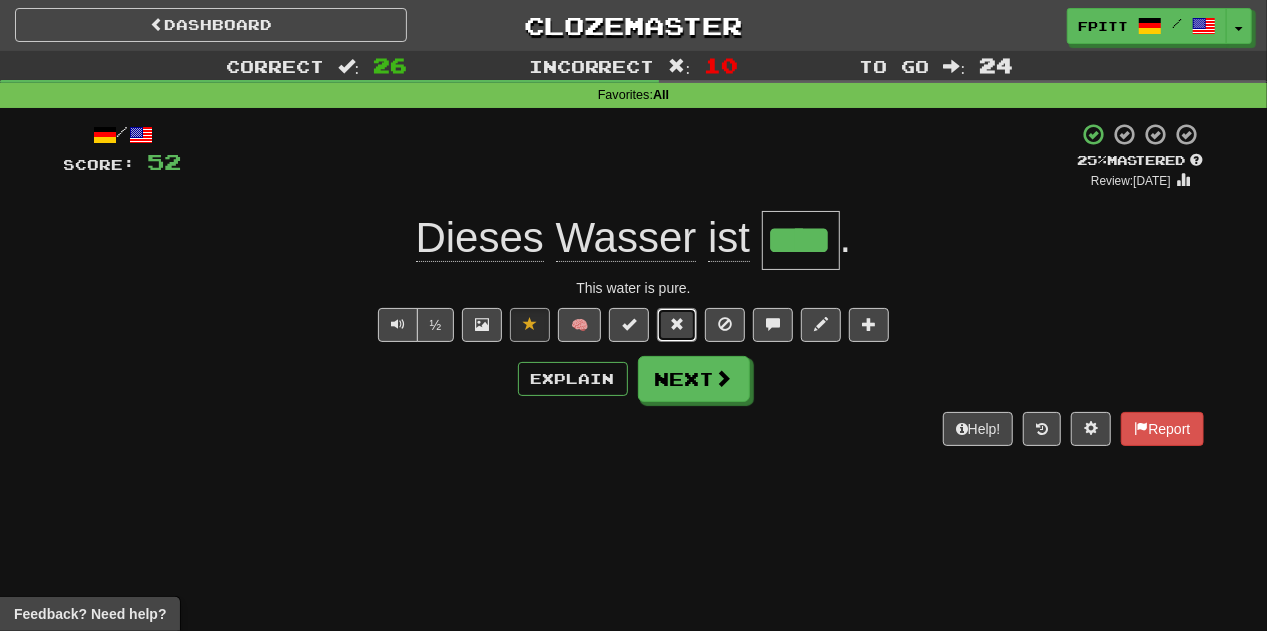 type 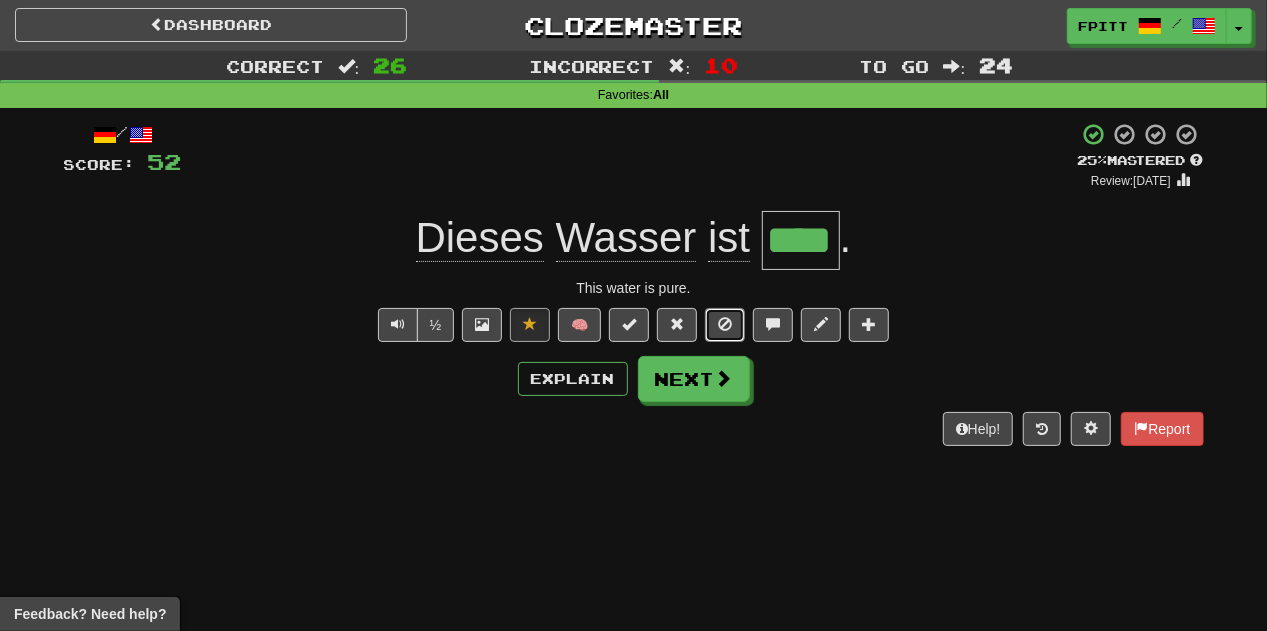 type 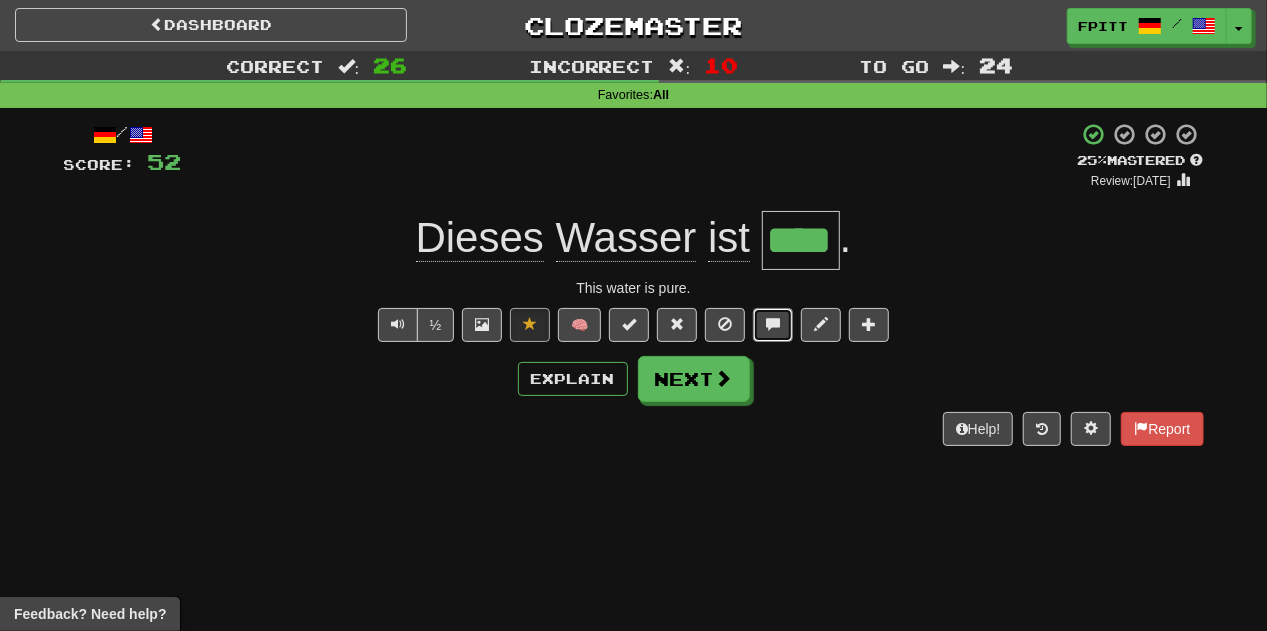 type 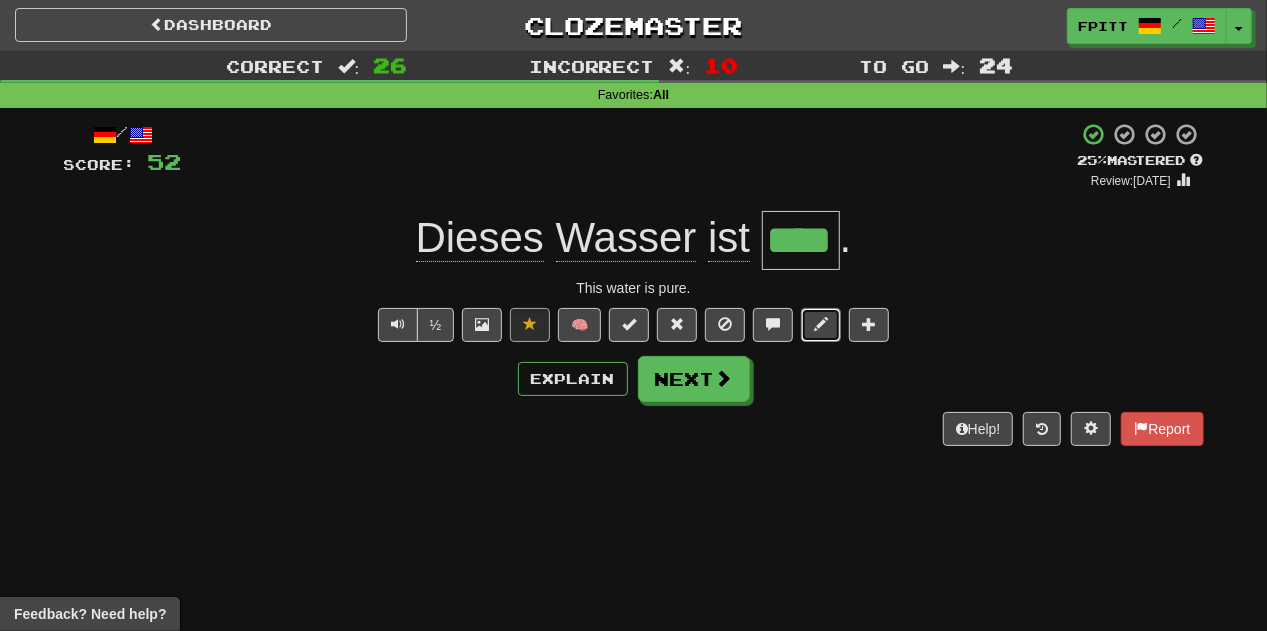 type 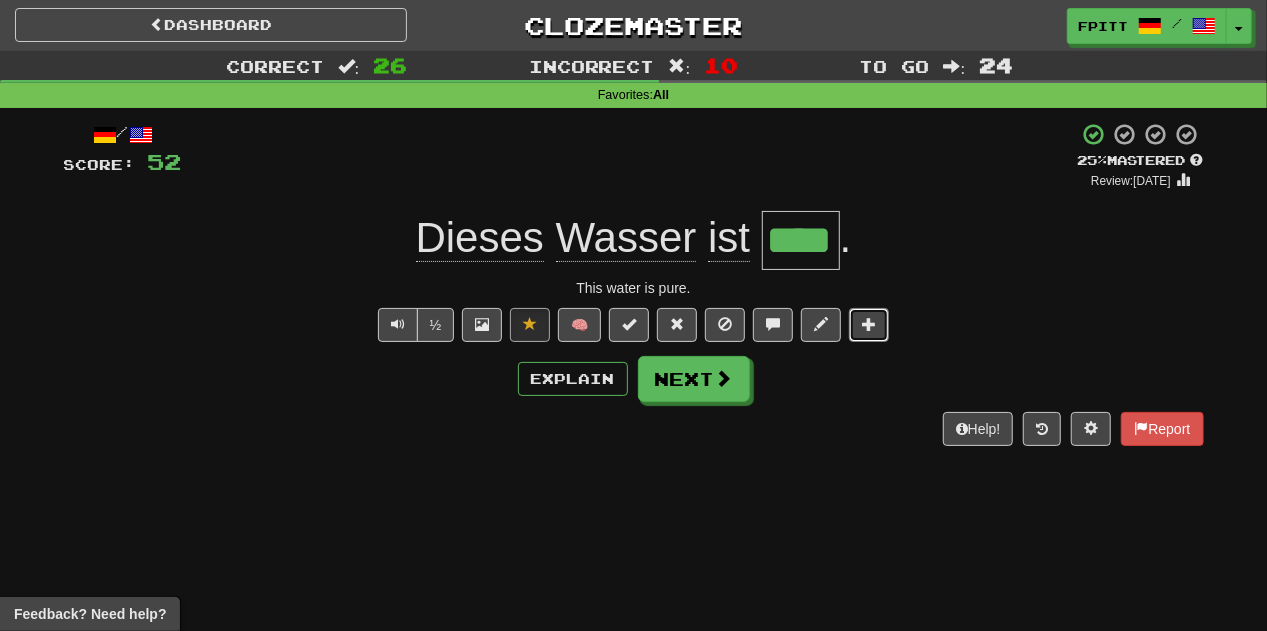 type 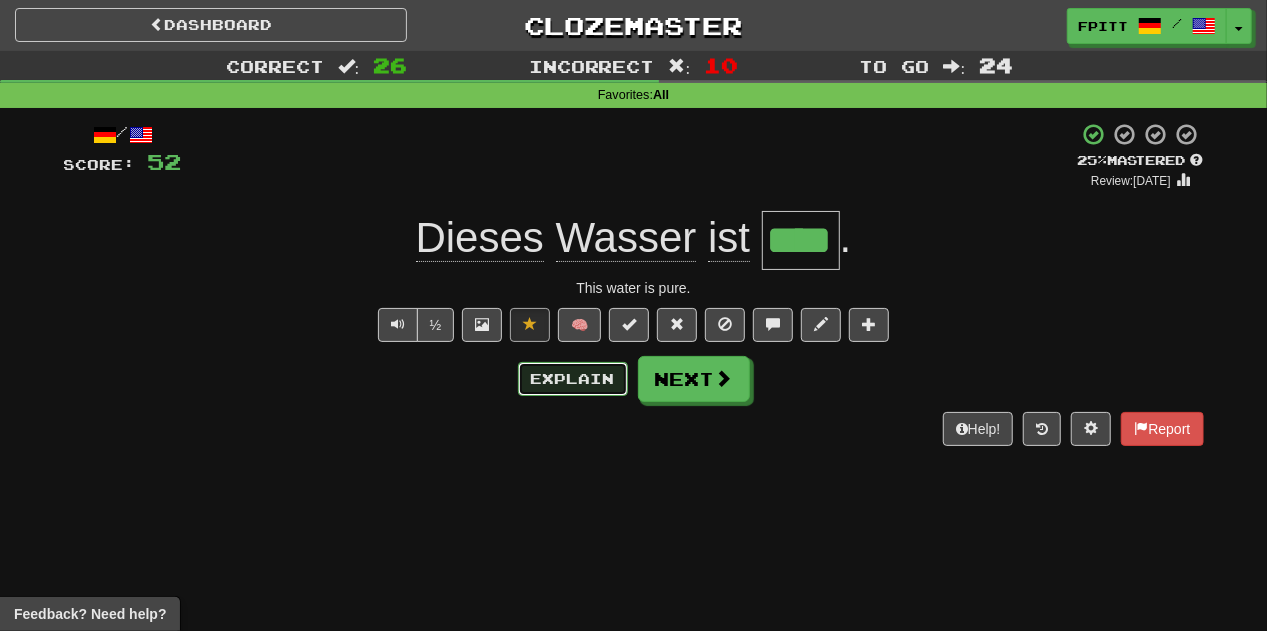 type 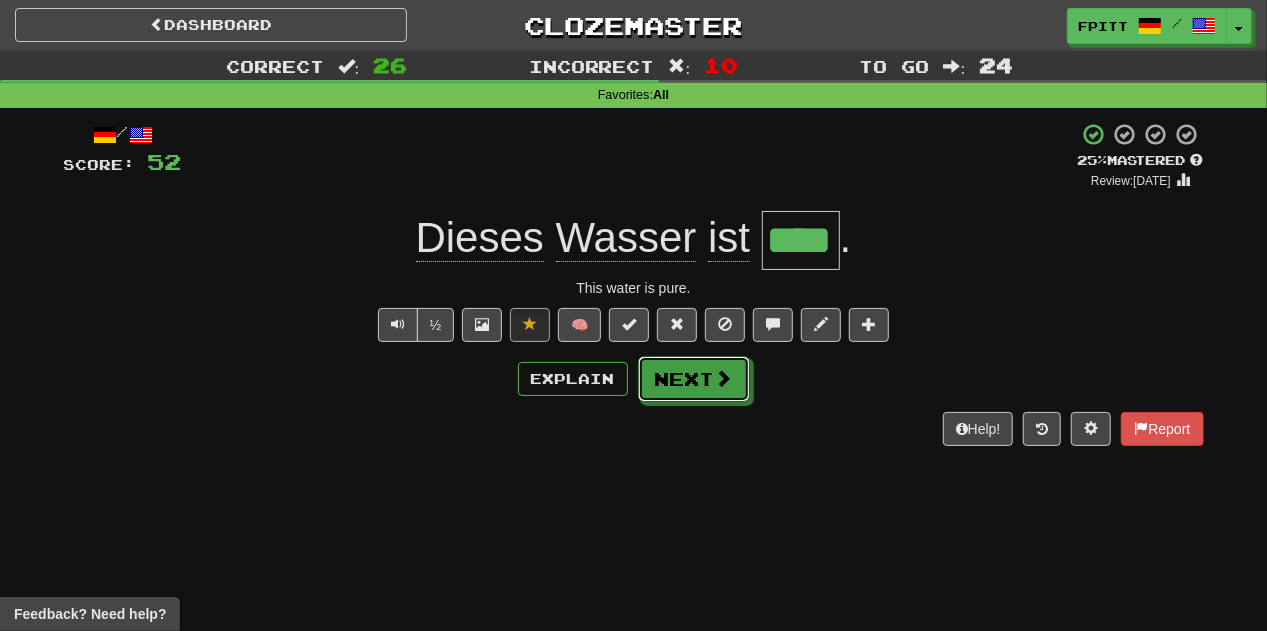 type 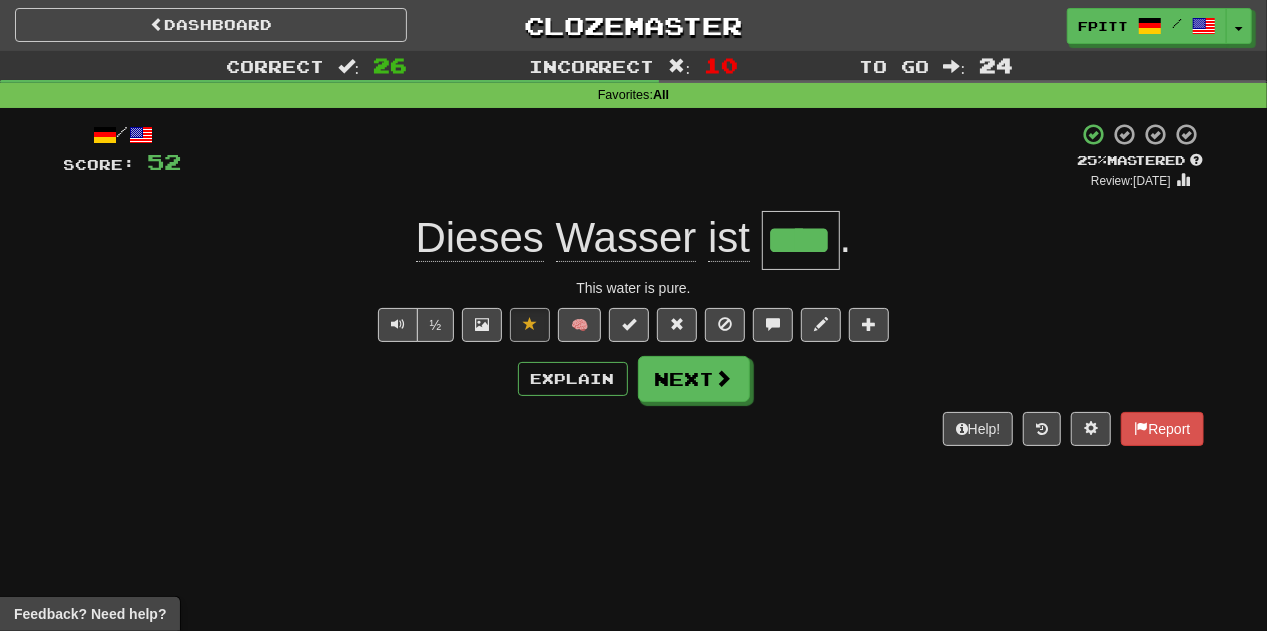 type 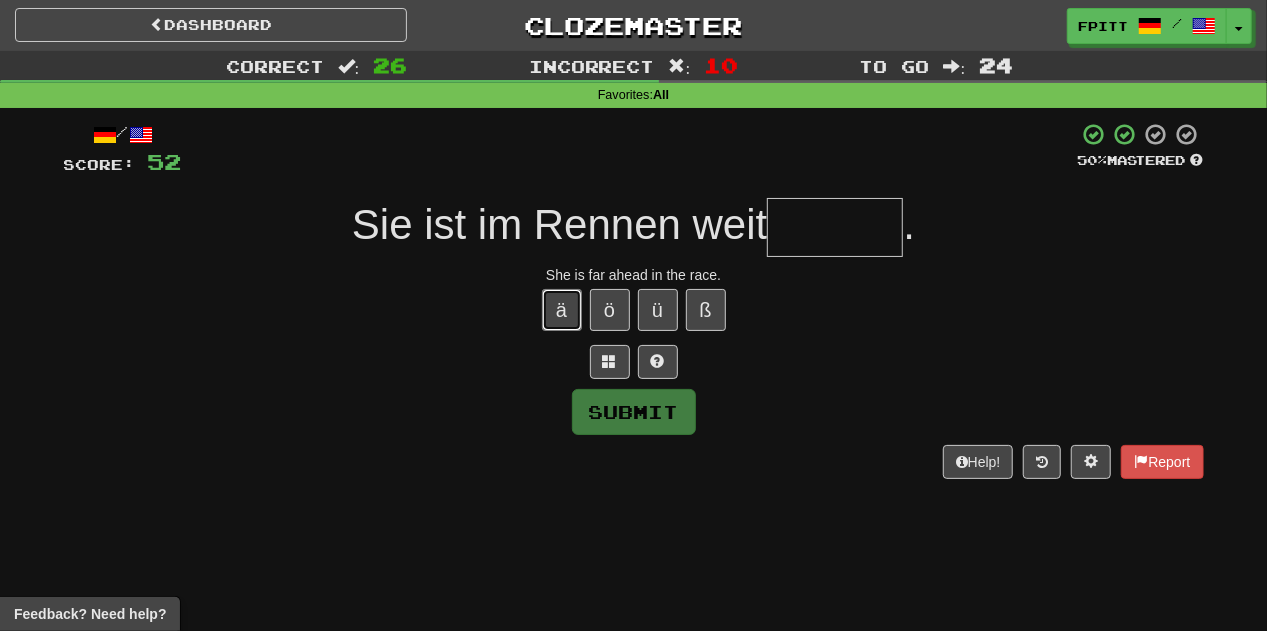 type 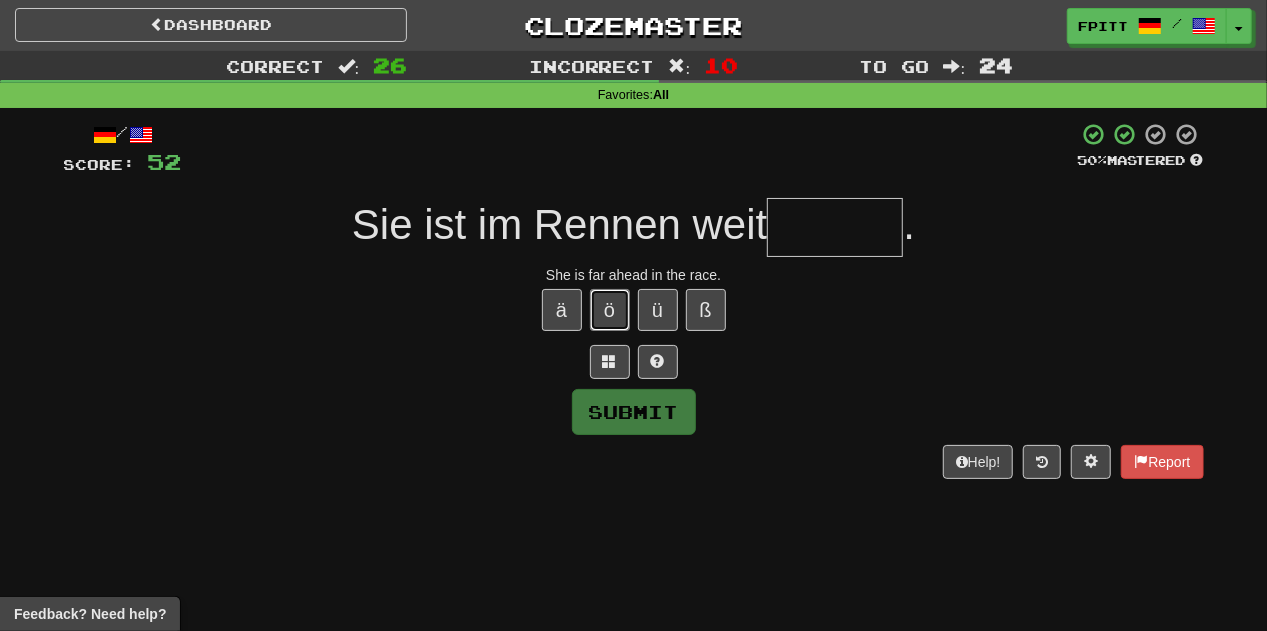 type 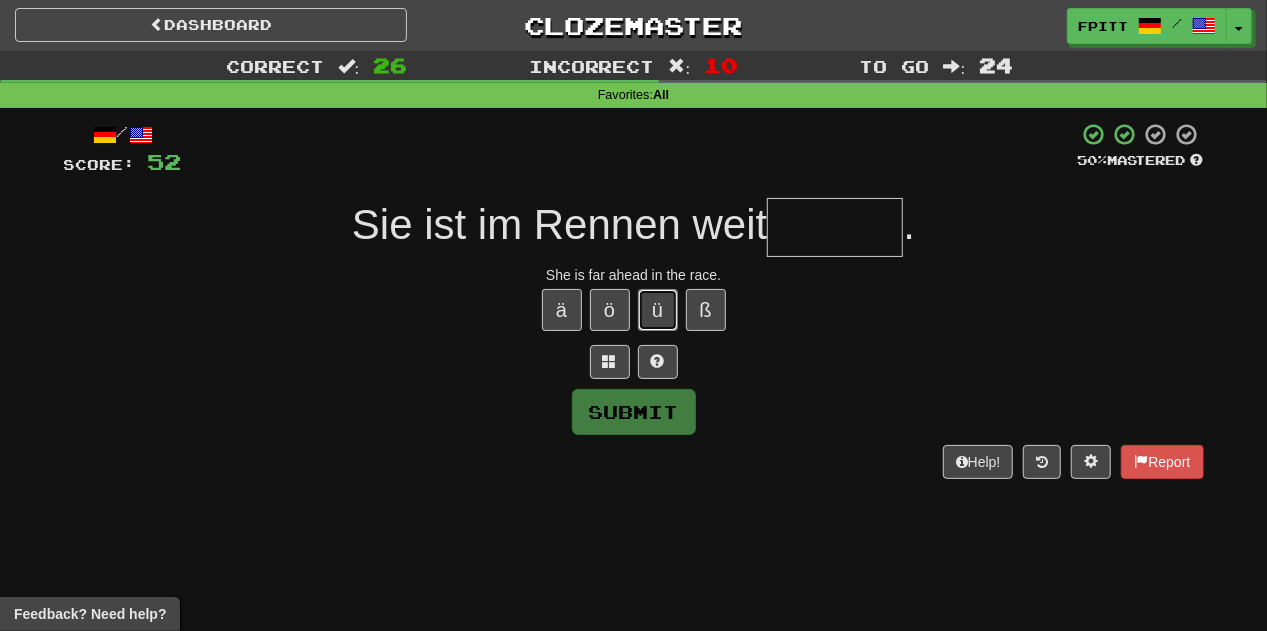 type 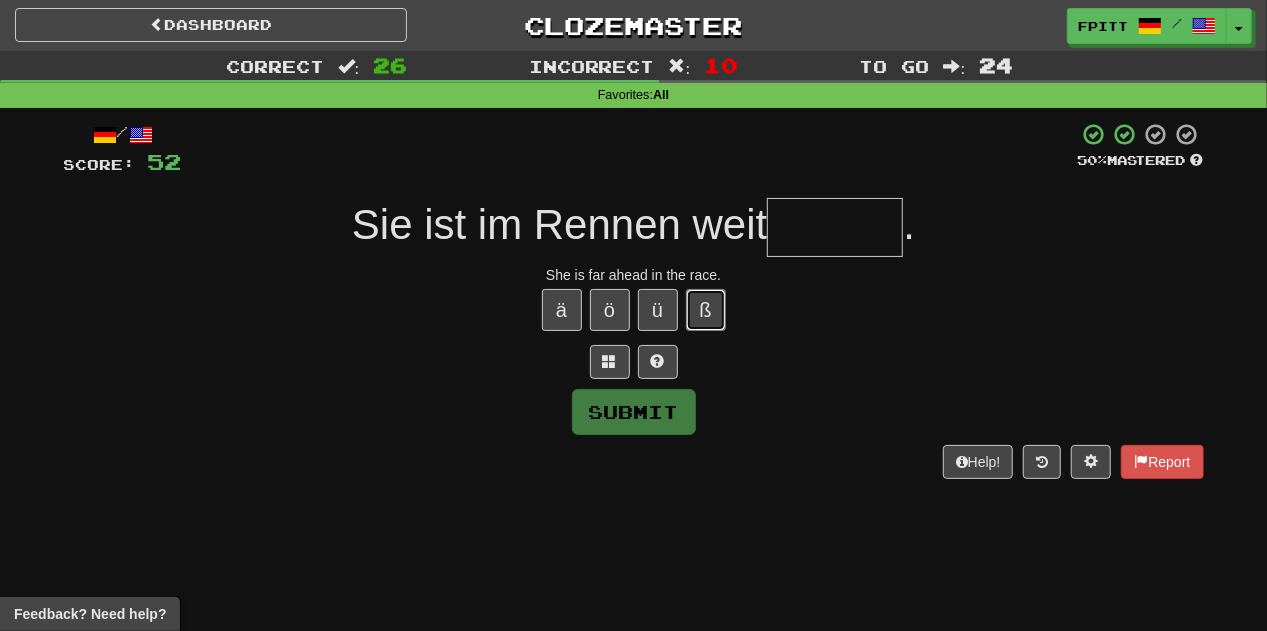 type 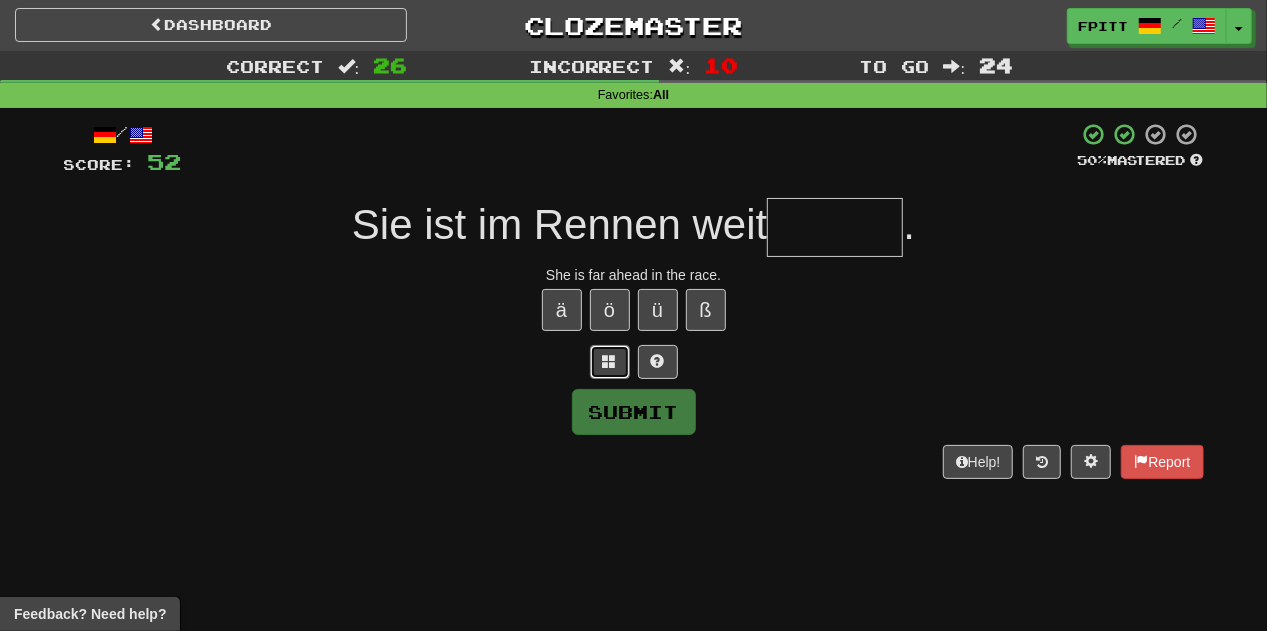 type 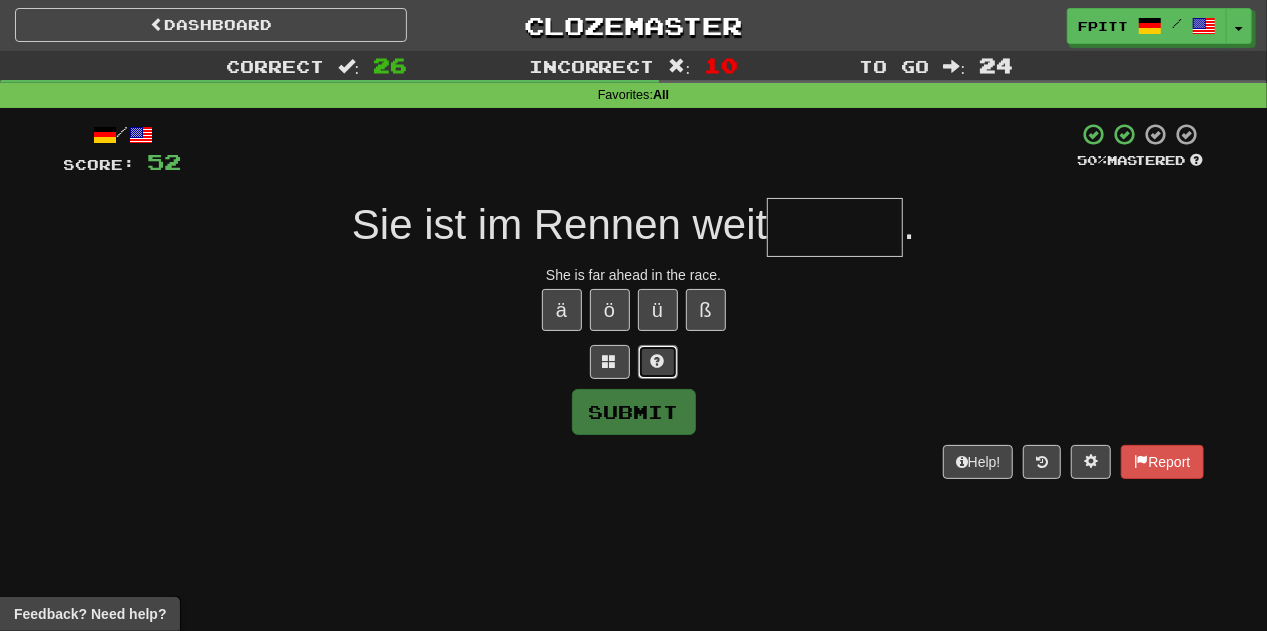 type 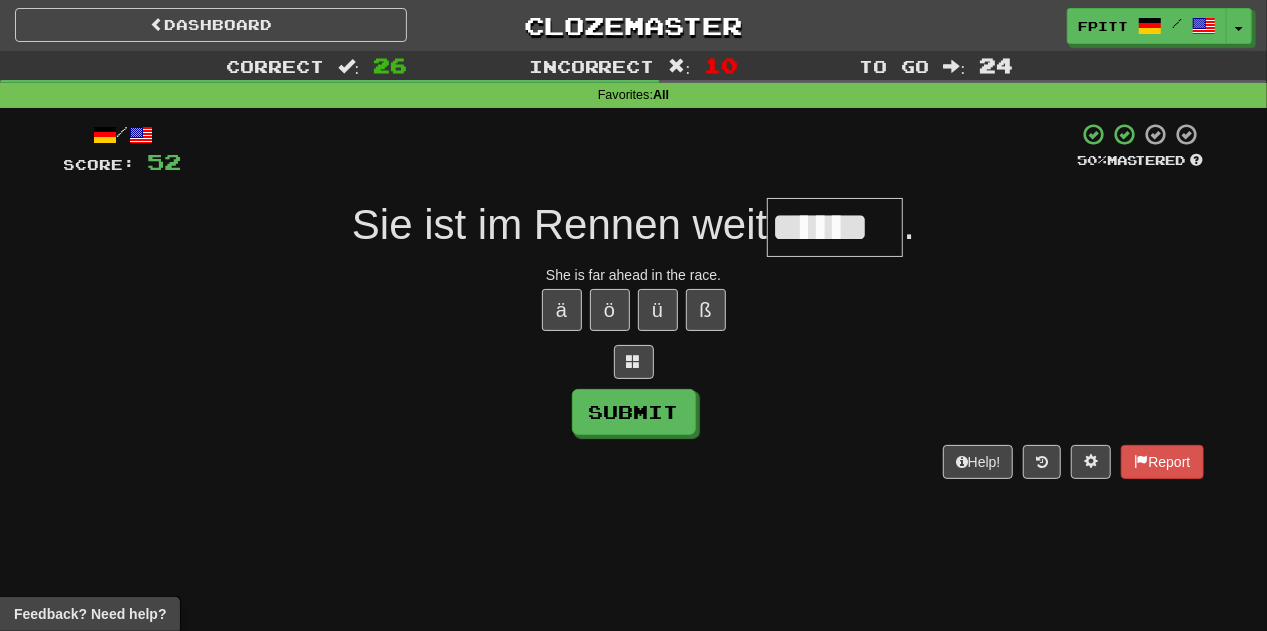 type on "******" 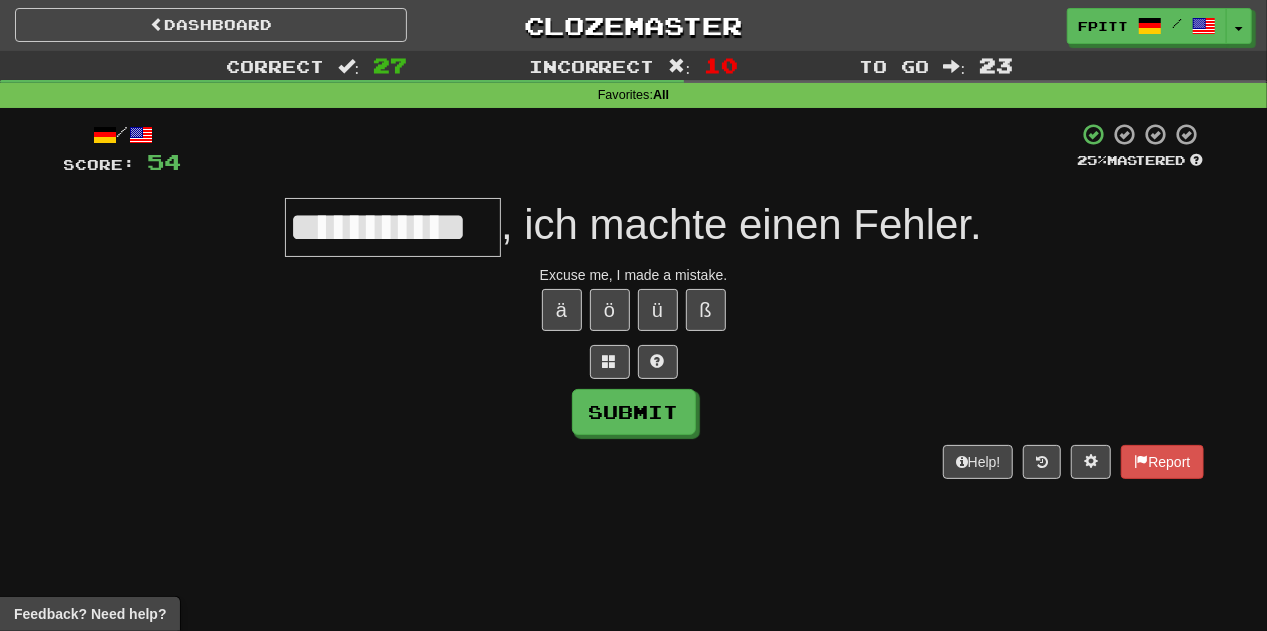 scroll, scrollTop: 0, scrollLeft: 8, axis: horizontal 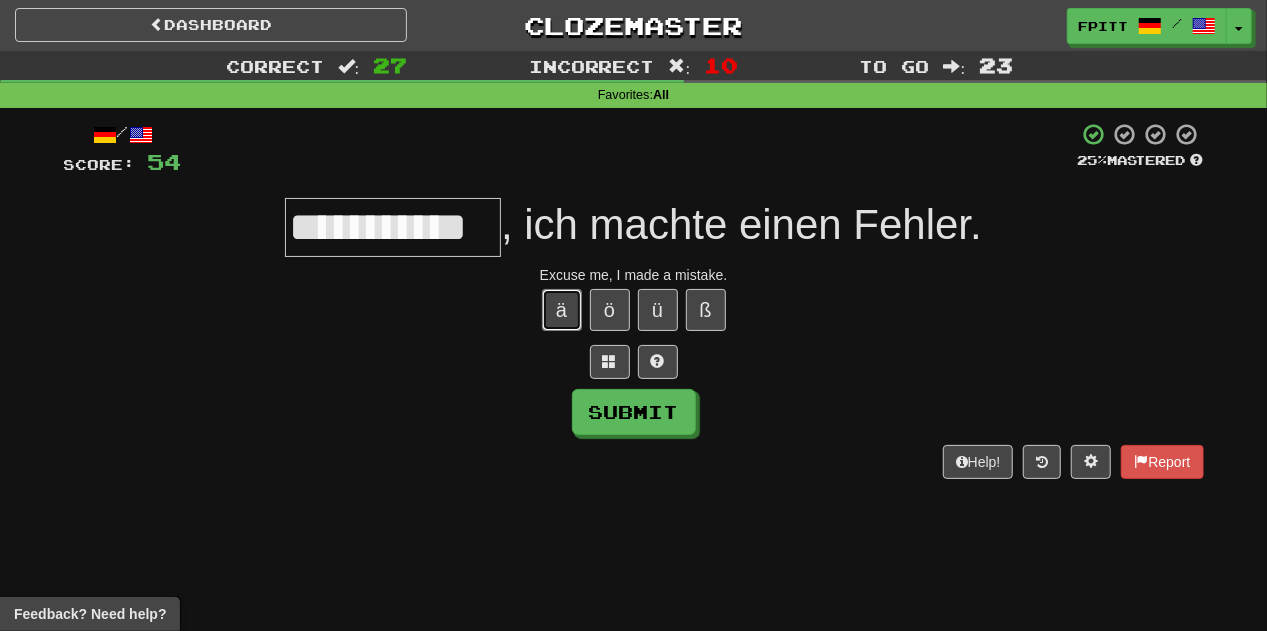 type 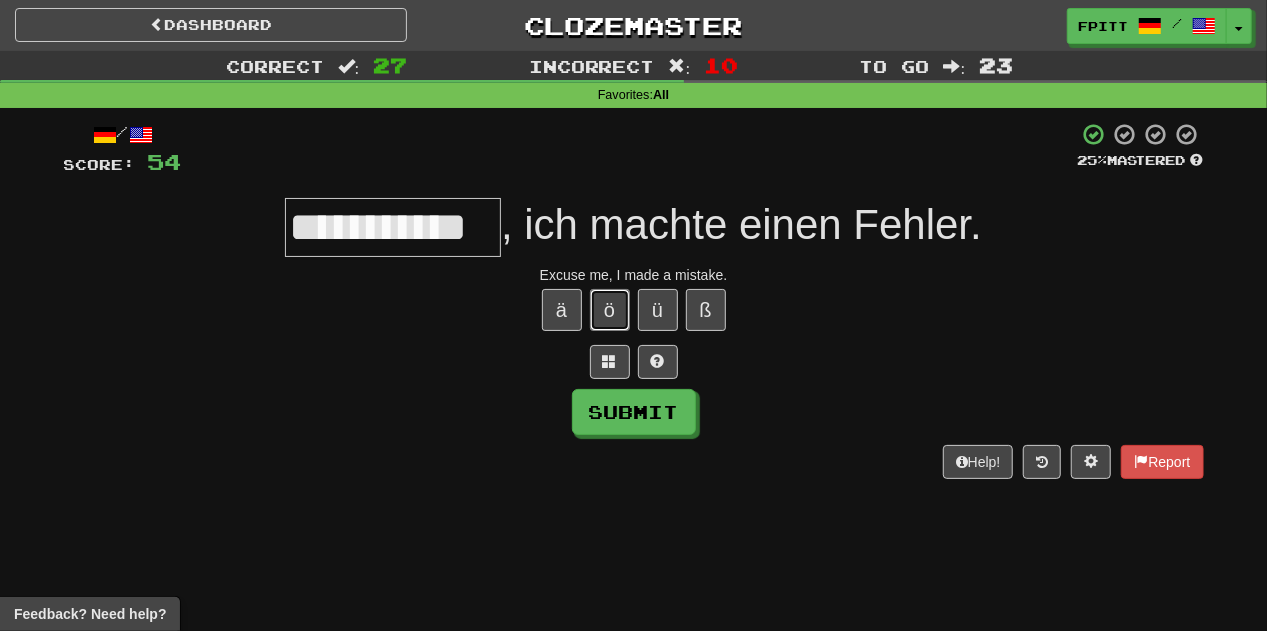 type 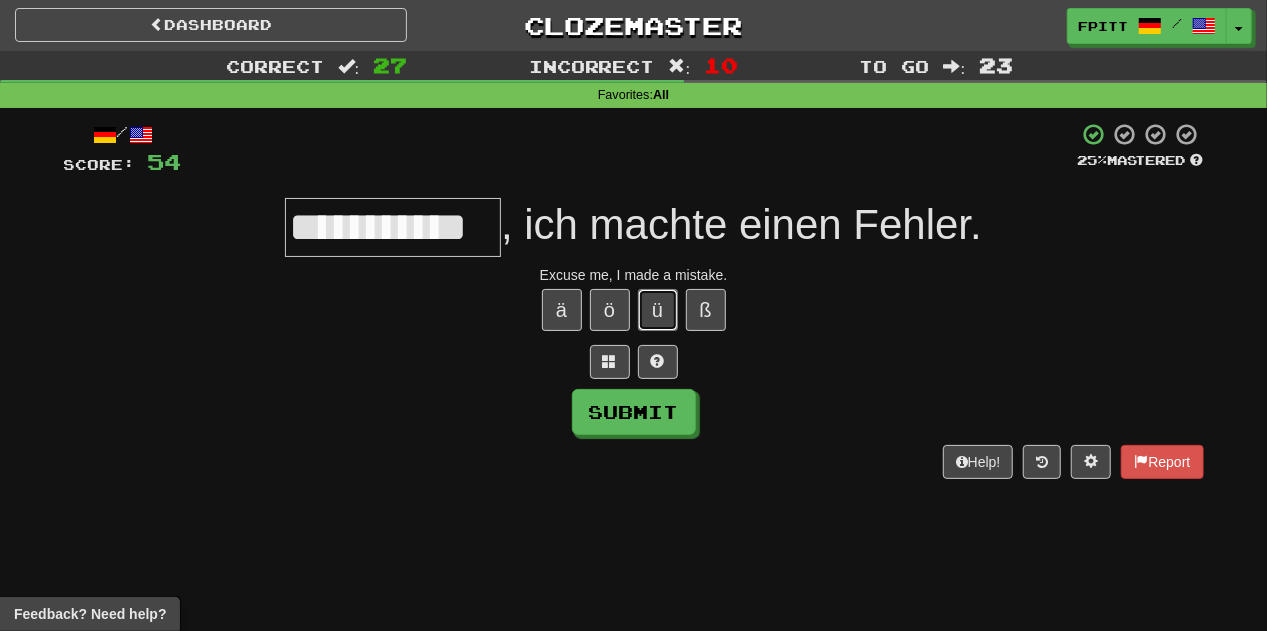 type 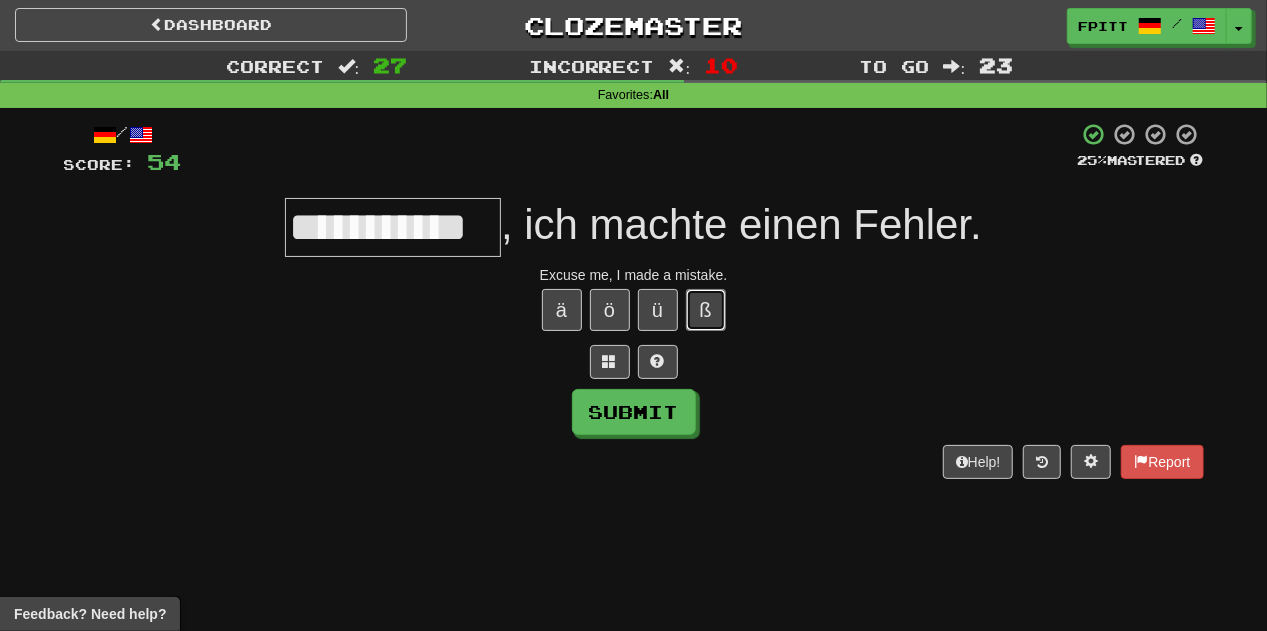 type 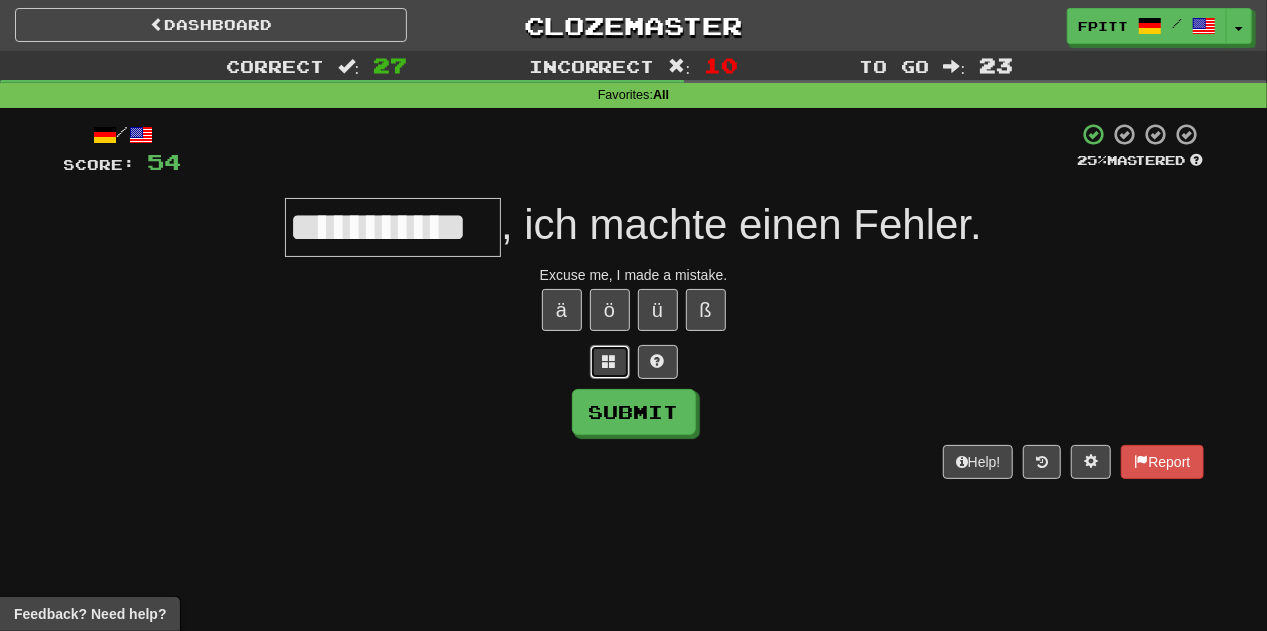 type 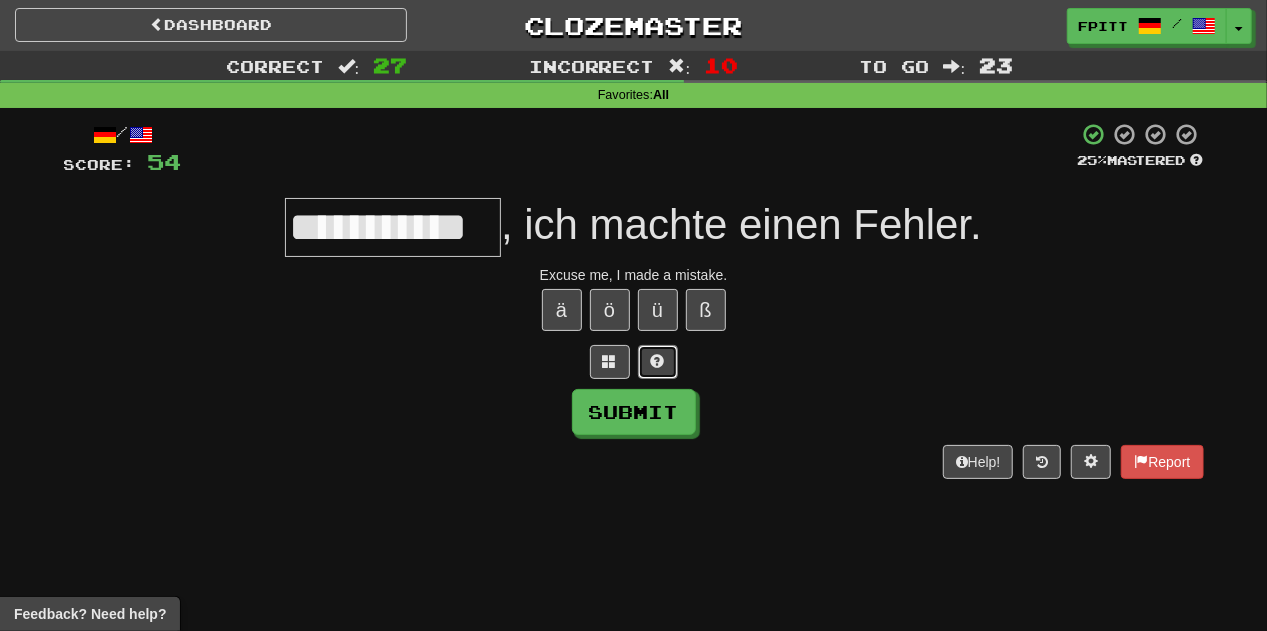 type 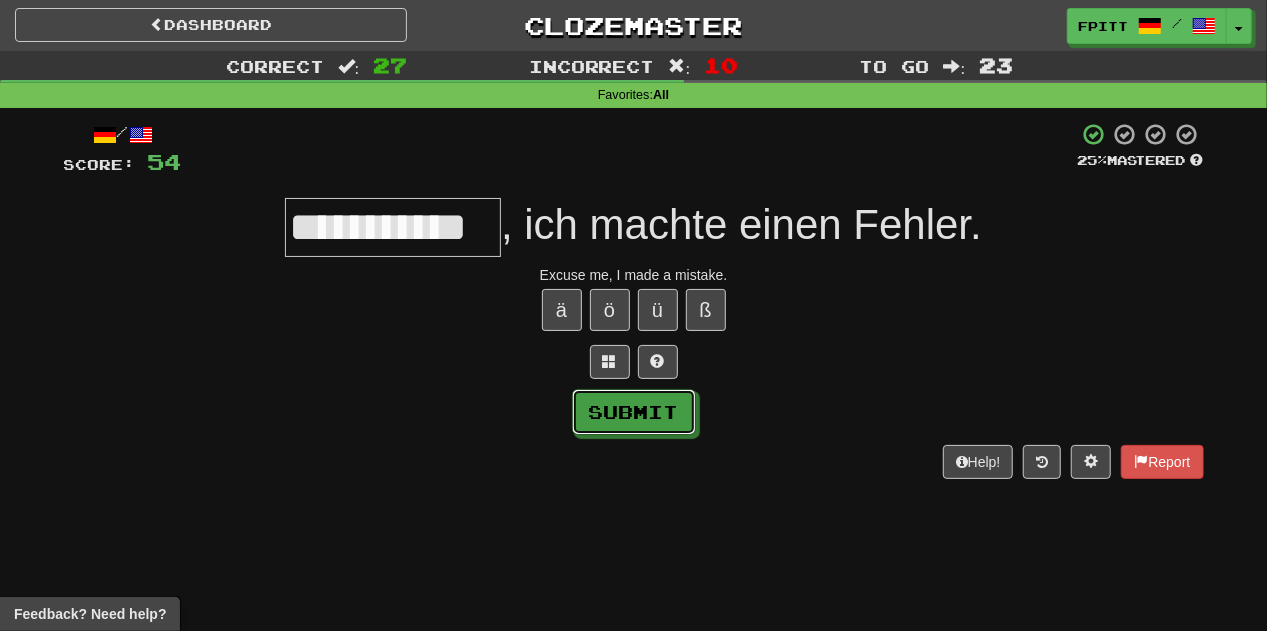 type 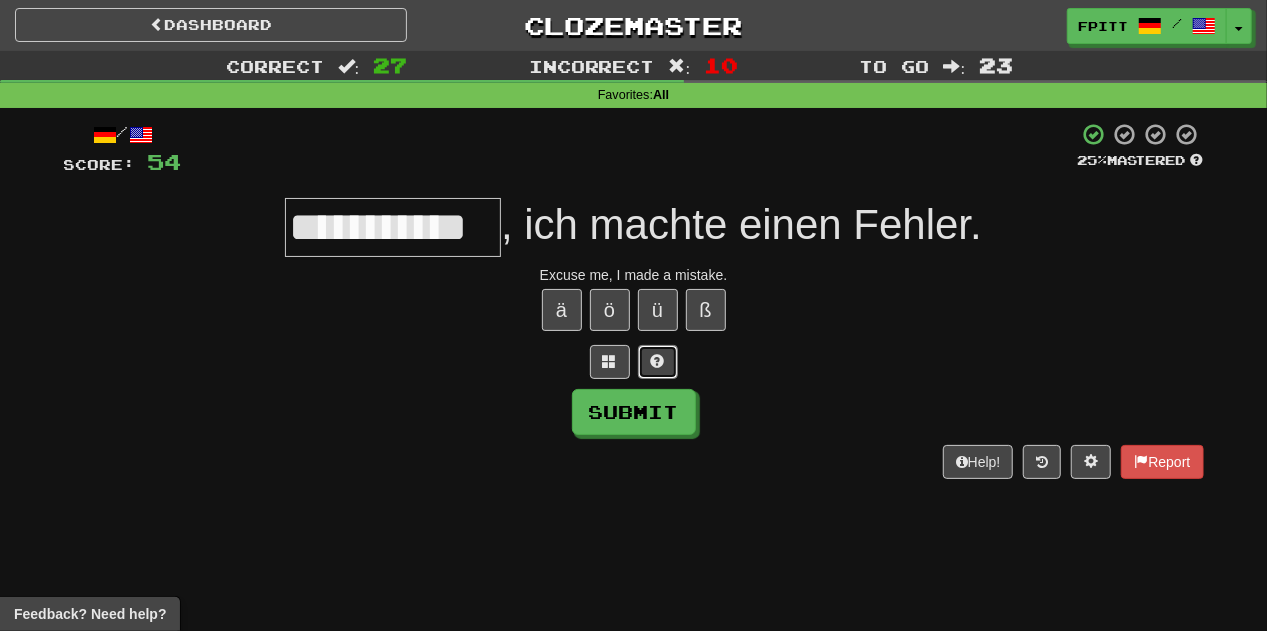 click at bounding box center [658, 362] 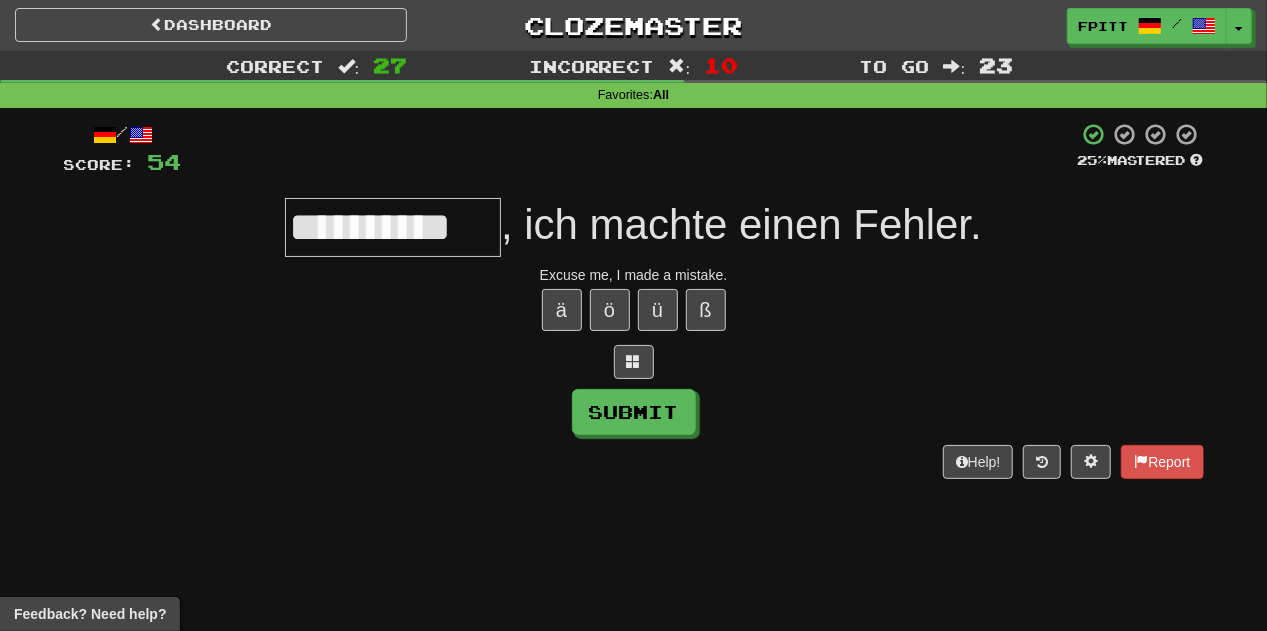 type on "**********" 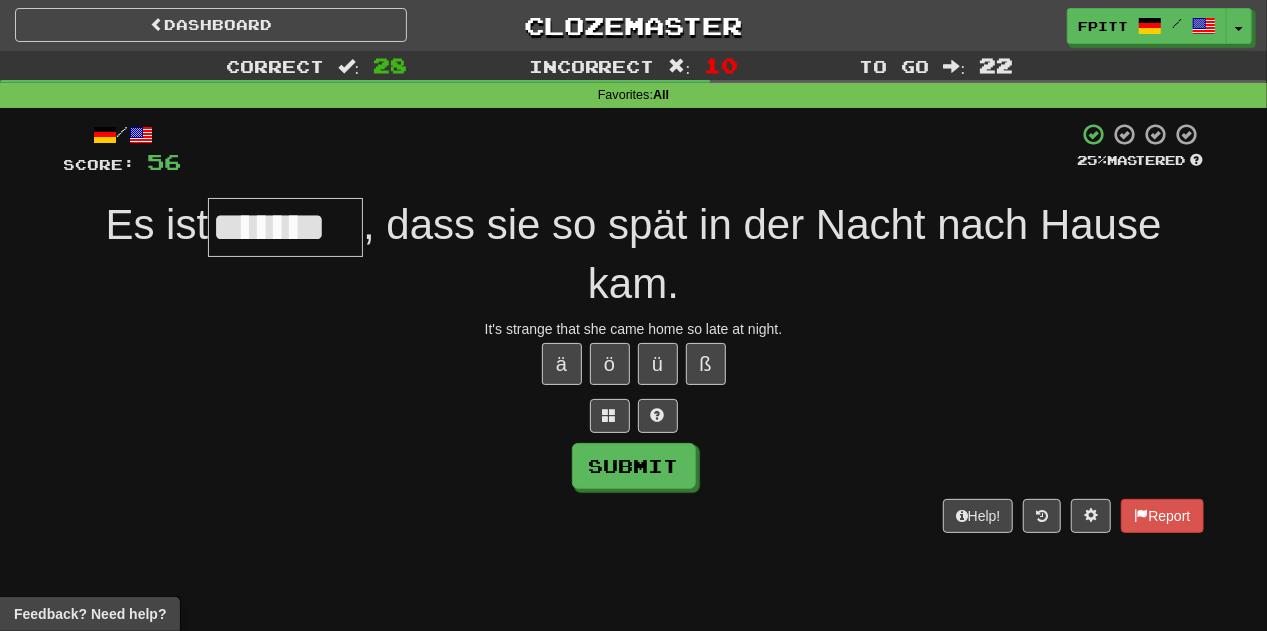 type on "*******" 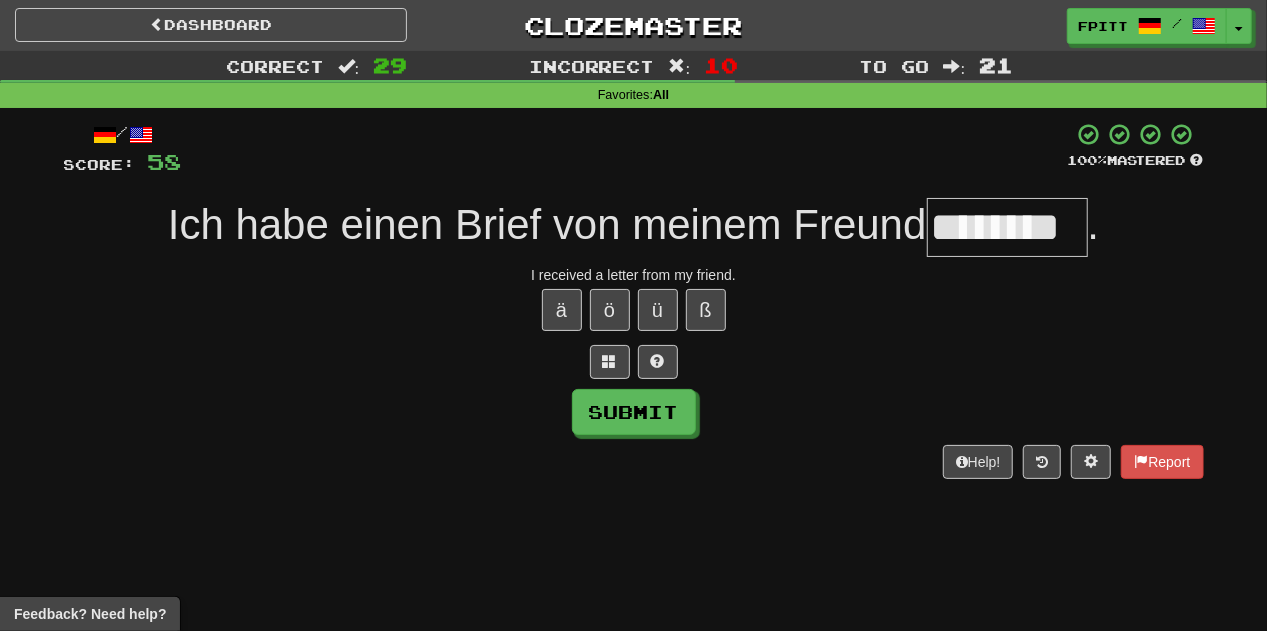 type on "********" 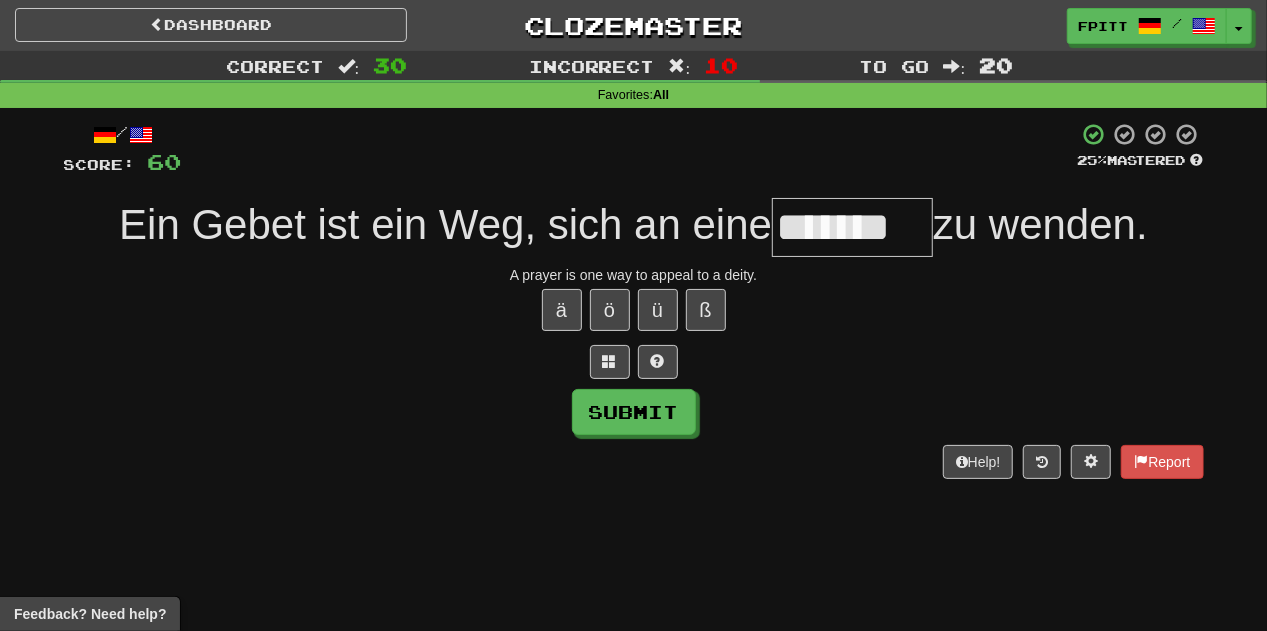 type on "********" 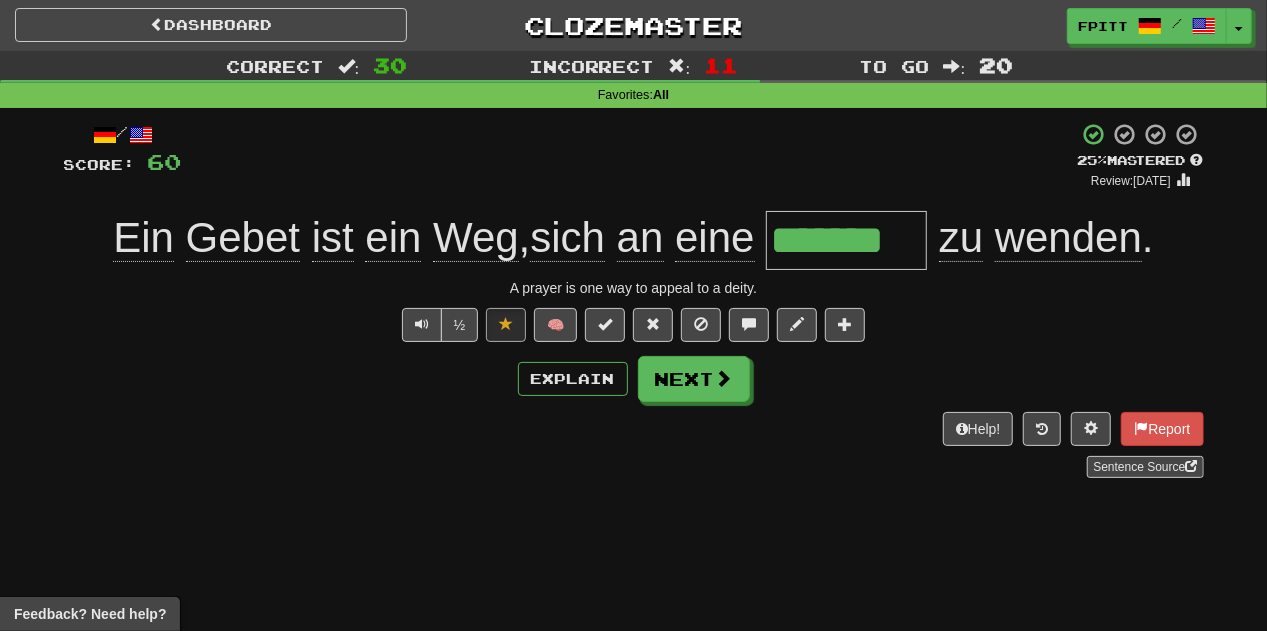 type on "********" 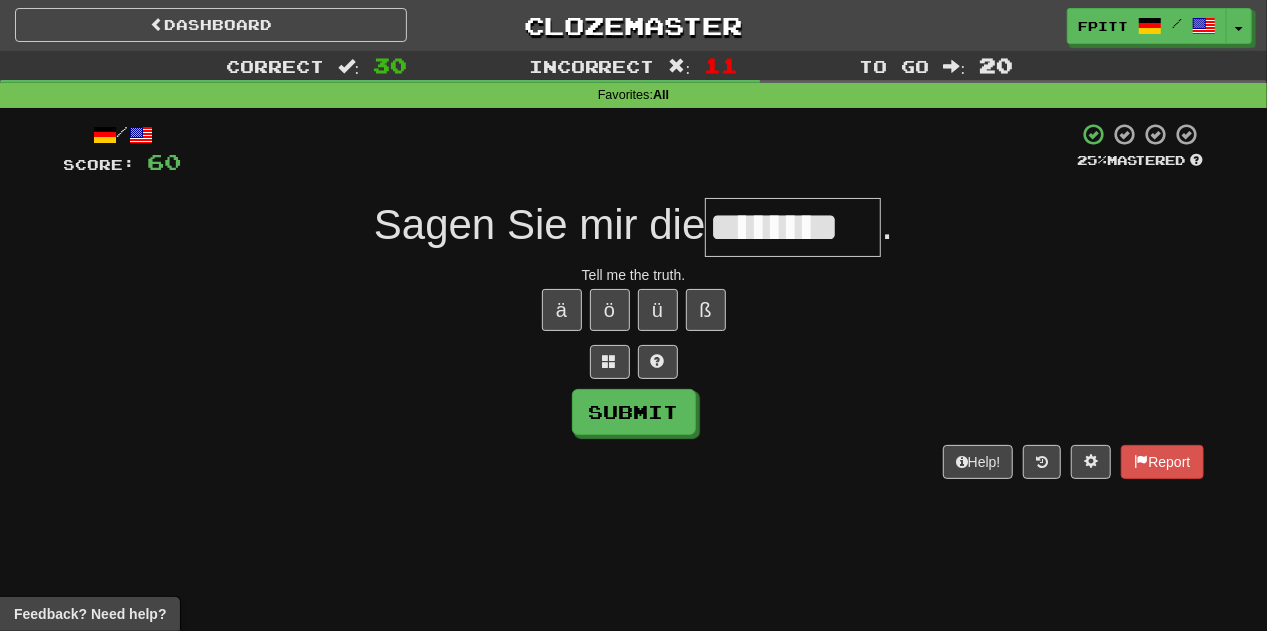 type on "********" 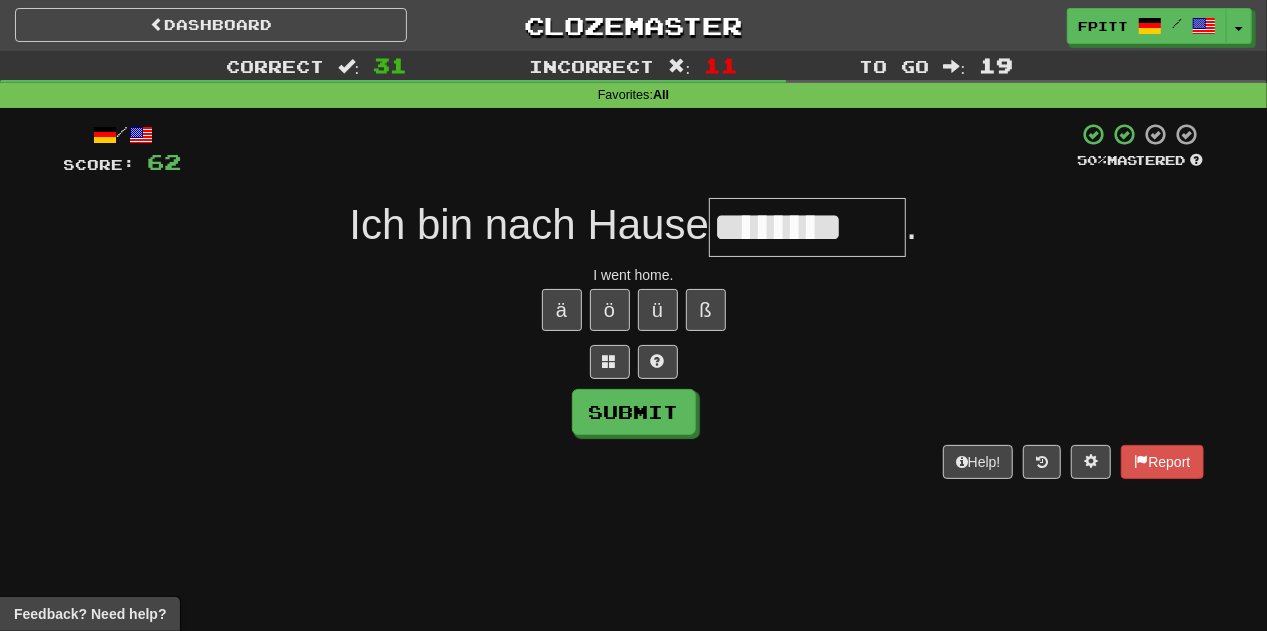 type on "********" 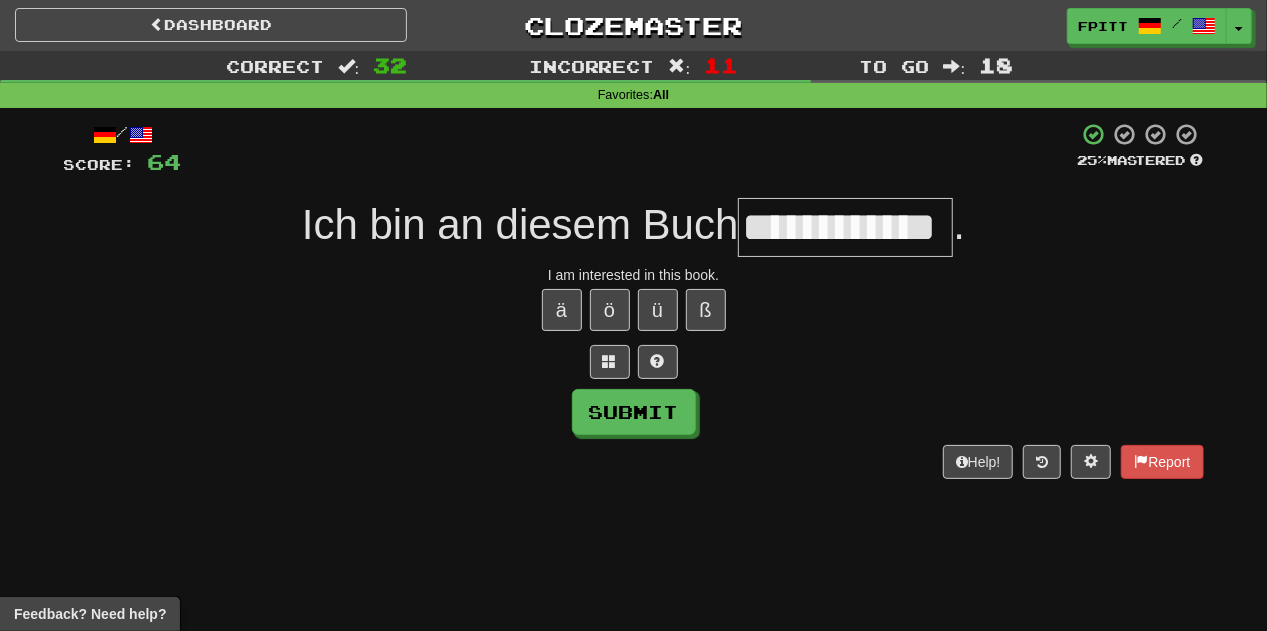 type on "**********" 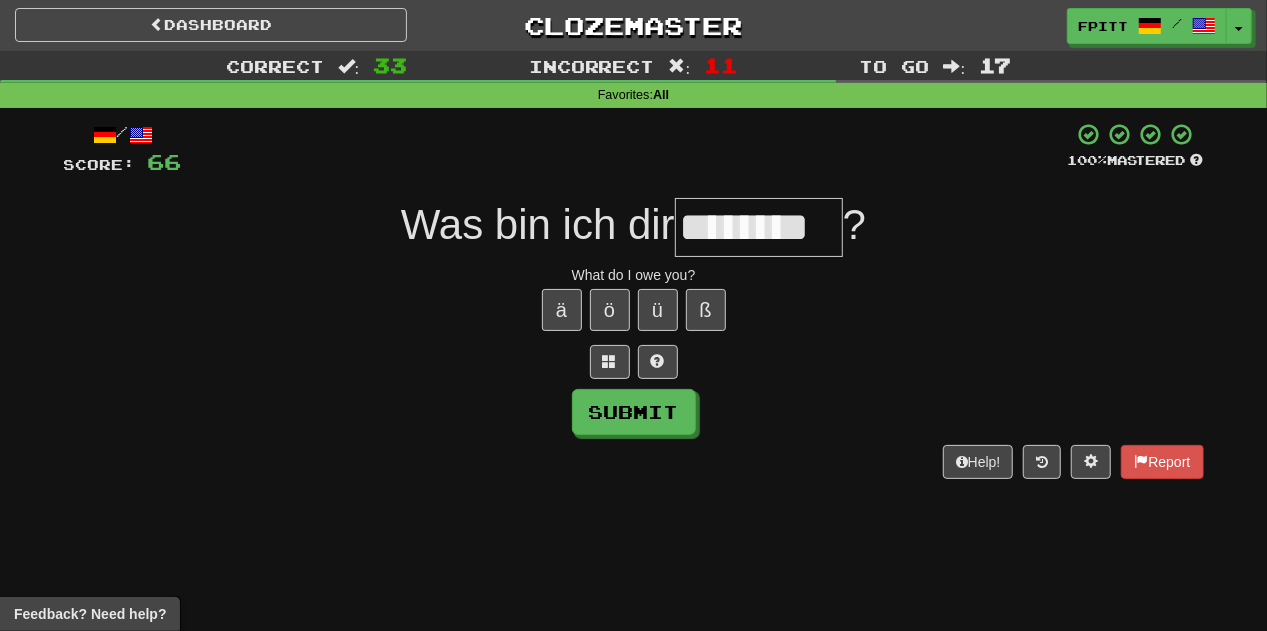 type on "********" 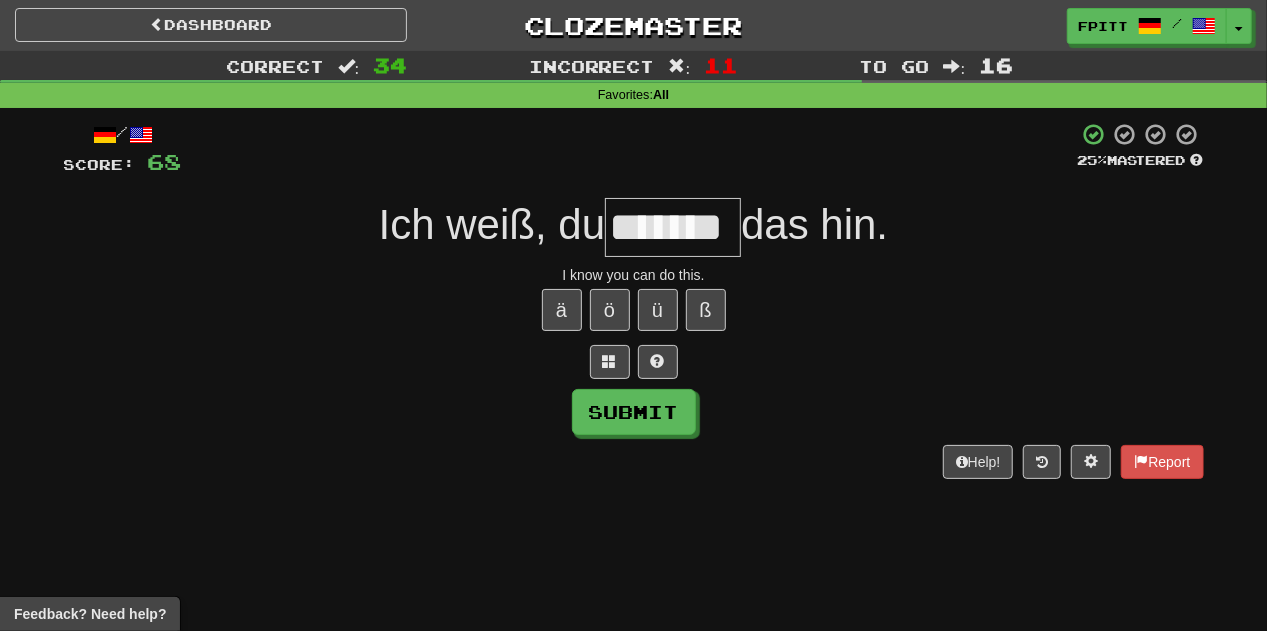 type on "*******" 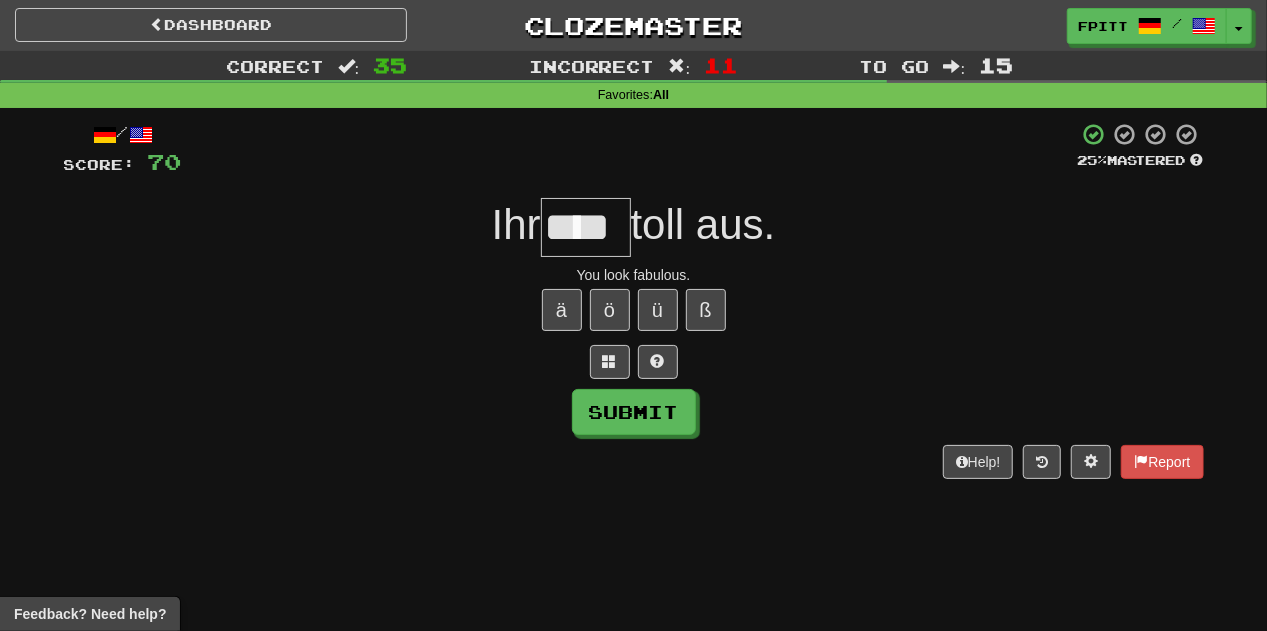 type on "****" 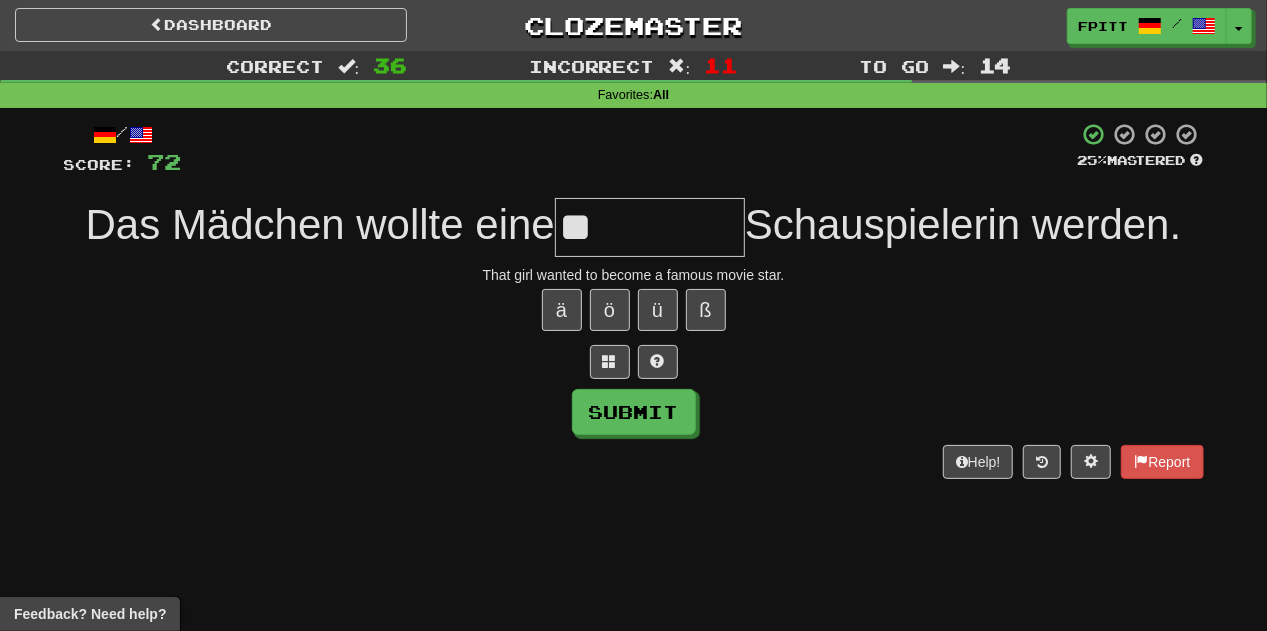 type 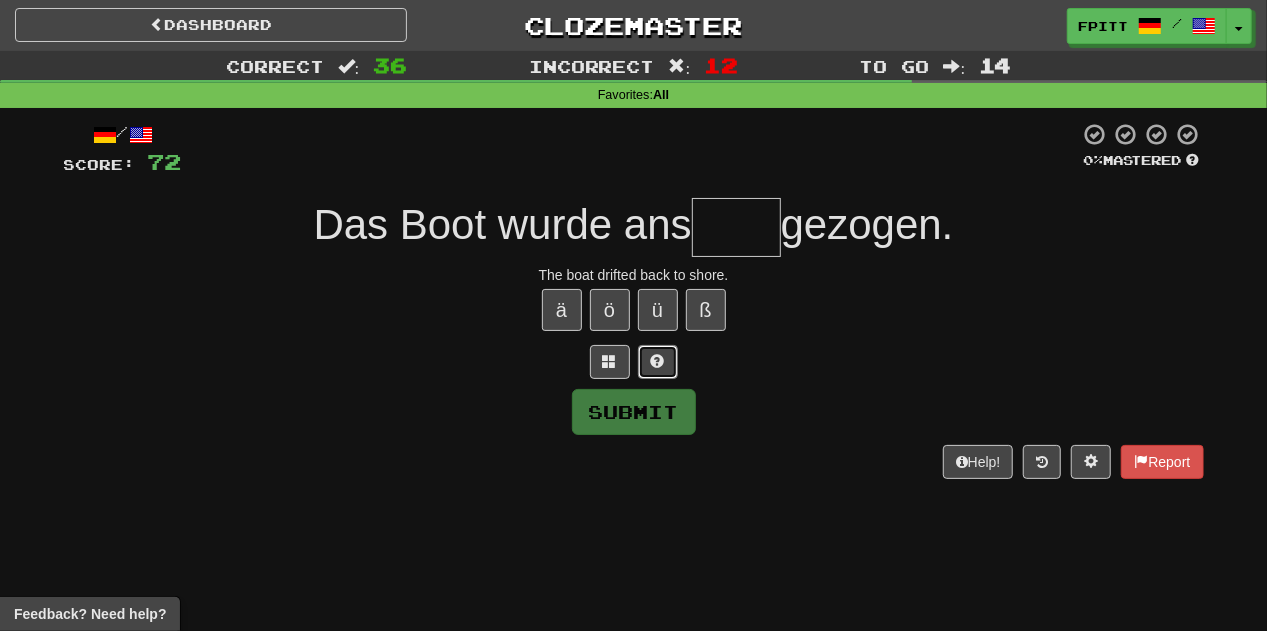 click at bounding box center (658, 362) 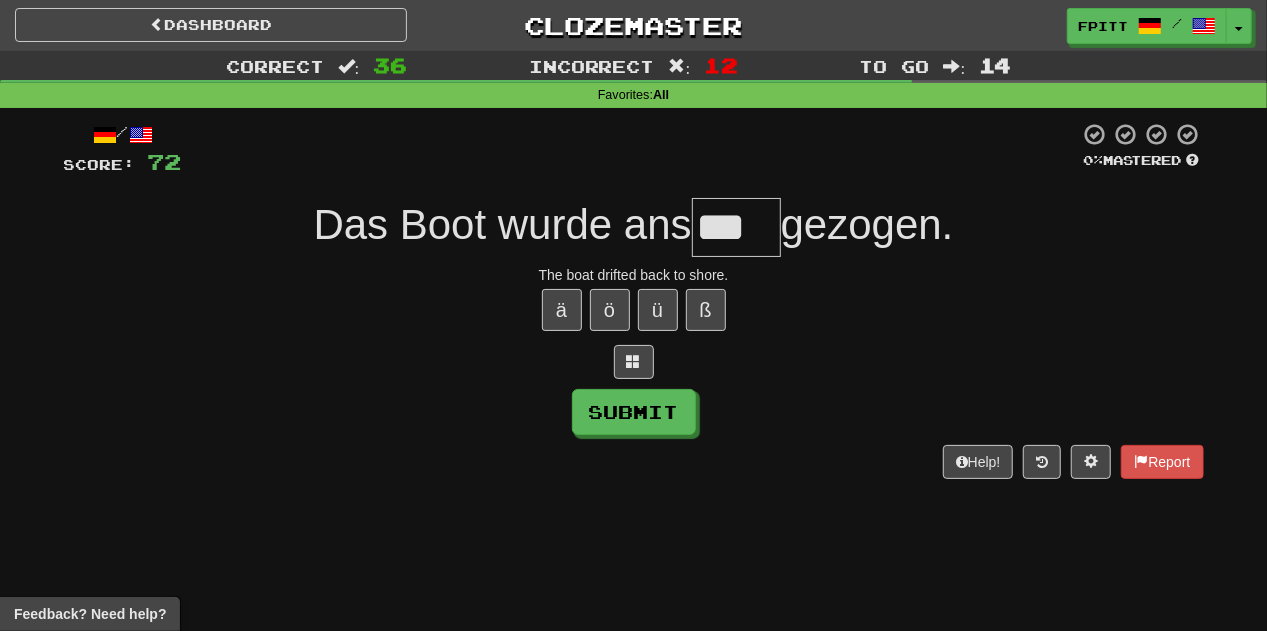 scroll, scrollTop: 0, scrollLeft: 0, axis: both 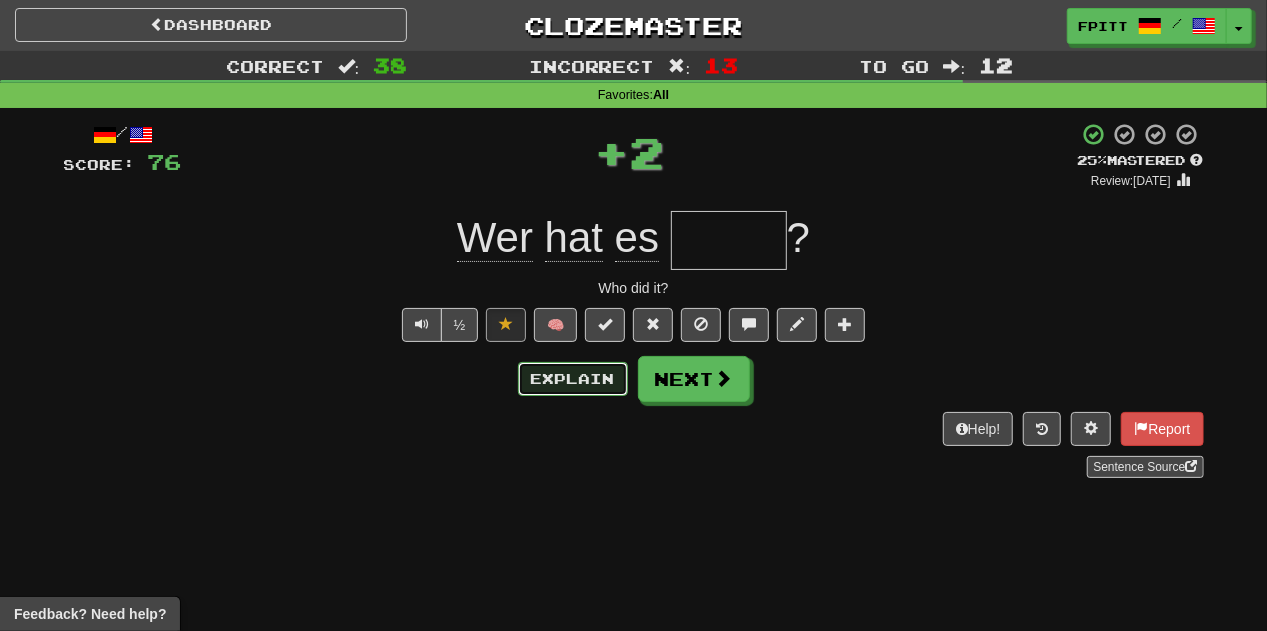 click on "Explain" at bounding box center (573, 379) 